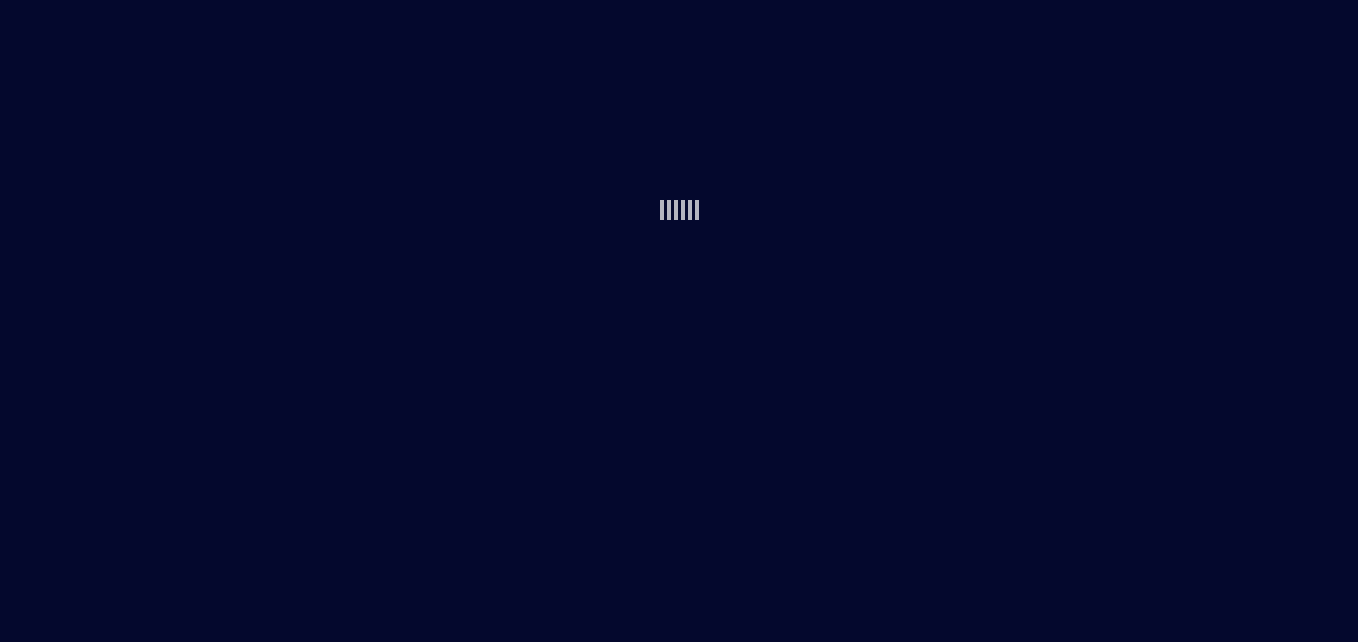 scroll, scrollTop: 0, scrollLeft: 0, axis: both 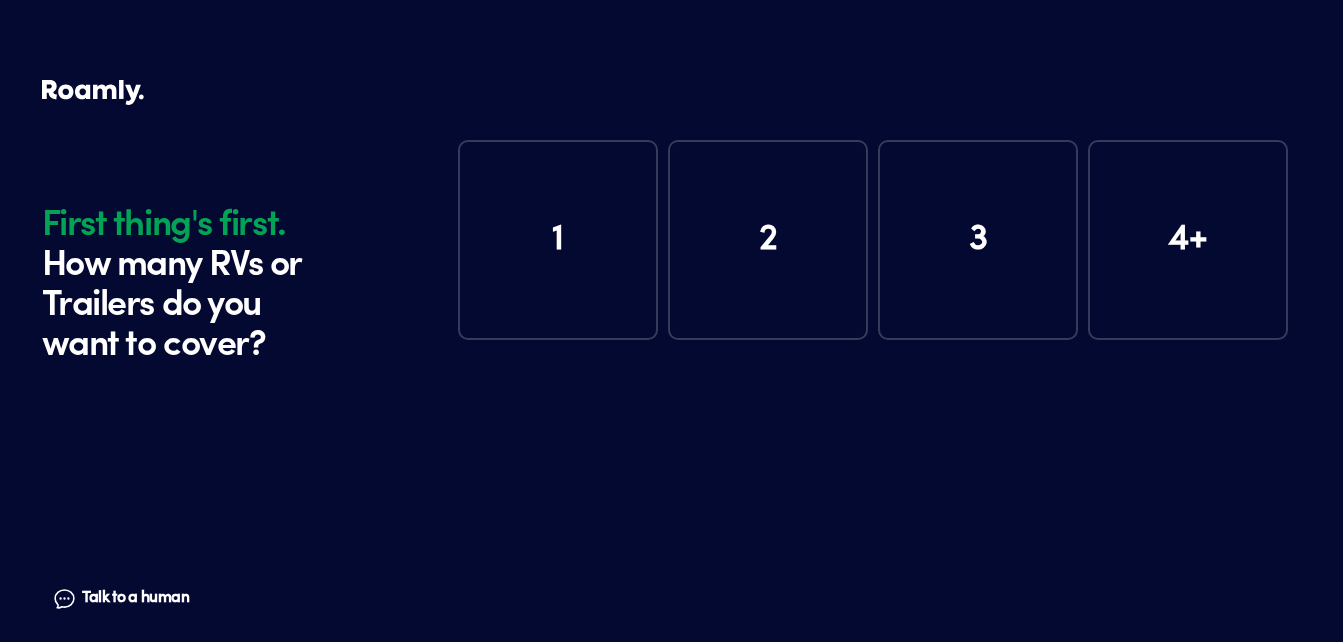 click on "1" at bounding box center [558, 240] 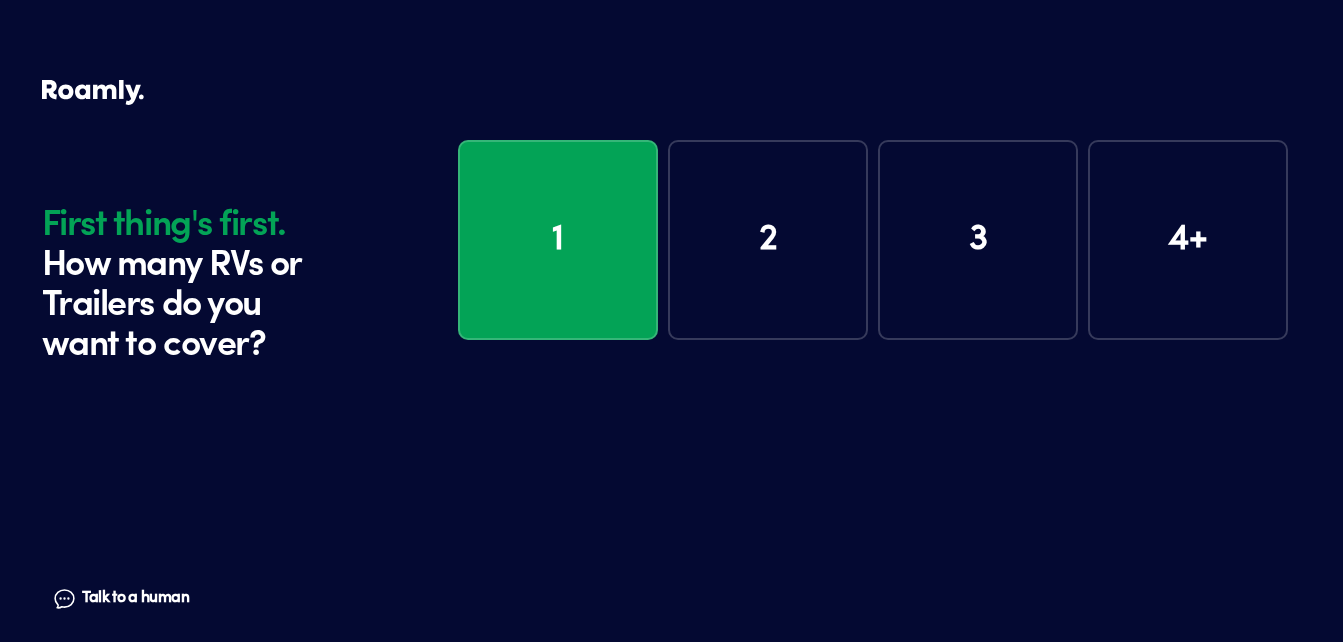 click on "1" at bounding box center (558, 240) 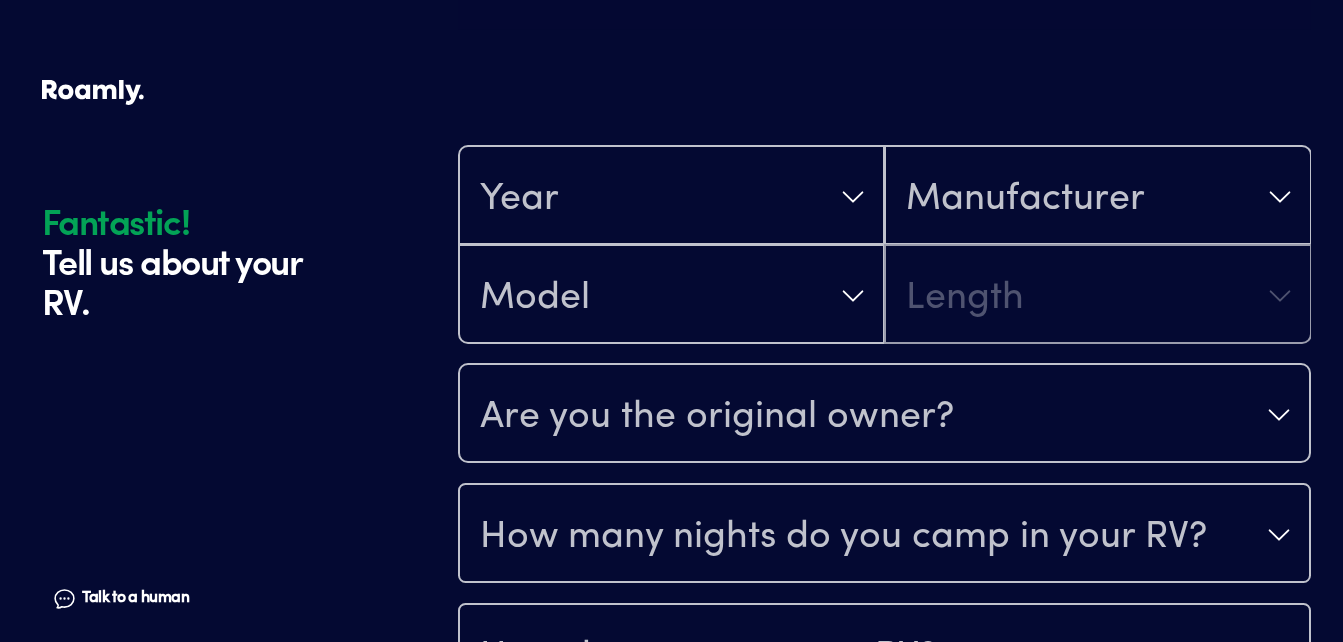 scroll, scrollTop: 390, scrollLeft: 0, axis: vertical 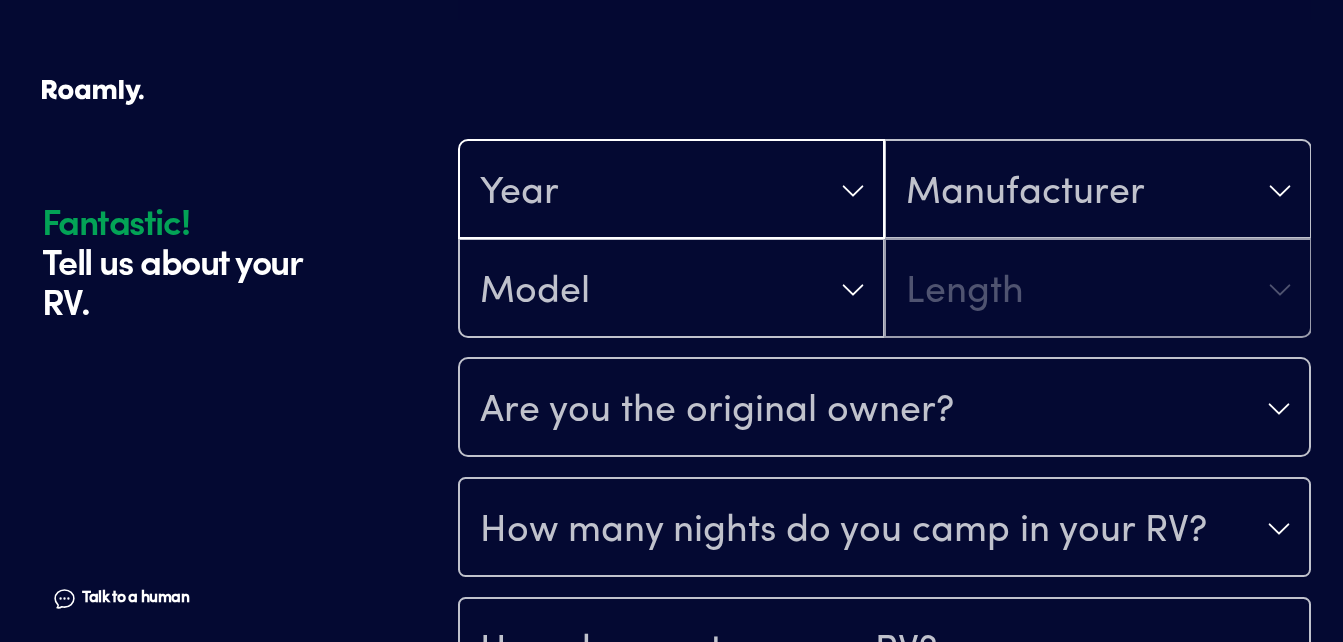 click on "Year" at bounding box center (671, 191) 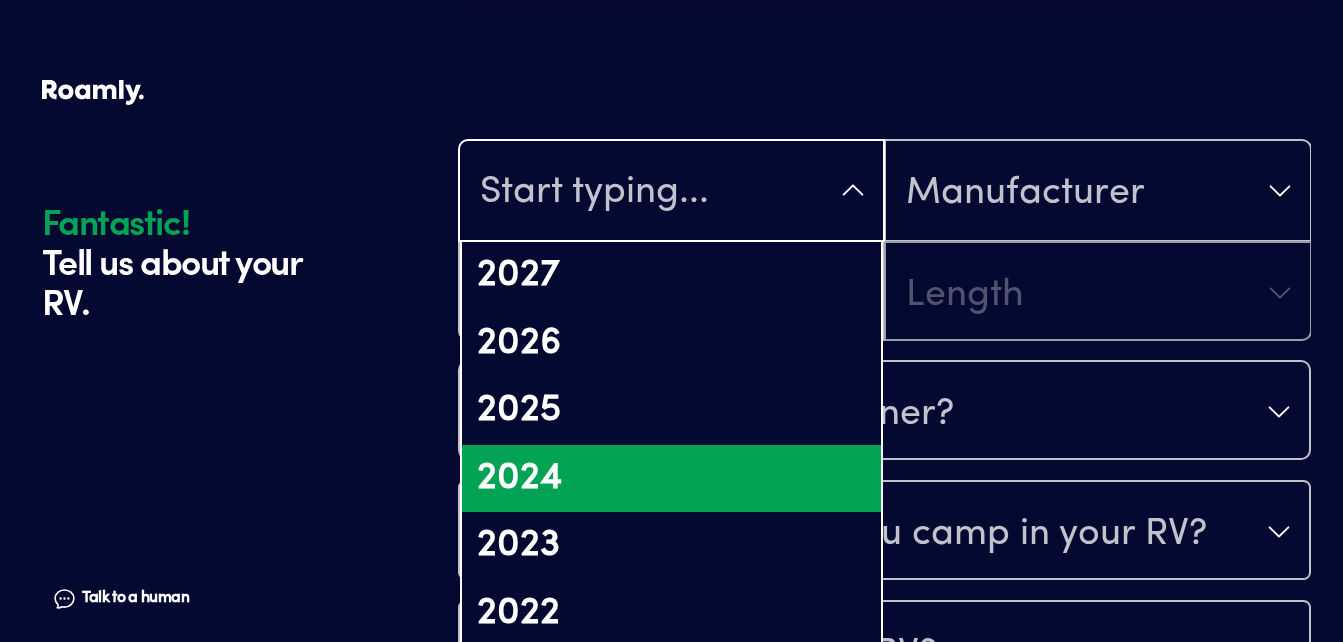 click on "2024" at bounding box center [671, 479] 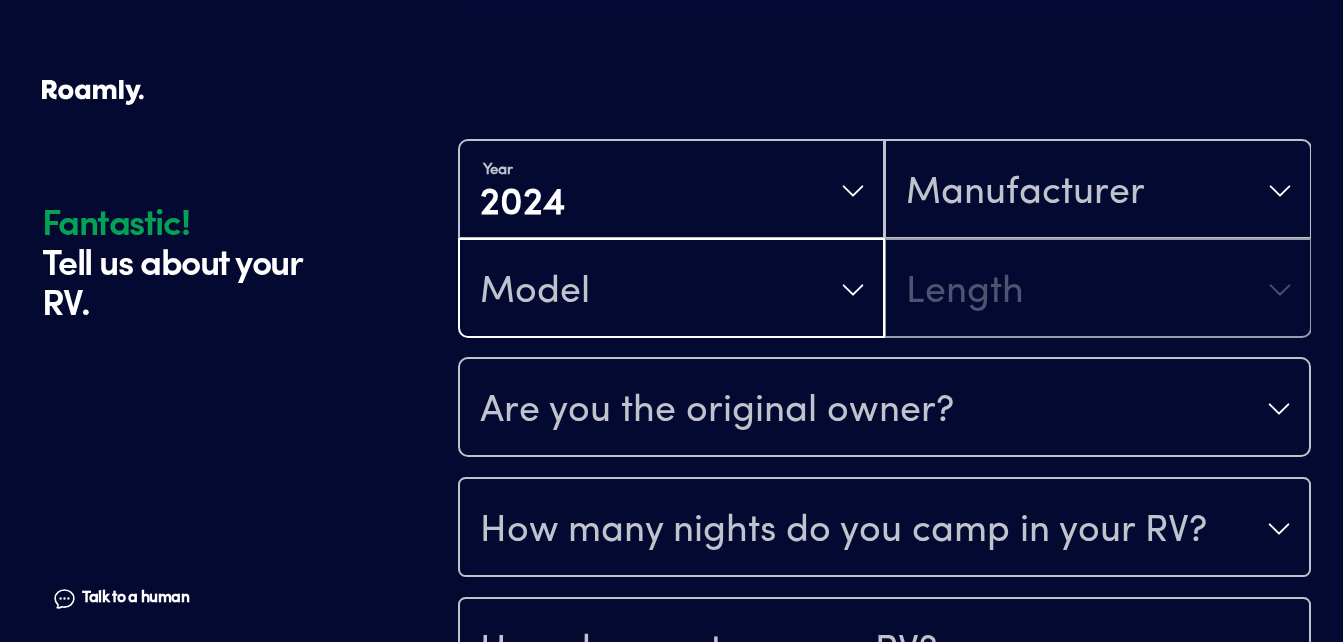 click on "Model" at bounding box center (671, 290) 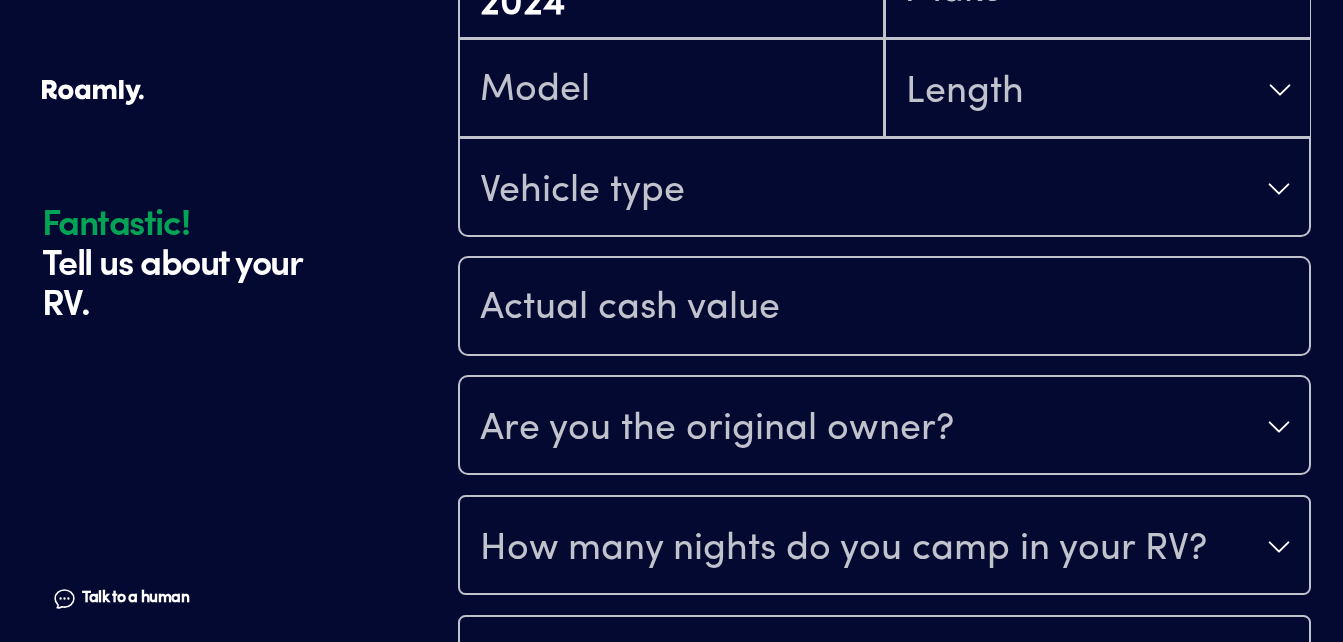 scroll, scrollTop: 490, scrollLeft: 0, axis: vertical 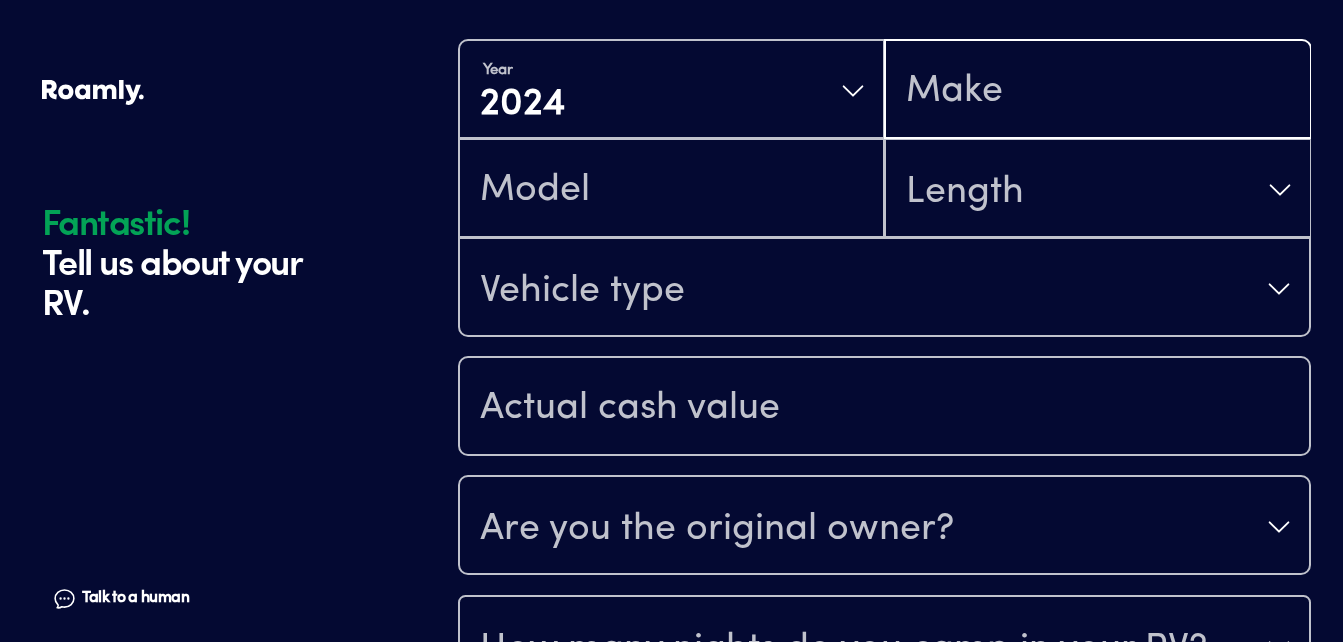 click at bounding box center (1097, 91) 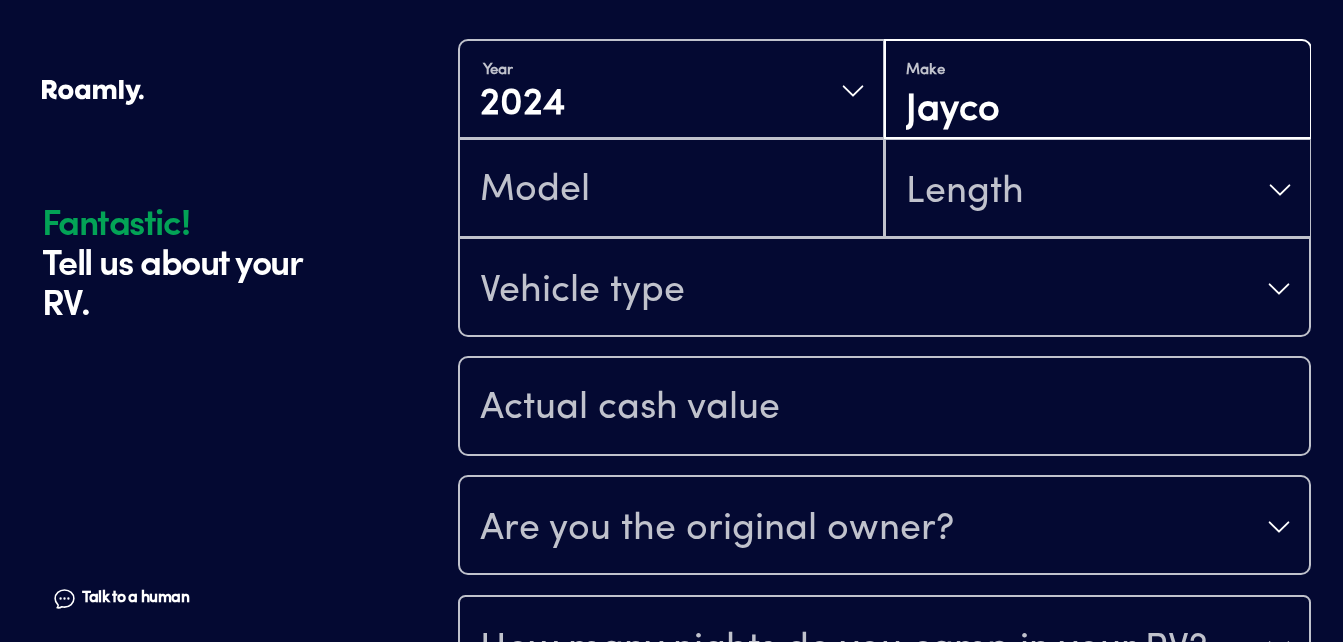 type on "Jayco" 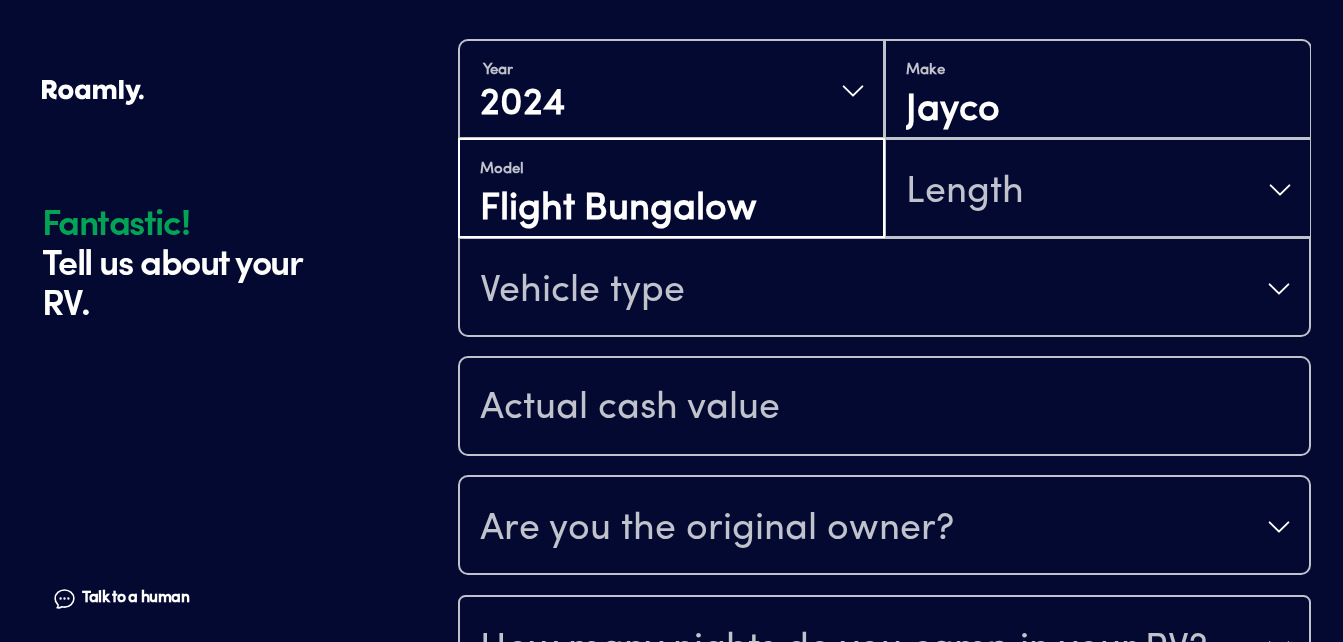 type on "Flight Bungalow" 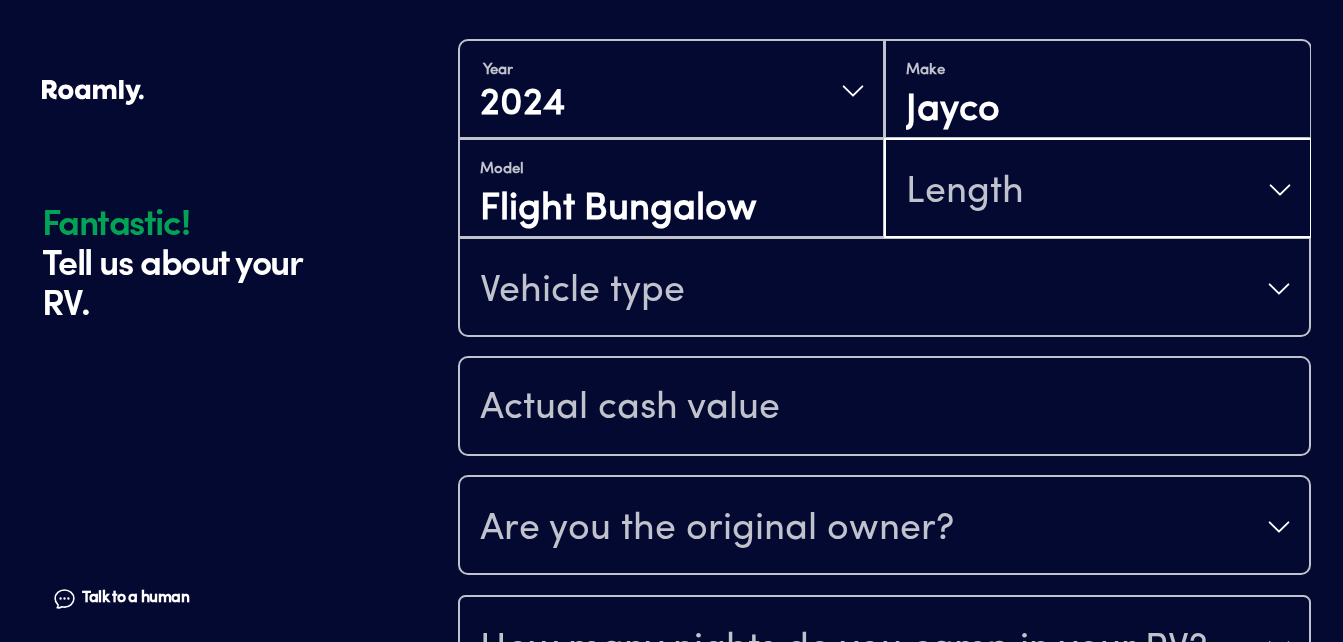 click on "Length" at bounding box center (1097, 190) 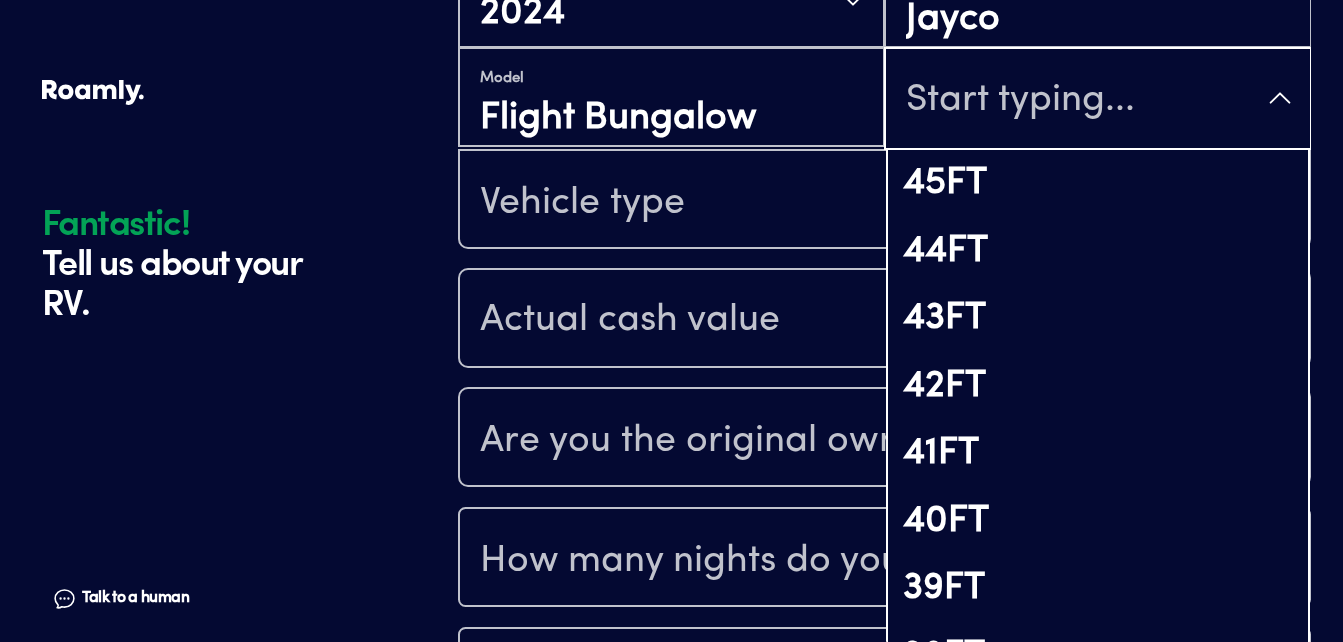 scroll, scrollTop: 590, scrollLeft: 0, axis: vertical 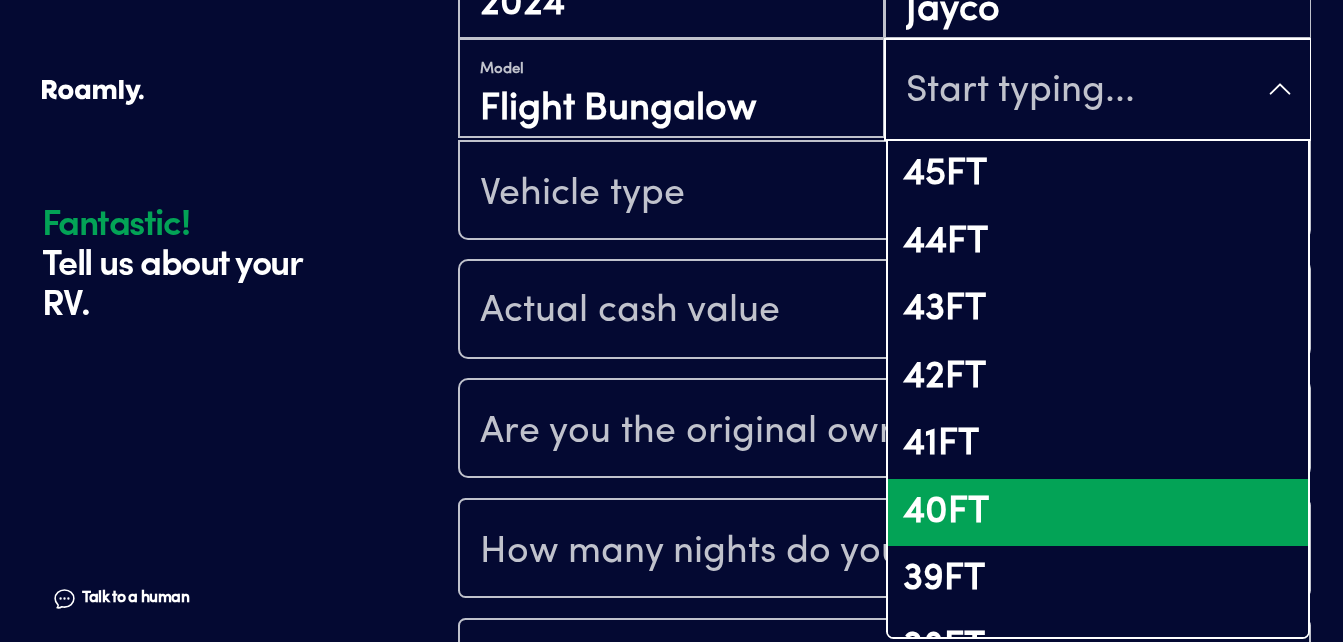 click on "40FT" at bounding box center [1097, 513] 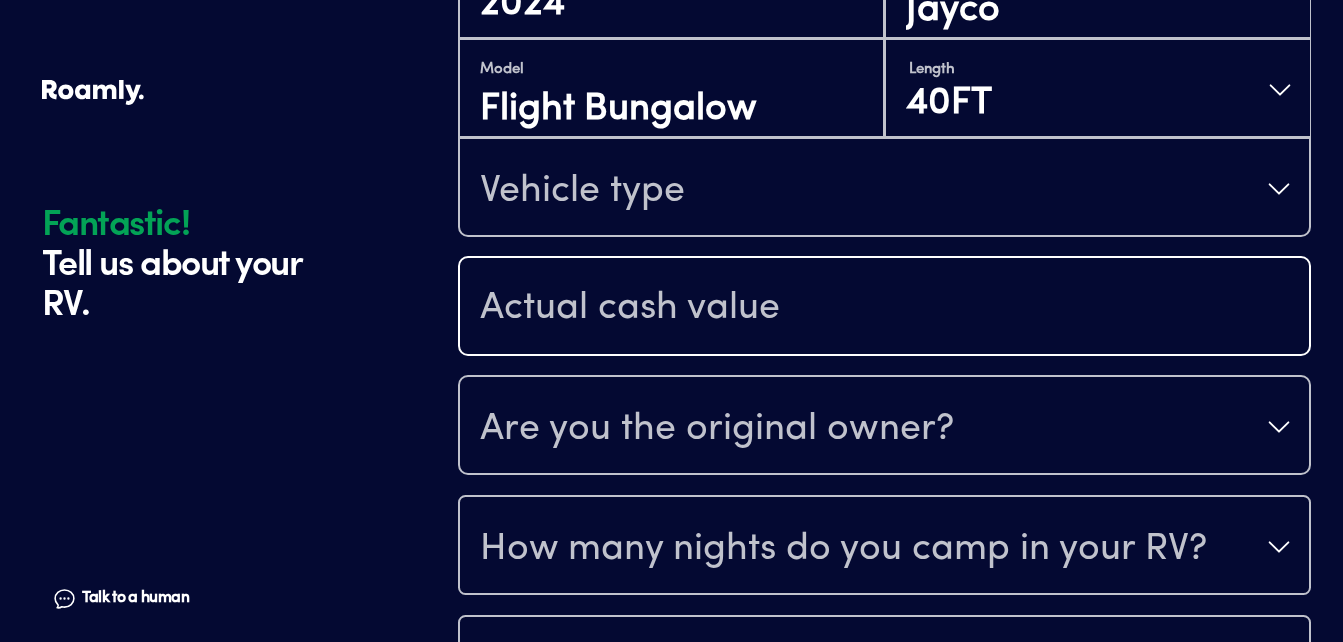 click at bounding box center (884, 308) 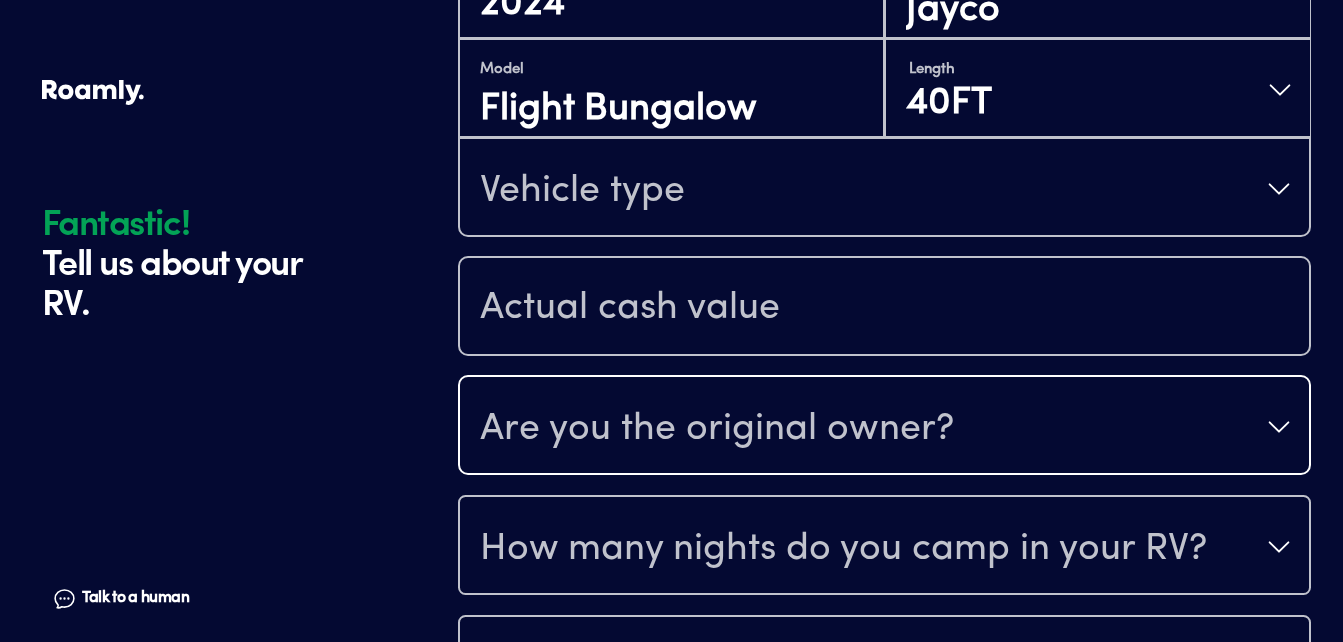click on "Are you the original owner?" at bounding box center [884, 427] 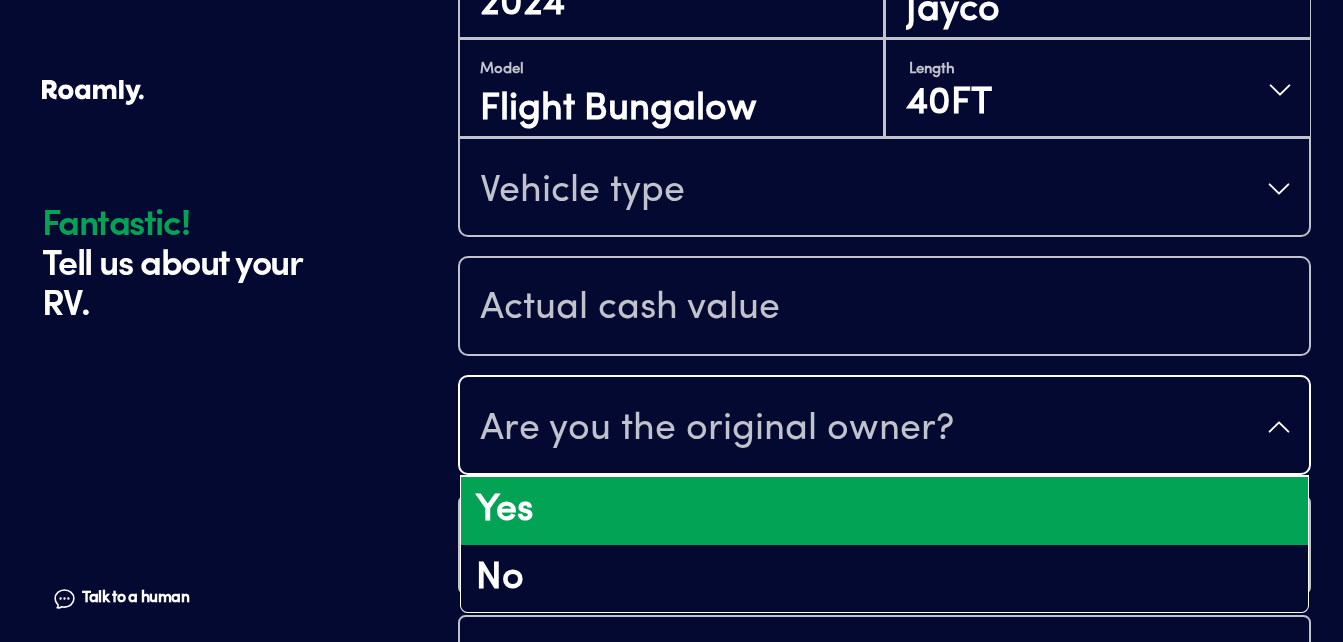 click on "Yes" at bounding box center (884, 511) 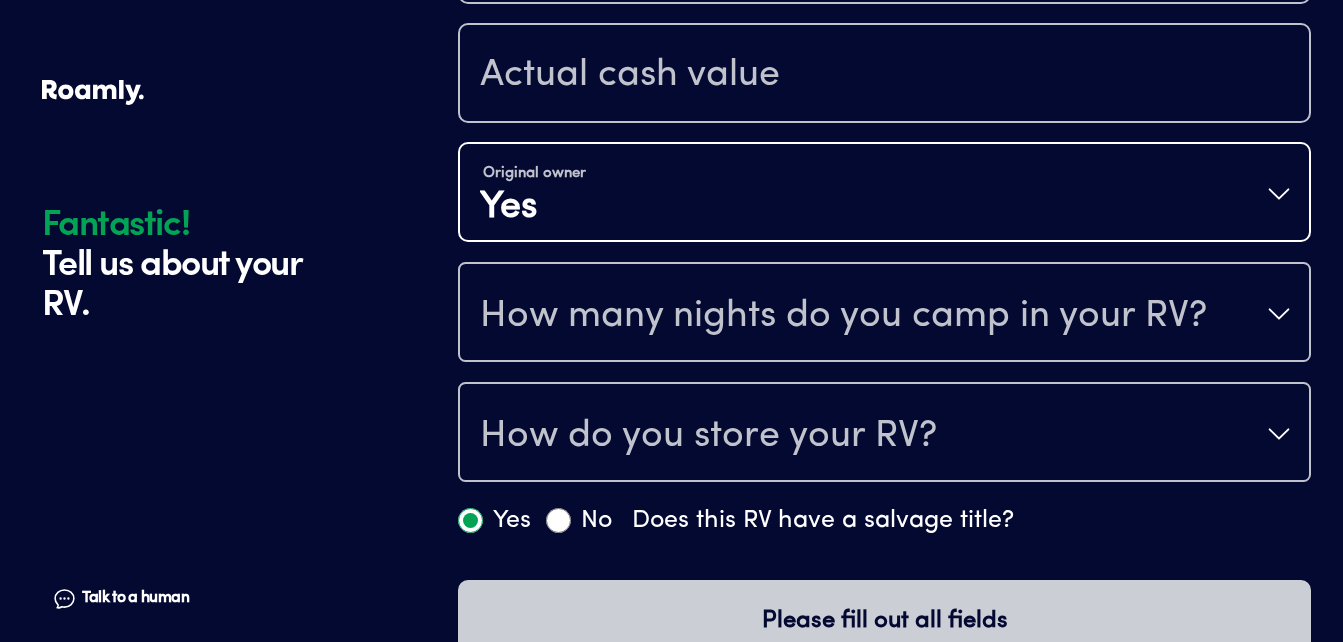 scroll, scrollTop: 853, scrollLeft: 0, axis: vertical 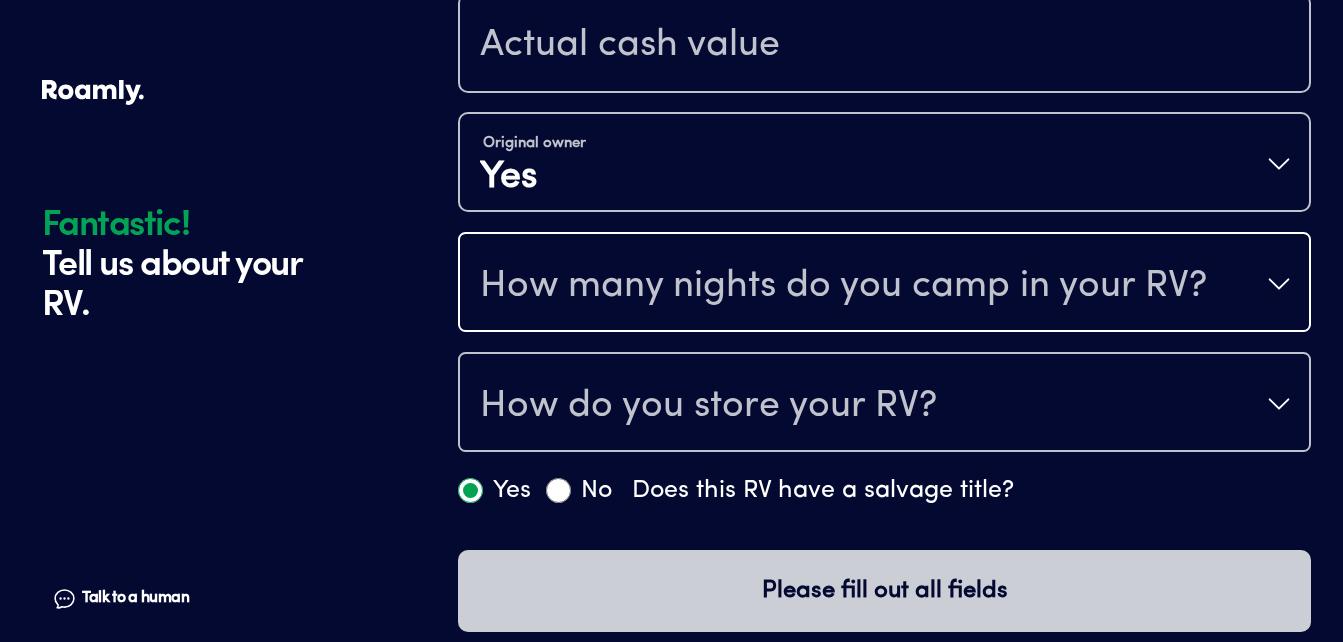 click on "How many nights do you camp in your RV?" at bounding box center (884, 284) 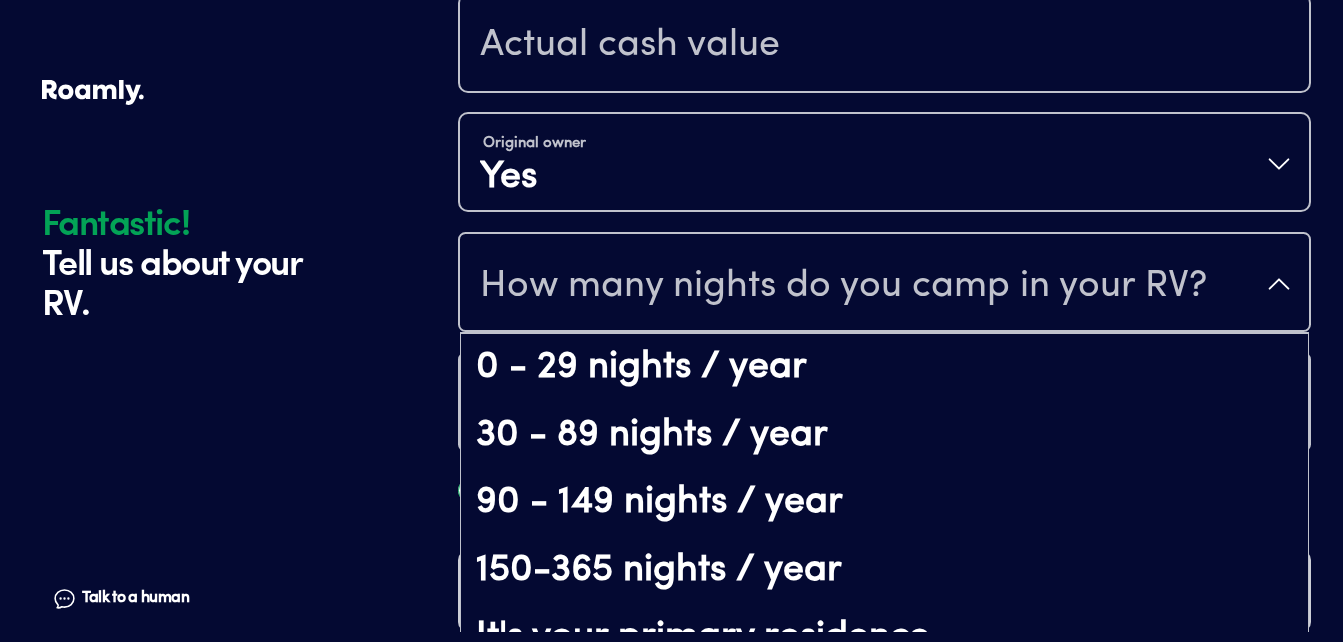 scroll, scrollTop: 41, scrollLeft: 0, axis: vertical 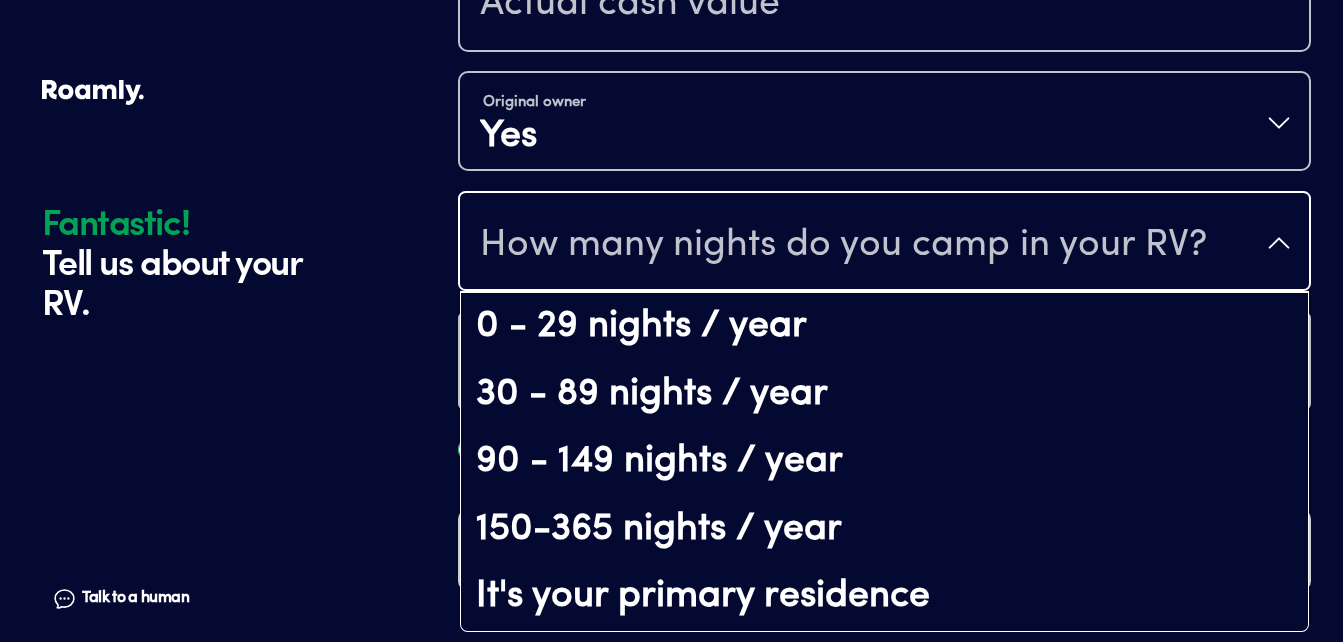 click on "How many nights do you camp in your RV?" at bounding box center [884, 243] 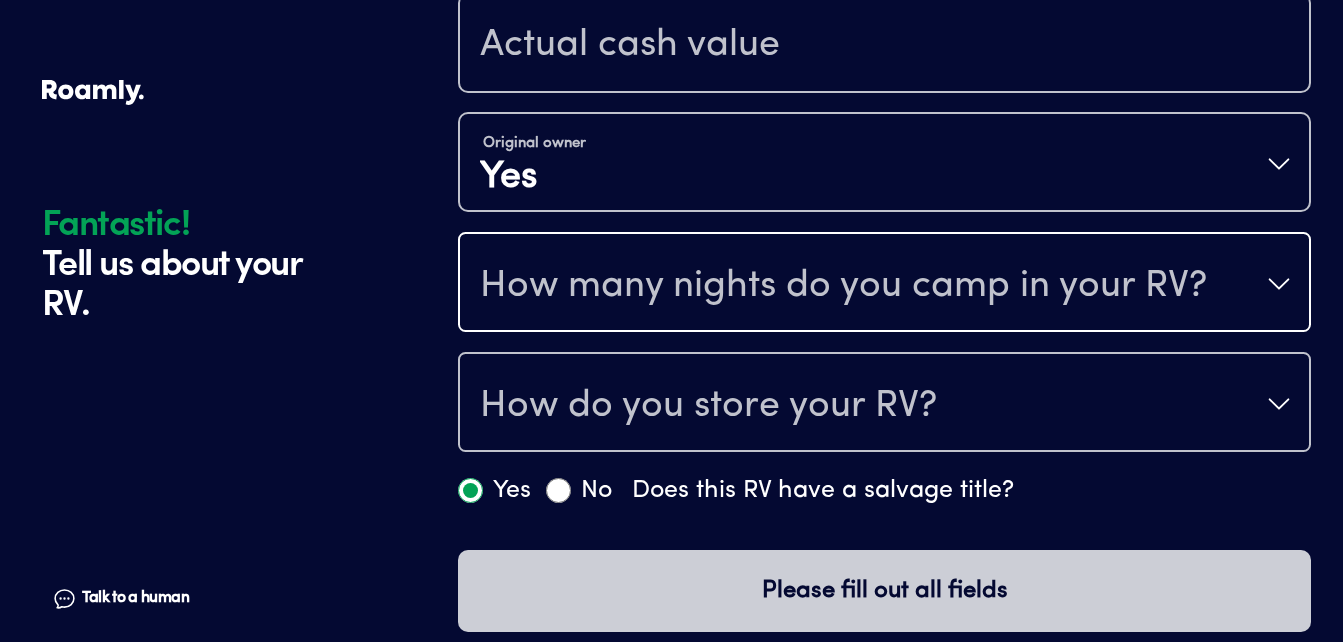 scroll, scrollTop: 0, scrollLeft: 0, axis: both 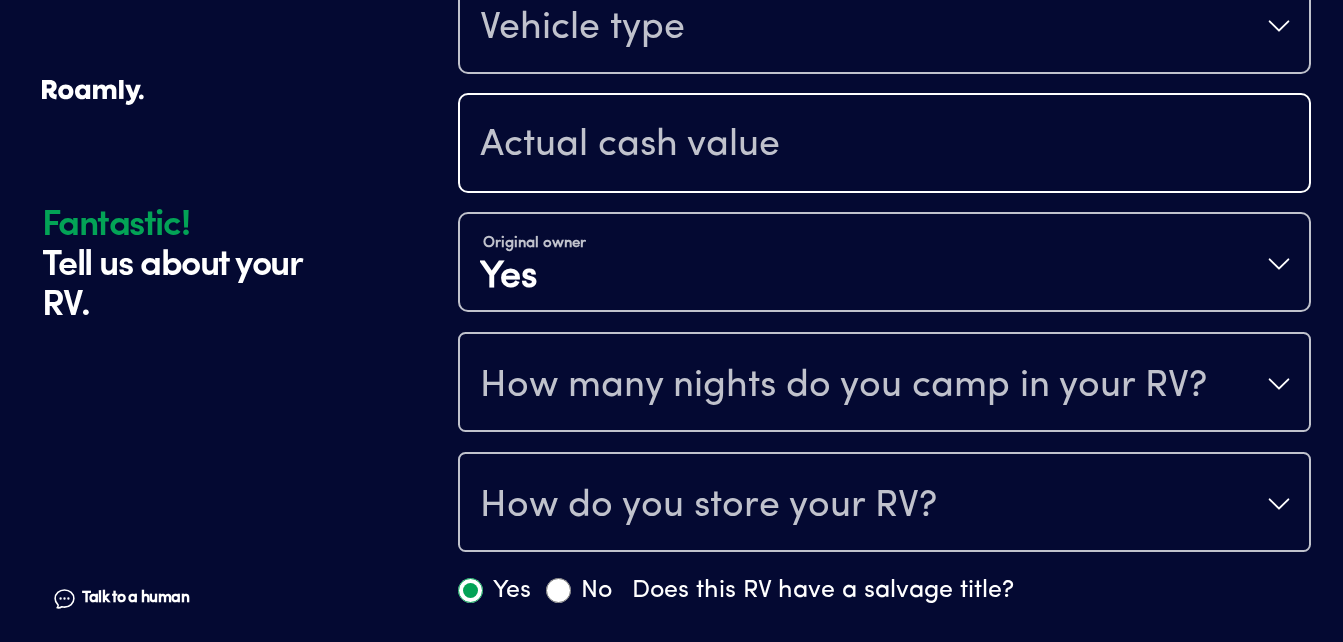 click at bounding box center [884, 145] 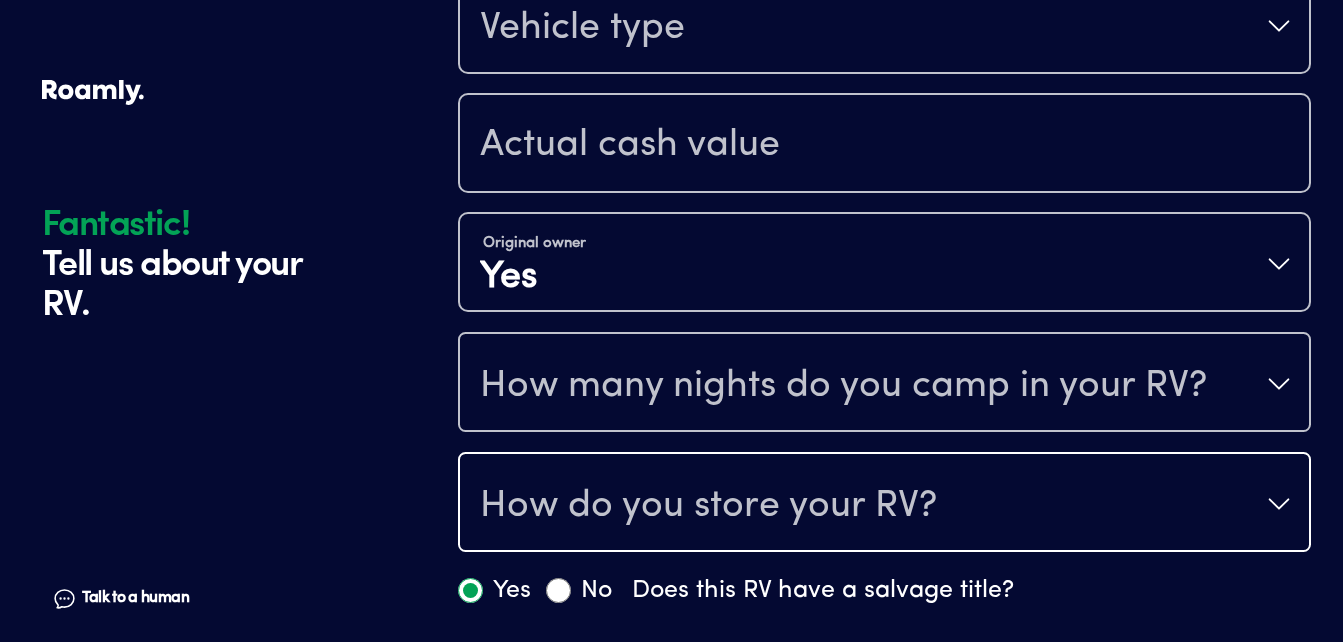 click on "How do you store your RV?" at bounding box center [884, 504] 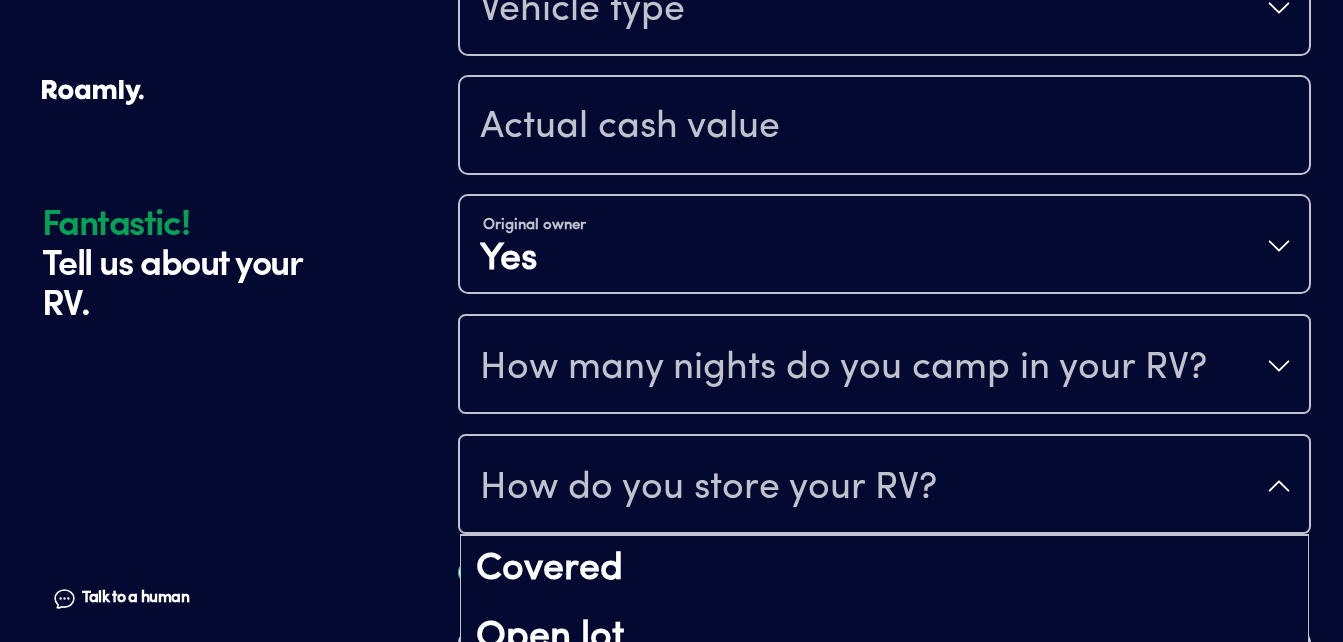 scroll, scrollTop: 26, scrollLeft: 0, axis: vertical 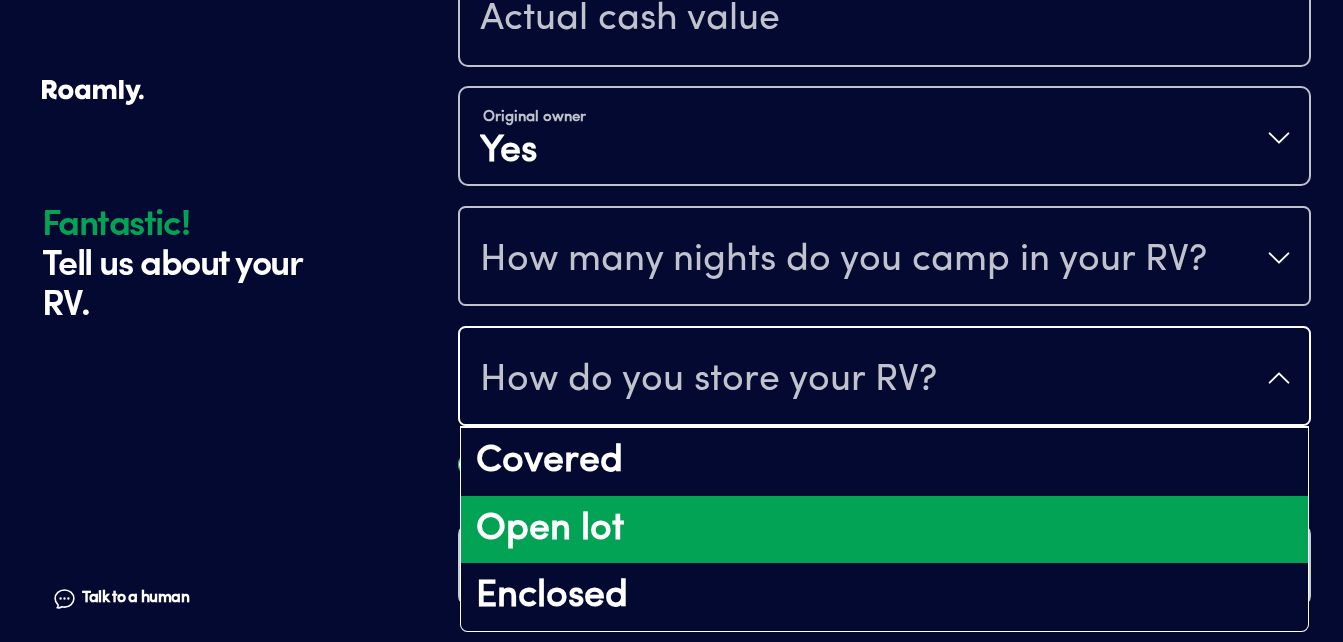click on "Open lot" at bounding box center [884, 530] 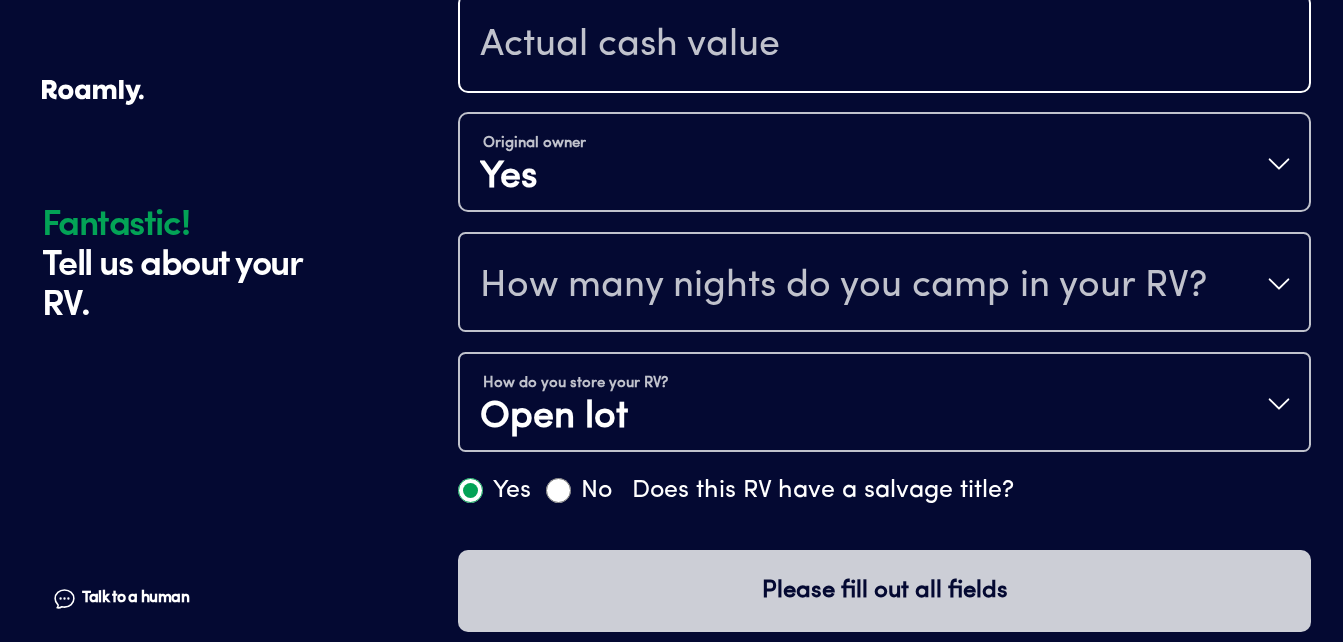 click at bounding box center (884, 45) 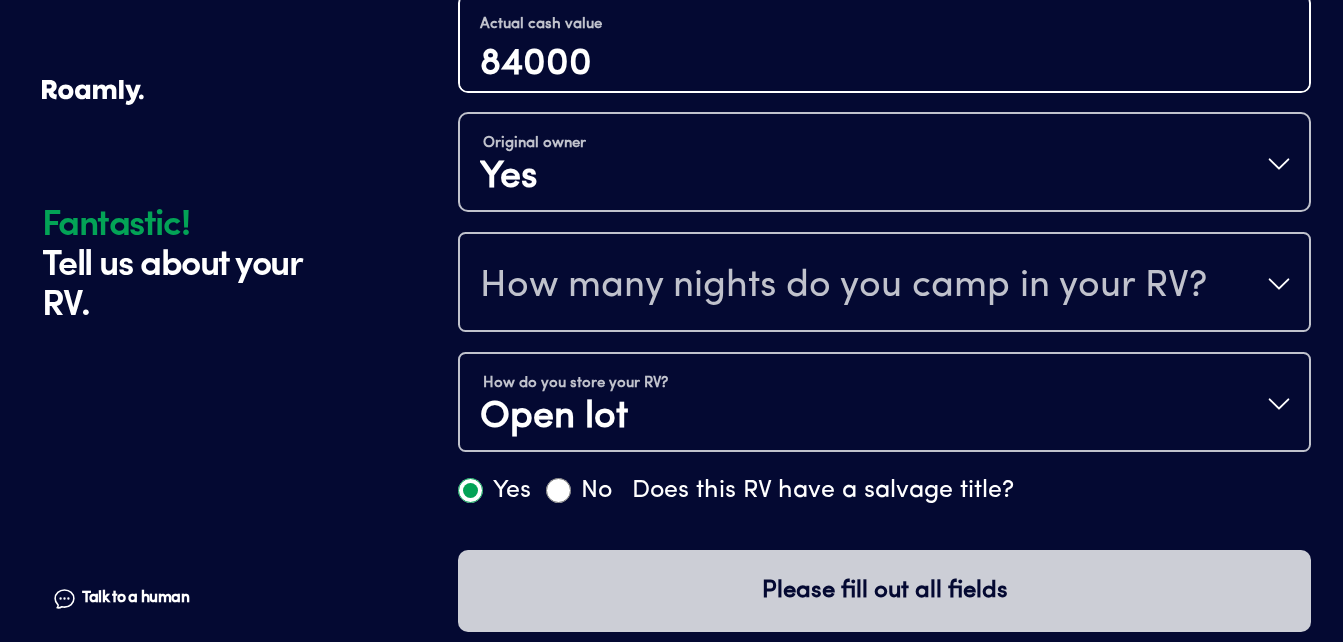 type on "84000" 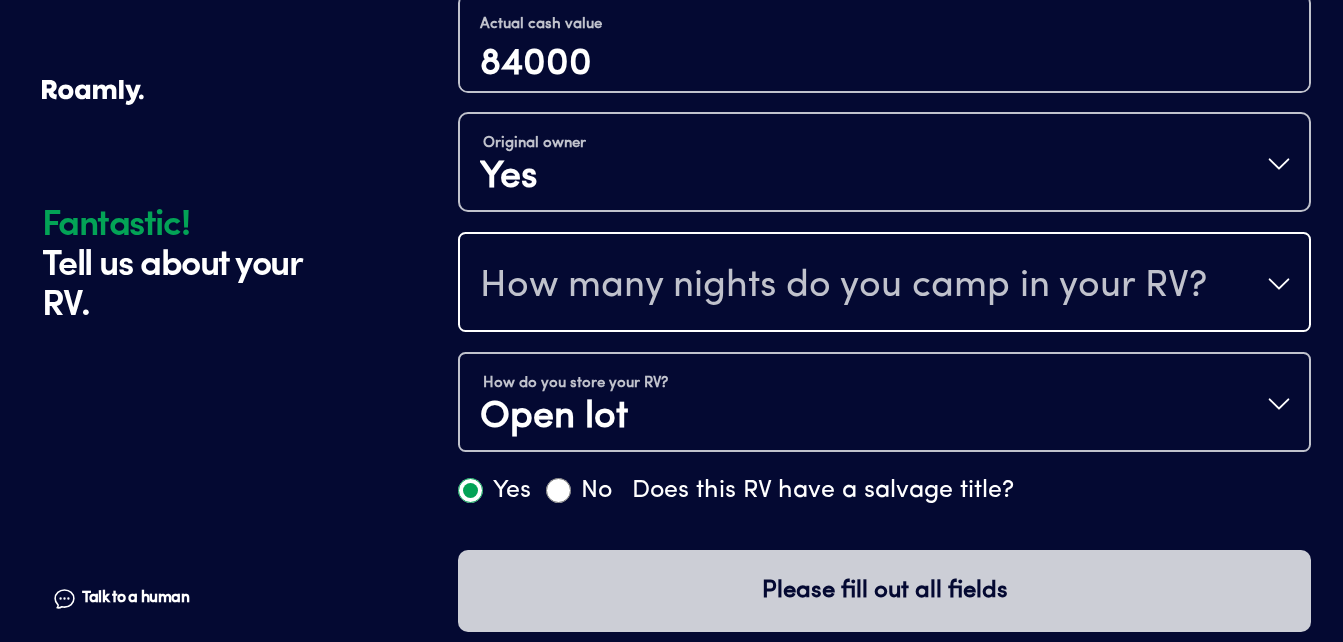 click on "How many nights do you camp in your RV?" at bounding box center (843, 286) 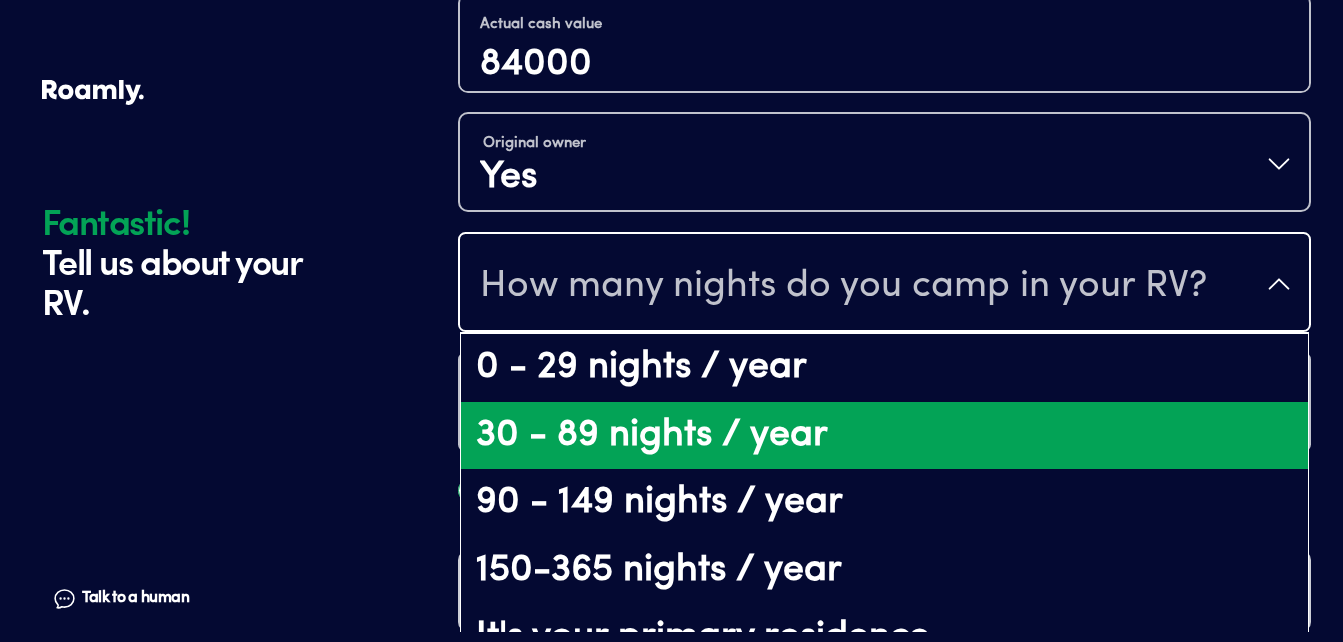 click on "30 - 89 nights / year" at bounding box center [884, 436] 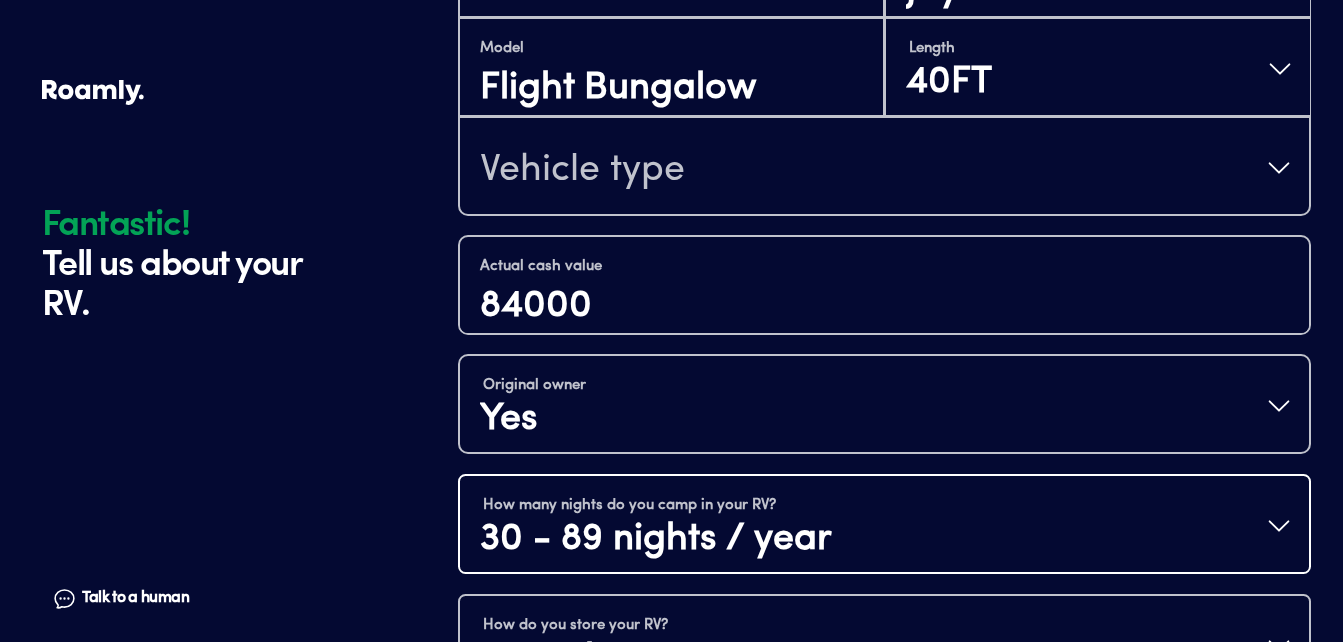 scroll, scrollTop: 853, scrollLeft: 0, axis: vertical 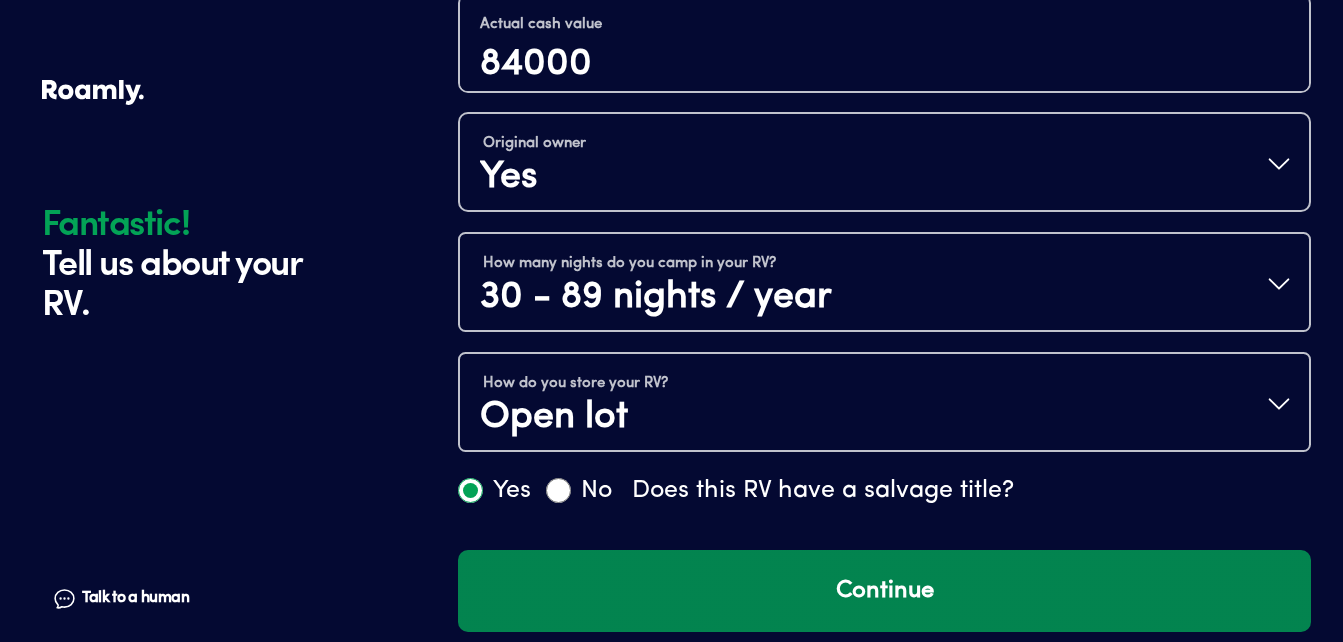 click on "Continue" at bounding box center (884, 591) 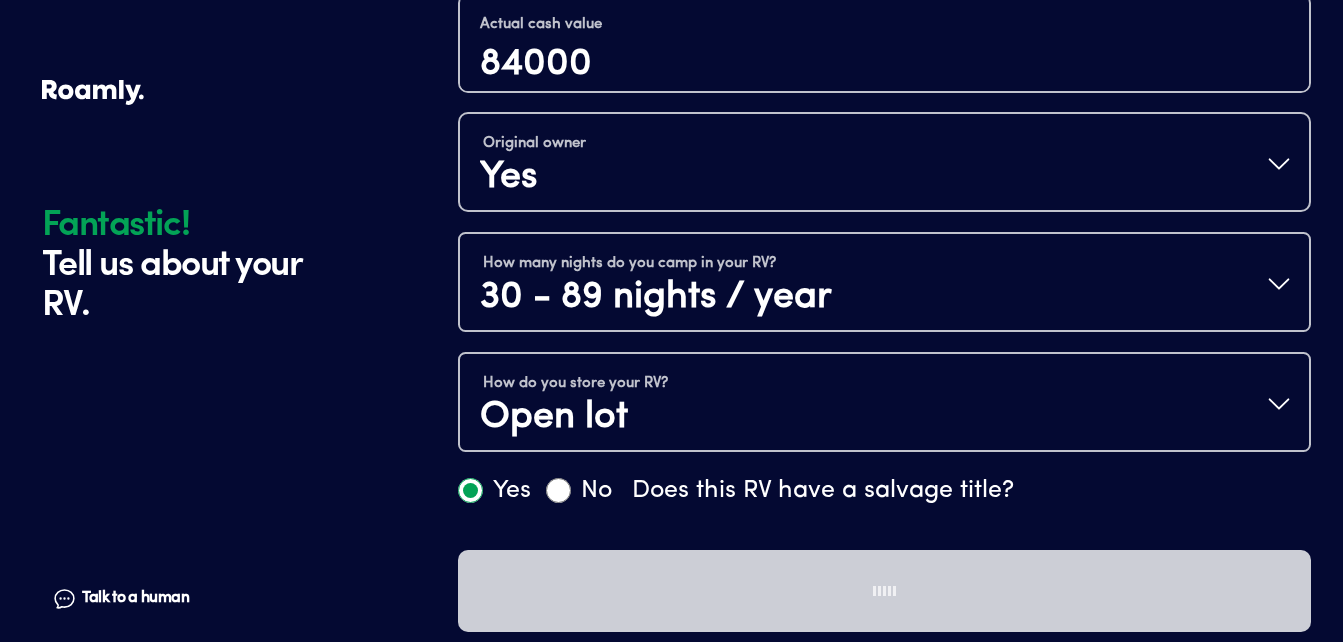 click on "Does this RV have a salvage title?" at bounding box center [823, 491] 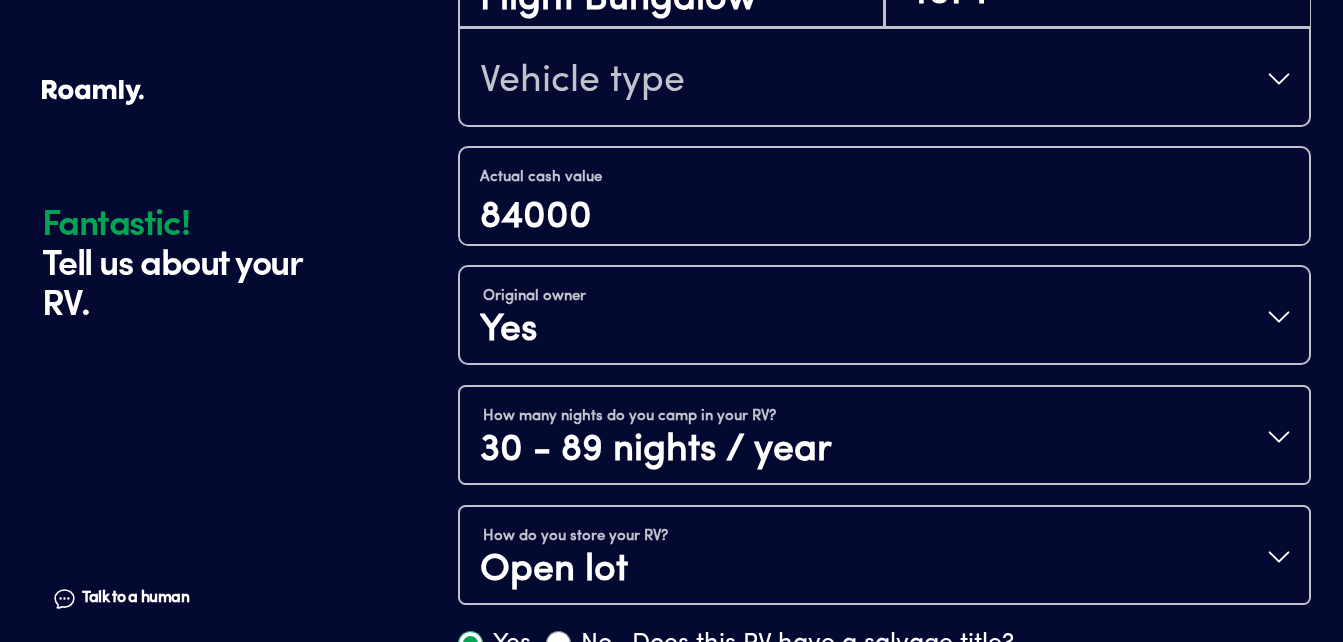 scroll, scrollTop: 853, scrollLeft: 0, axis: vertical 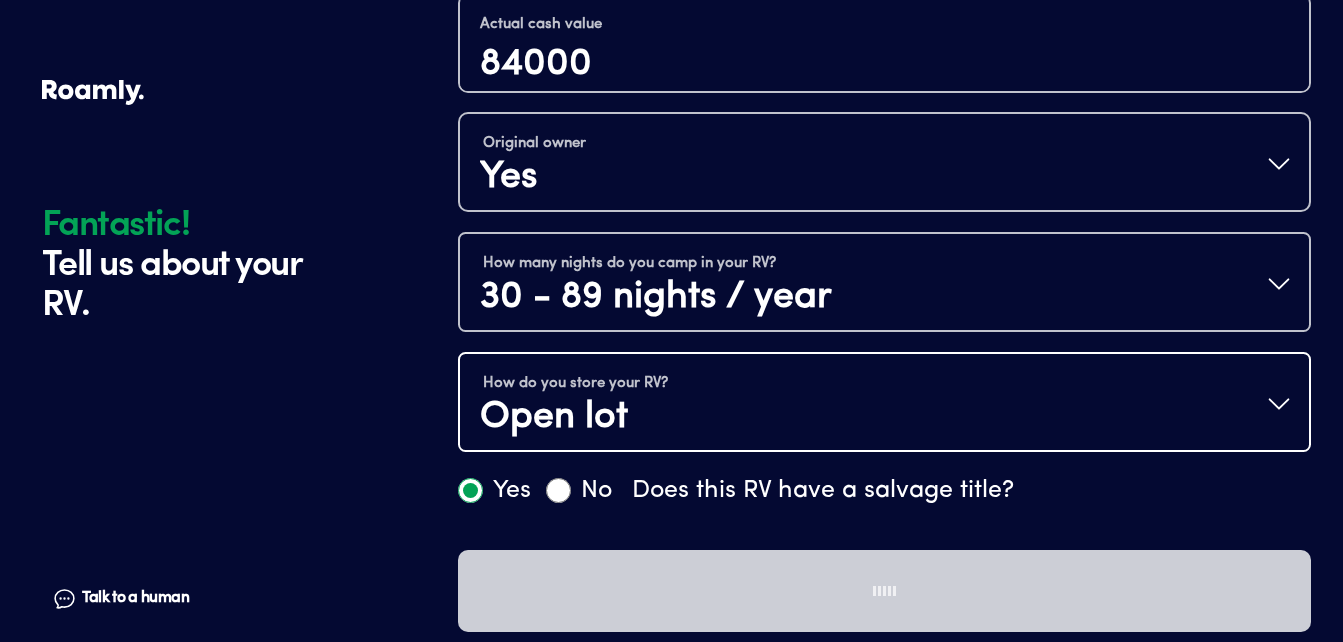 drag, startPoint x: 680, startPoint y: 407, endPoint x: 691, endPoint y: 407, distance: 11 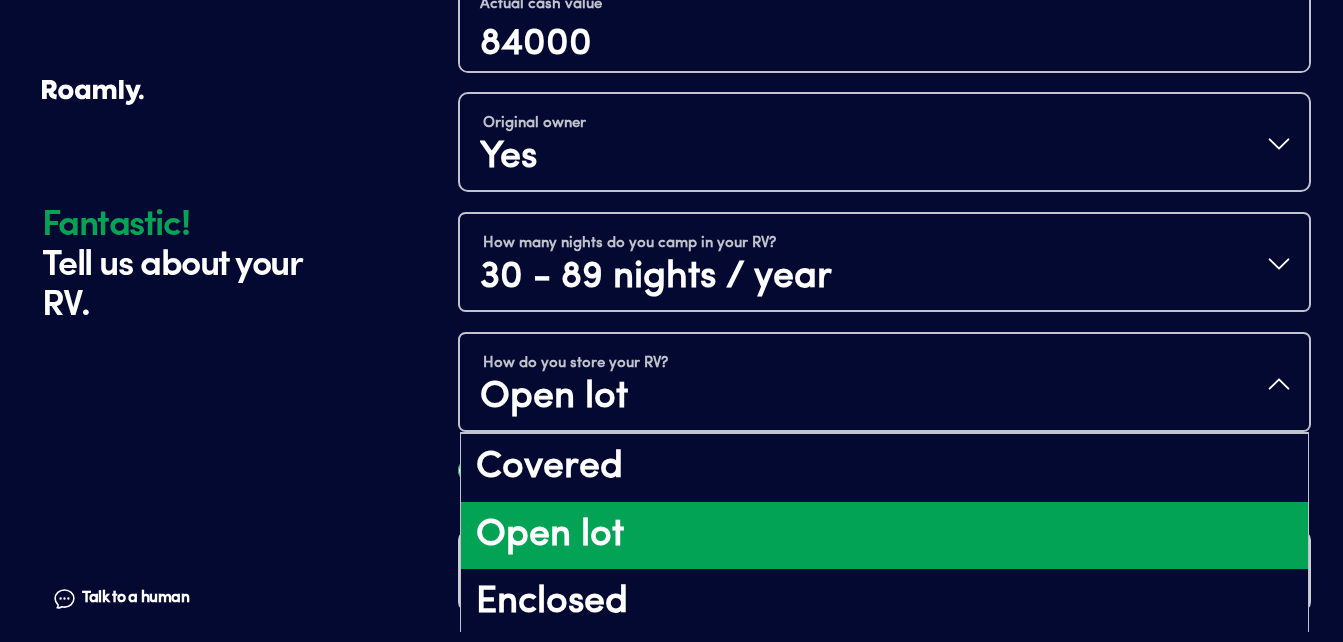 scroll, scrollTop: 26, scrollLeft: 0, axis: vertical 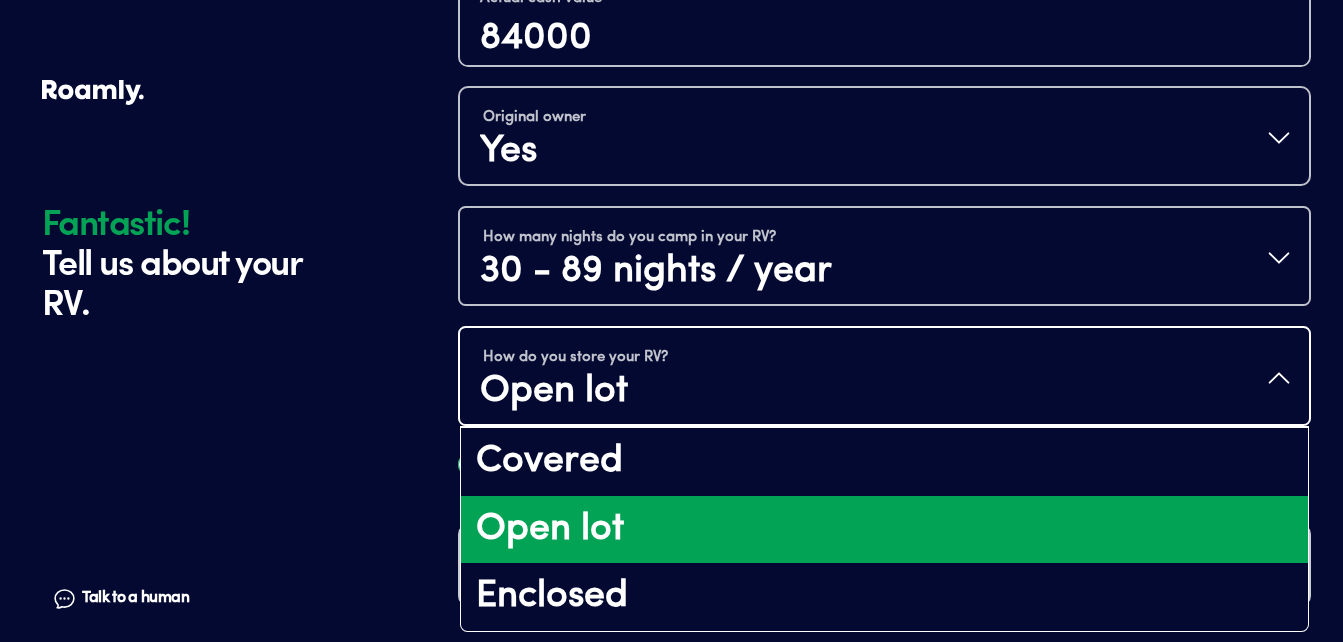click on "Open lot" at bounding box center [884, 530] 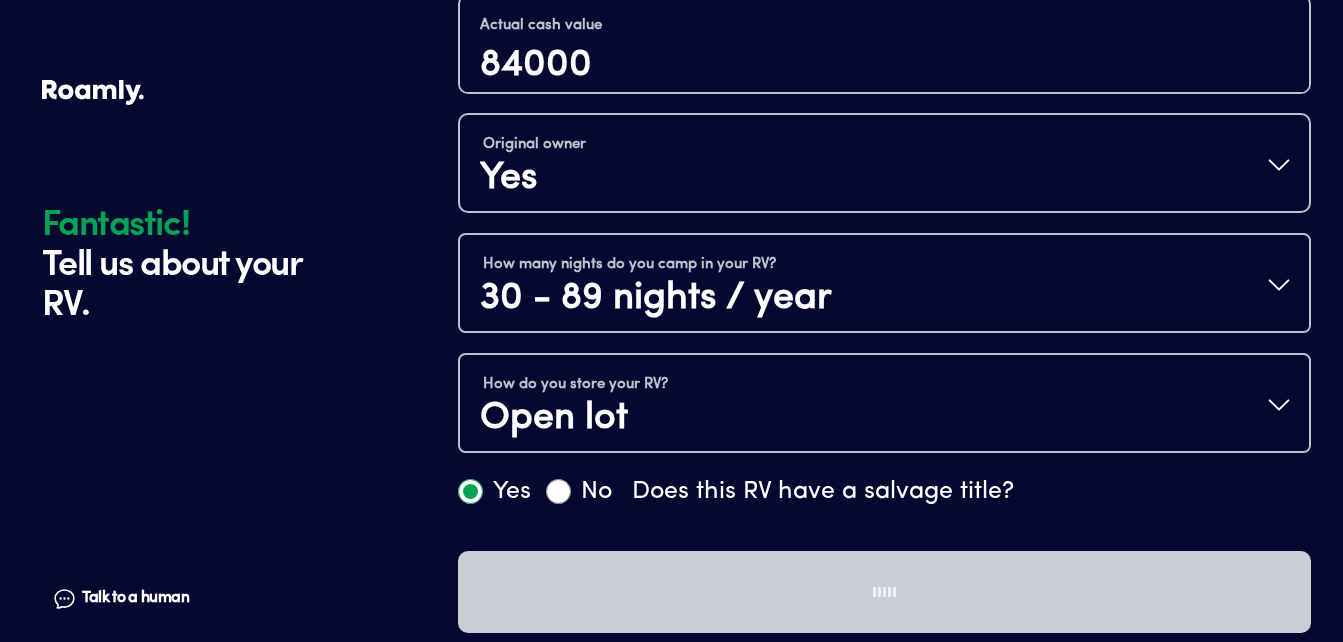 scroll, scrollTop: 853, scrollLeft: 0, axis: vertical 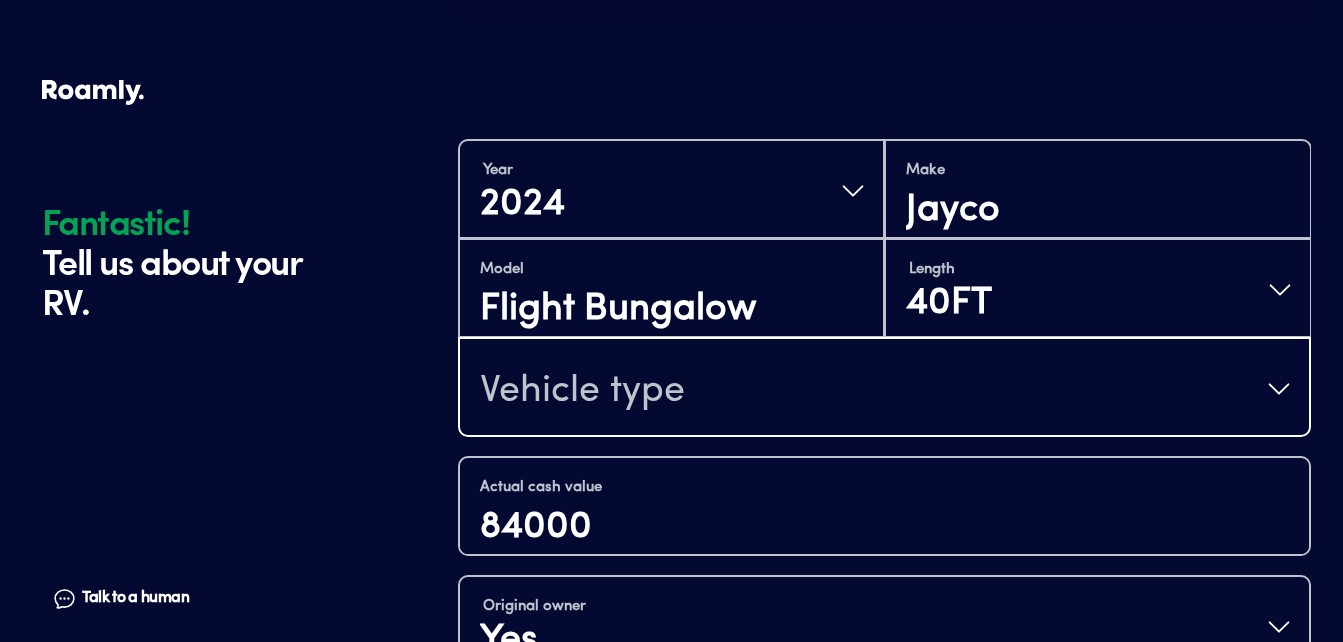 click on "Vehicle type" at bounding box center (884, 389) 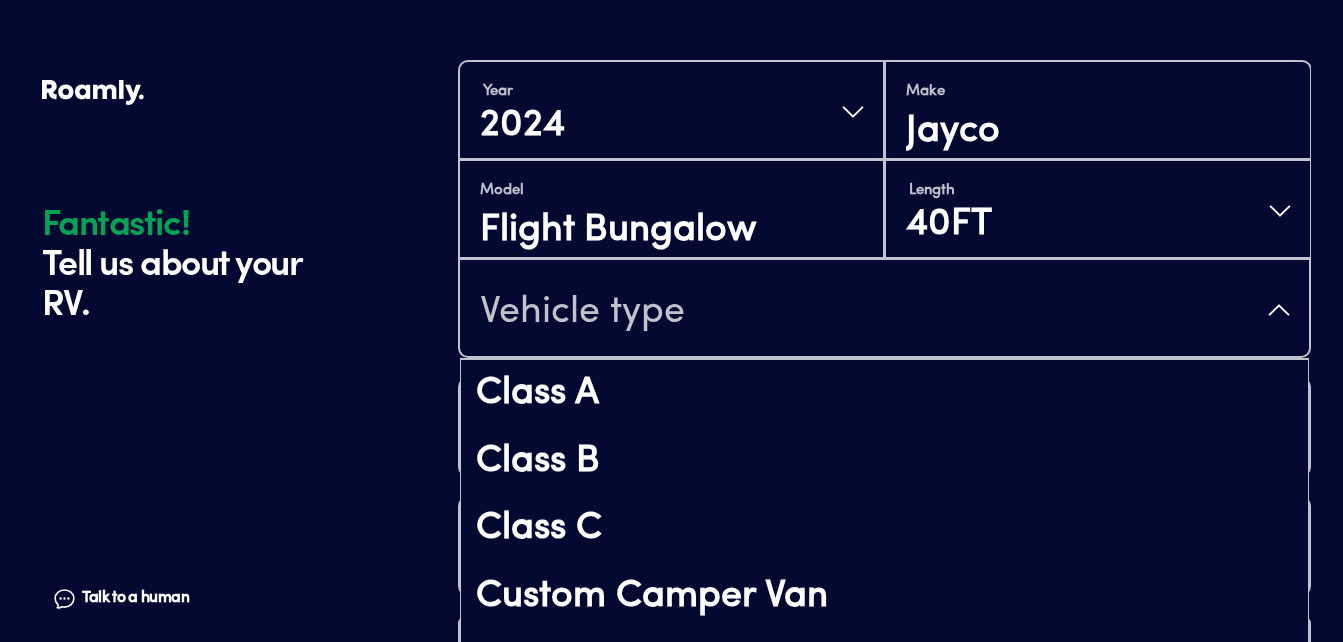 scroll, scrollTop: 853, scrollLeft: 0, axis: vertical 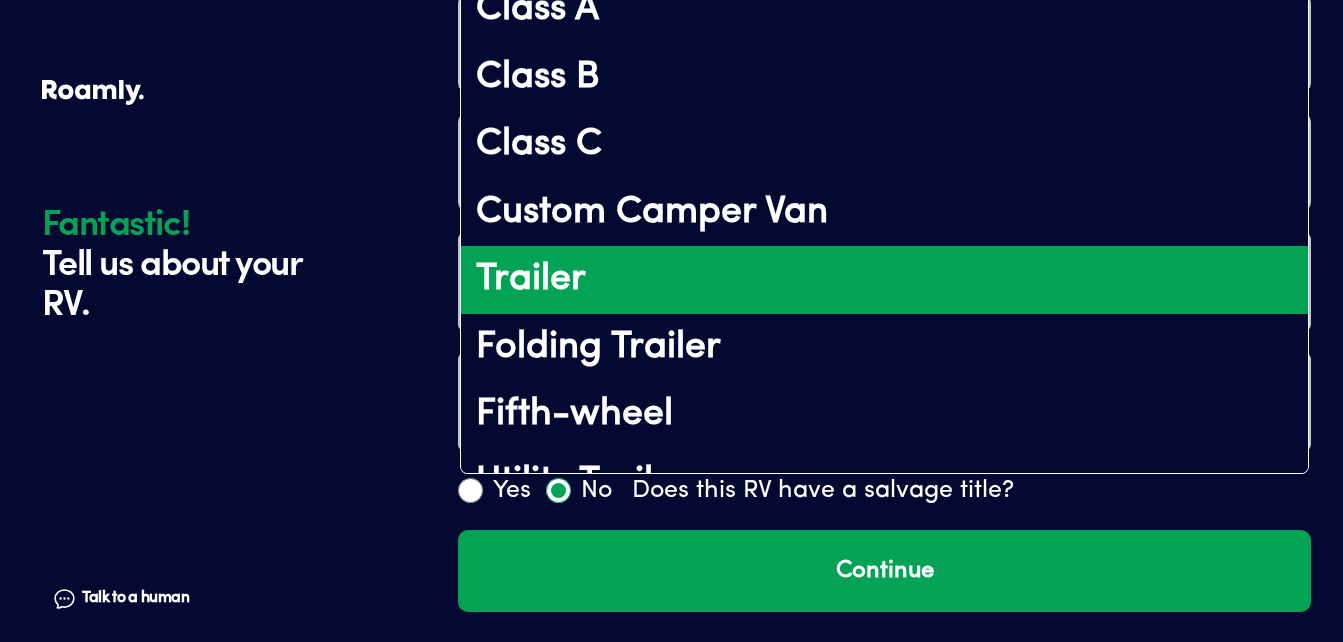 click on "Trailer" at bounding box center [884, 280] 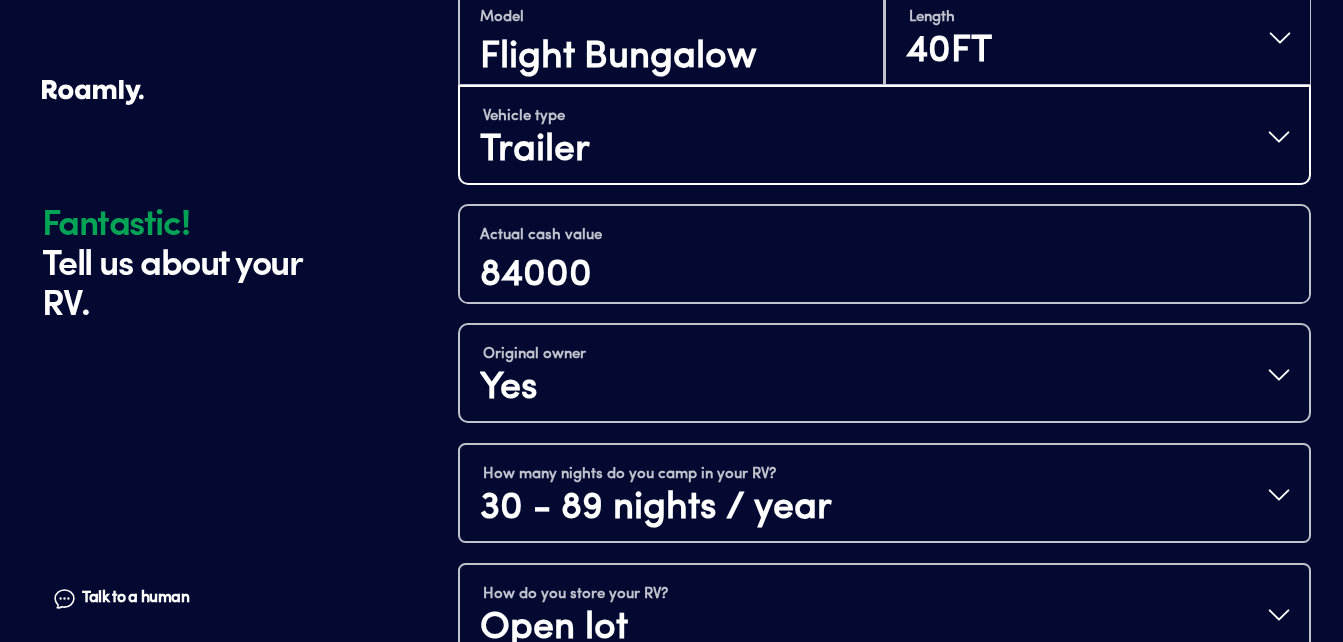 scroll, scrollTop: 853, scrollLeft: 0, axis: vertical 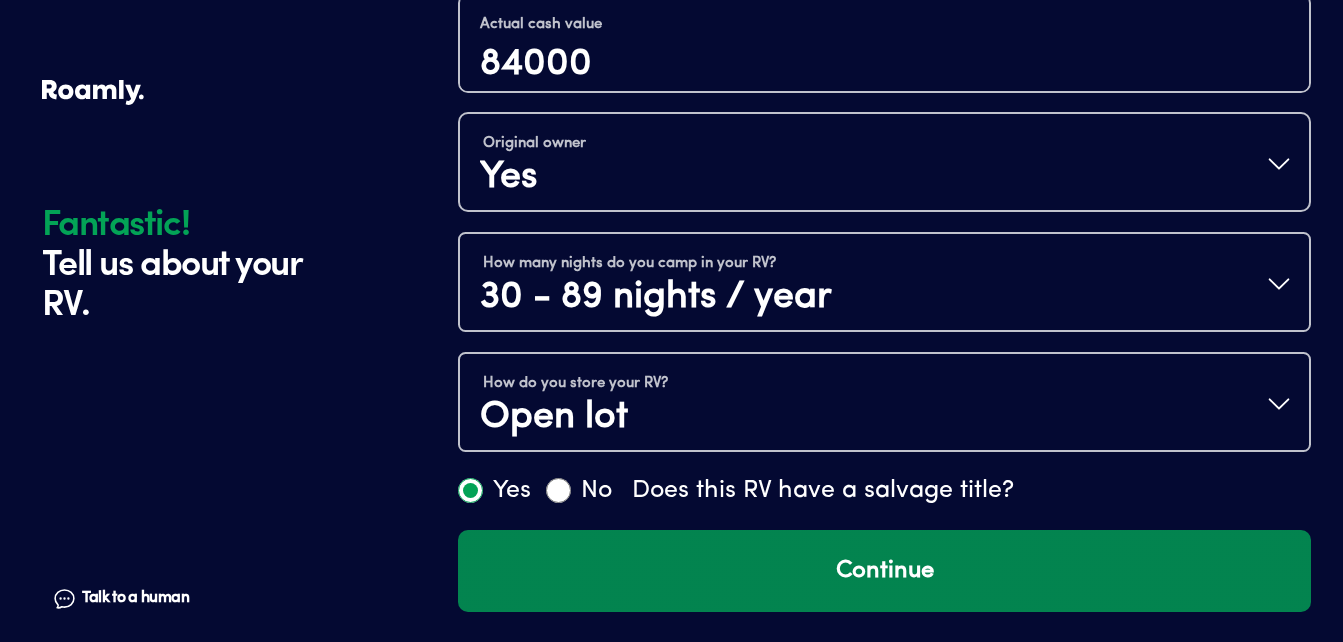 click on "Continue" at bounding box center (884, 571) 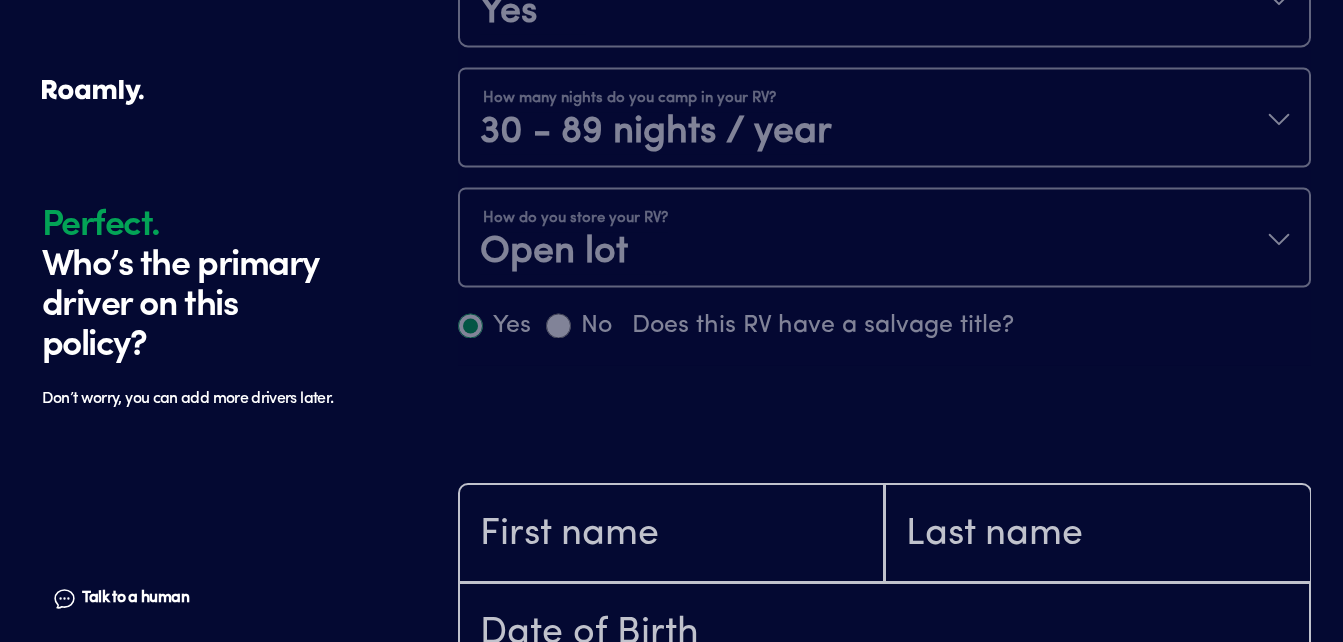 scroll, scrollTop: 1403, scrollLeft: 0, axis: vertical 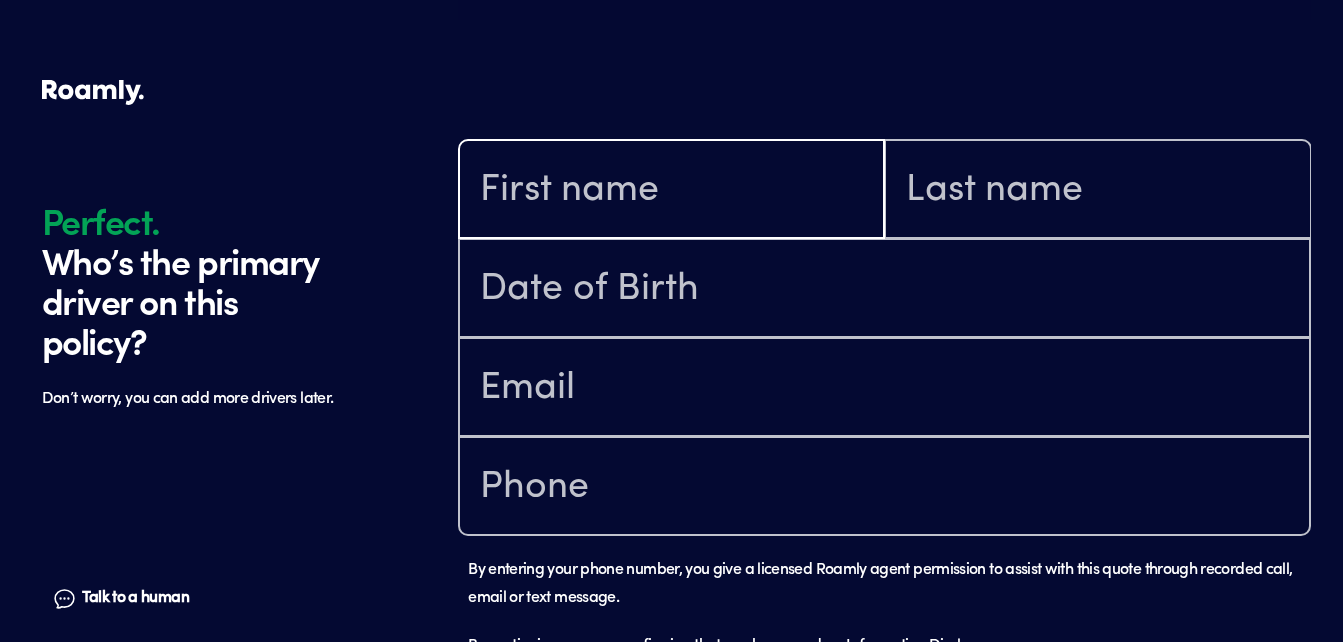 click at bounding box center [671, 191] 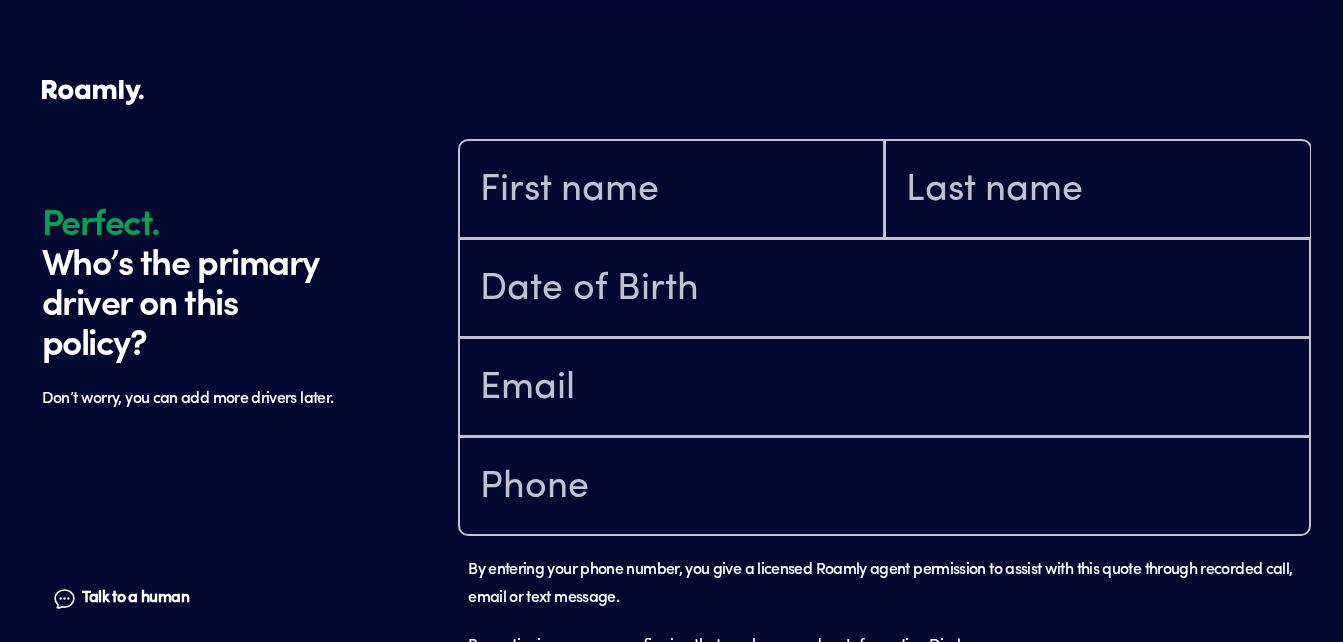 click on "By entering your phone number, you give a licensed Roamly agent permission to assist with this quote through recorded call, email or text message. By continuing, you are confirming that you have read our  Information Disclosure . Please fill out all fields" at bounding box center [884, 391] 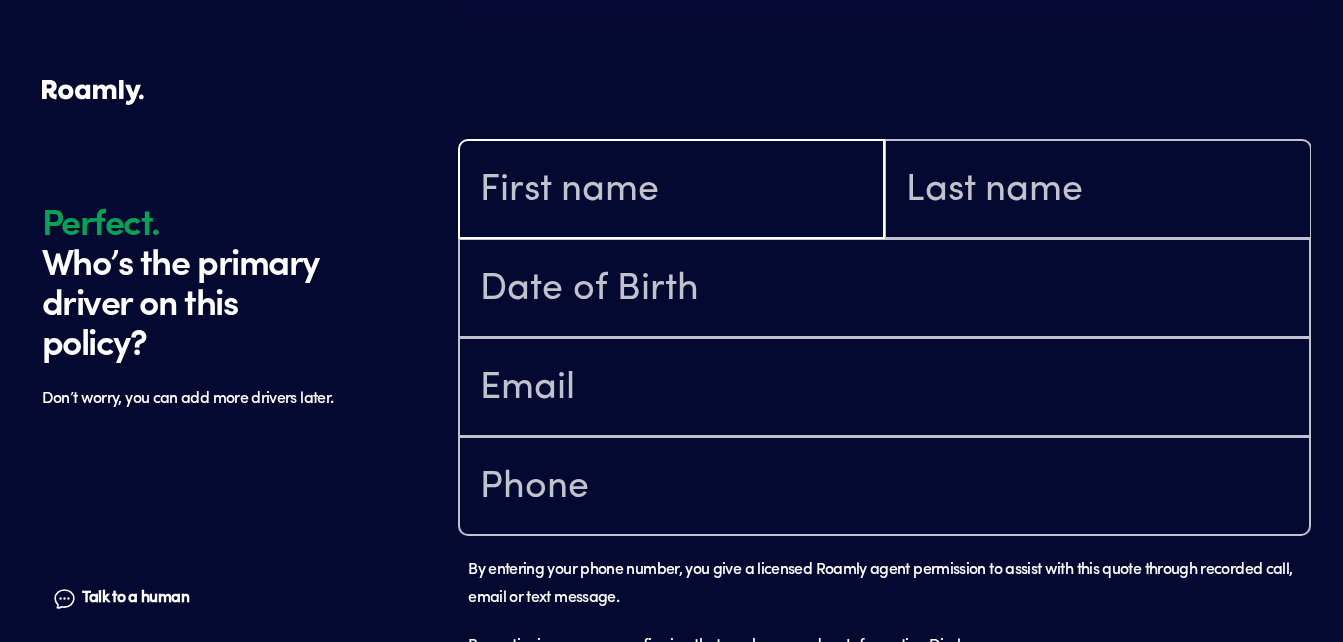 click at bounding box center (671, 191) 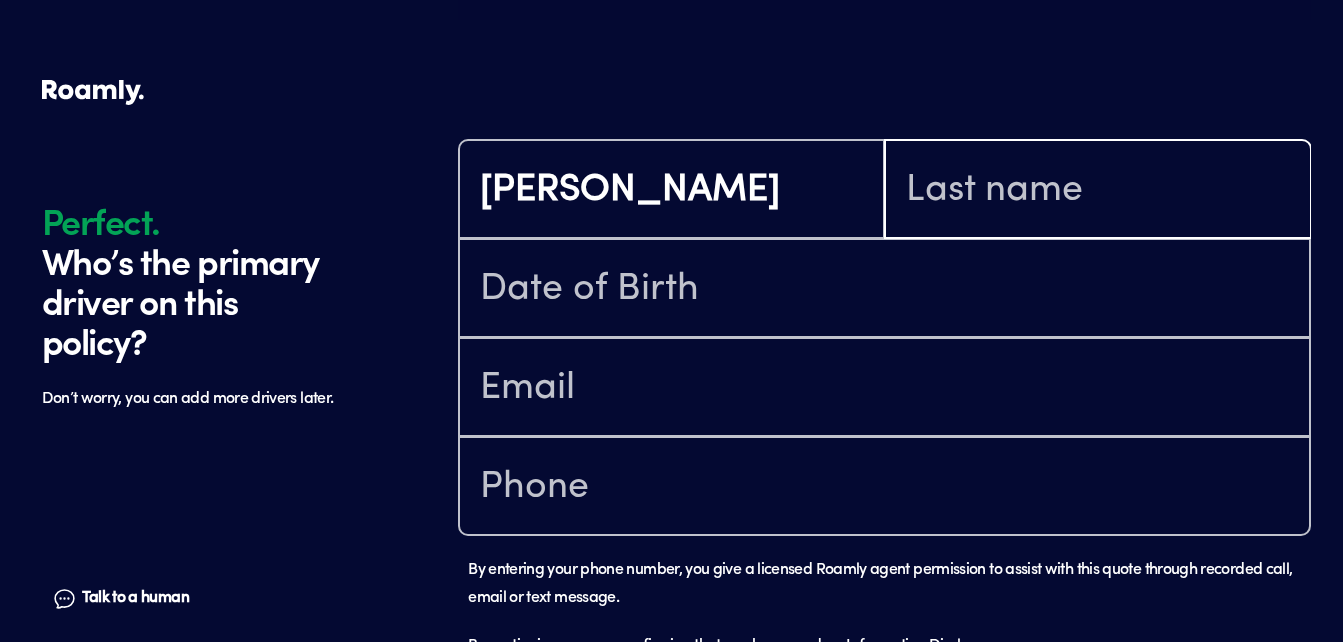 type on "Pierce" 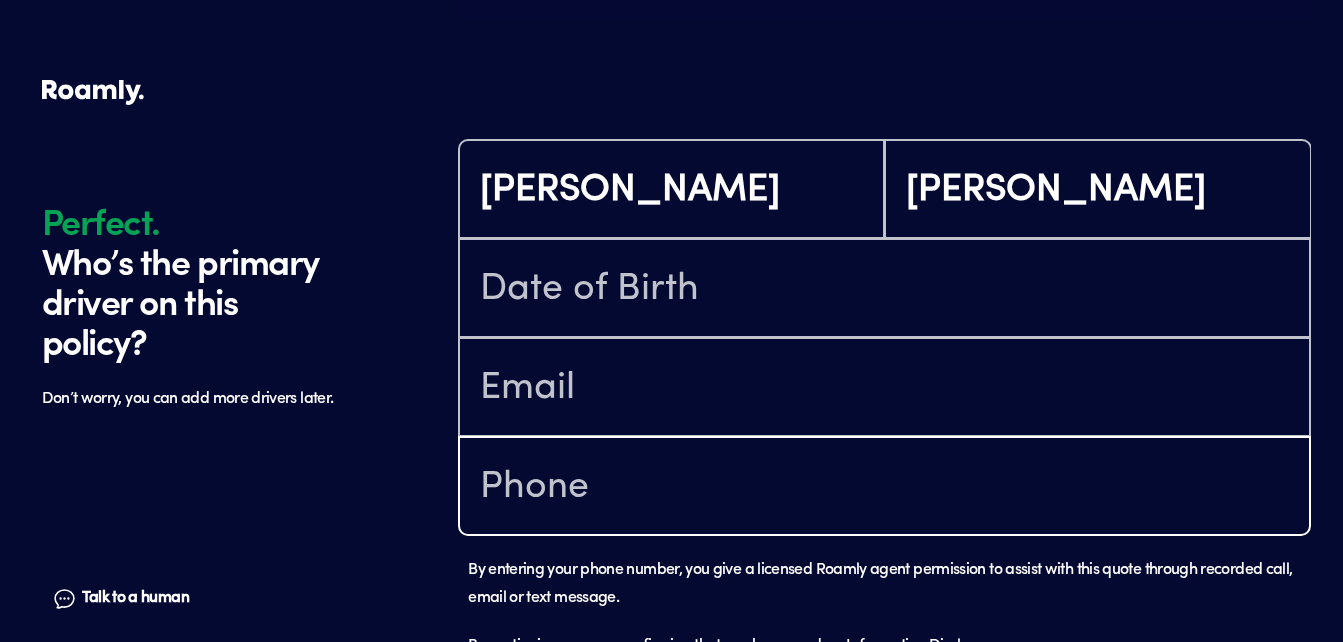 type on "(608) 216-1253" 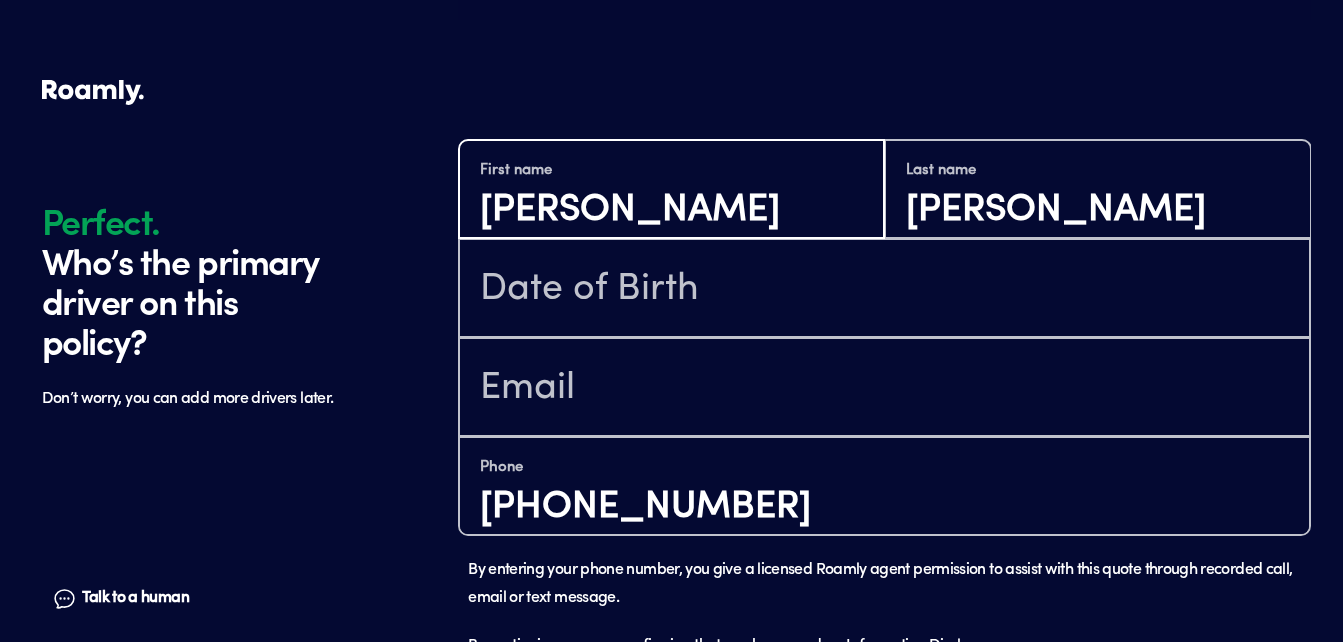 type on "Judith" 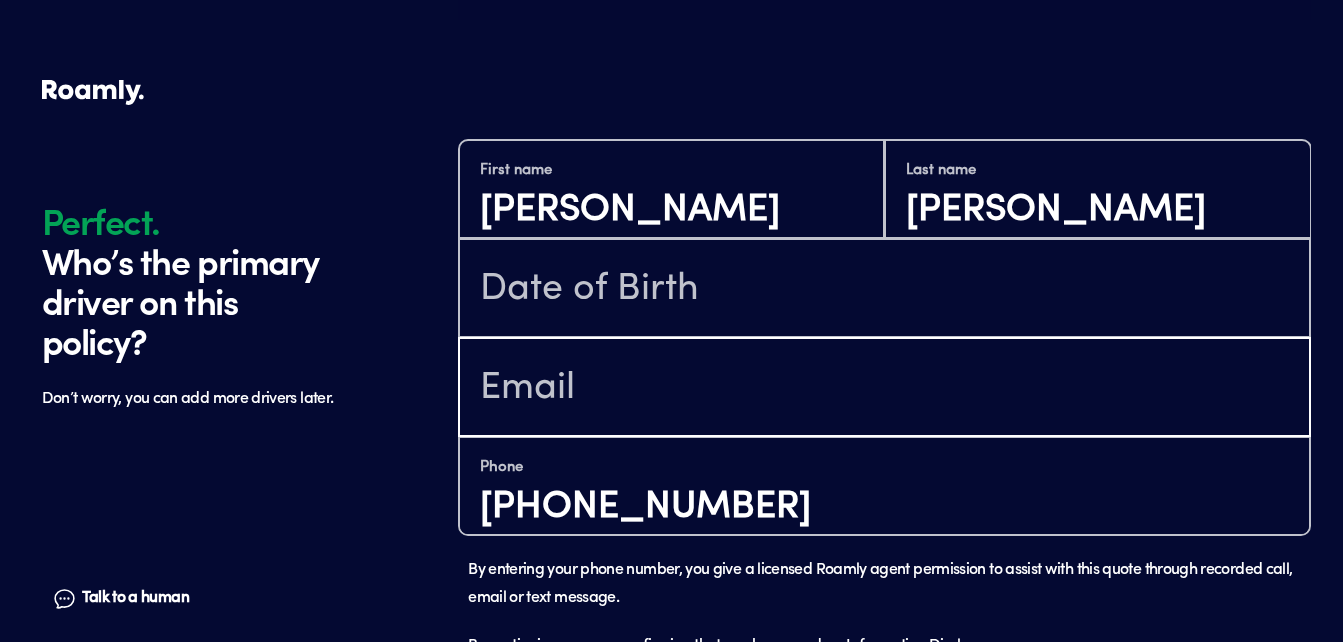 type on "bjpierce1510@gmail.com" 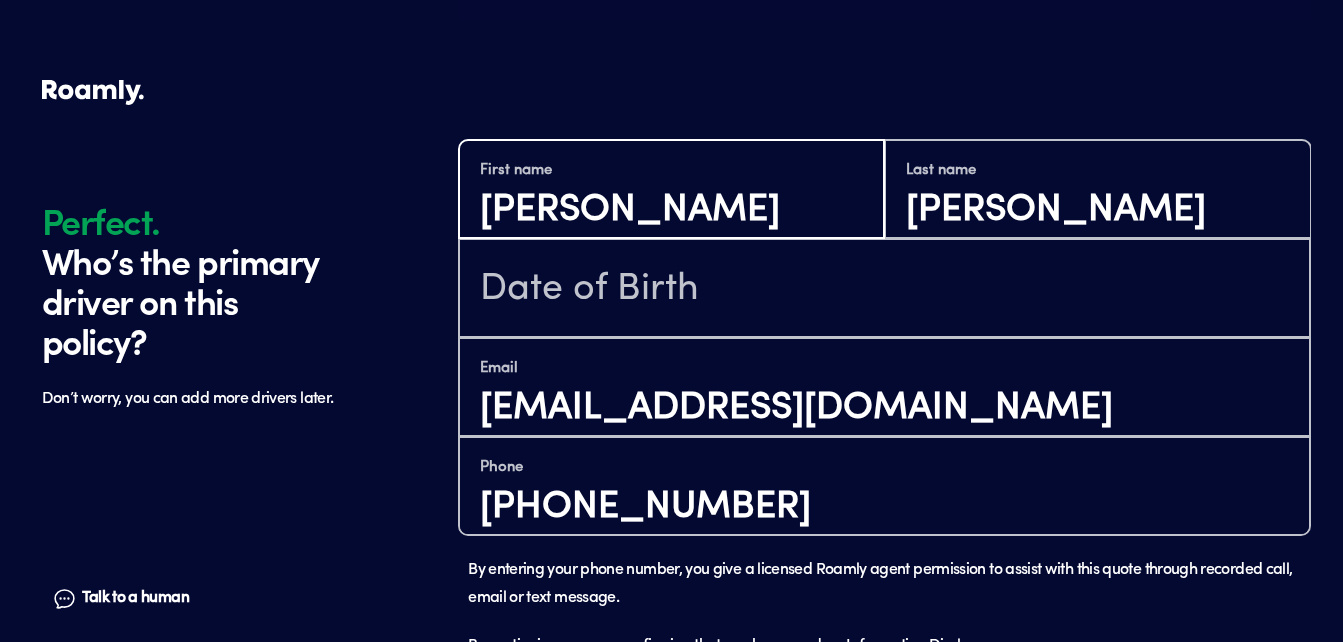 drag, startPoint x: 632, startPoint y: 183, endPoint x: 355, endPoint y: 276, distance: 292.19513 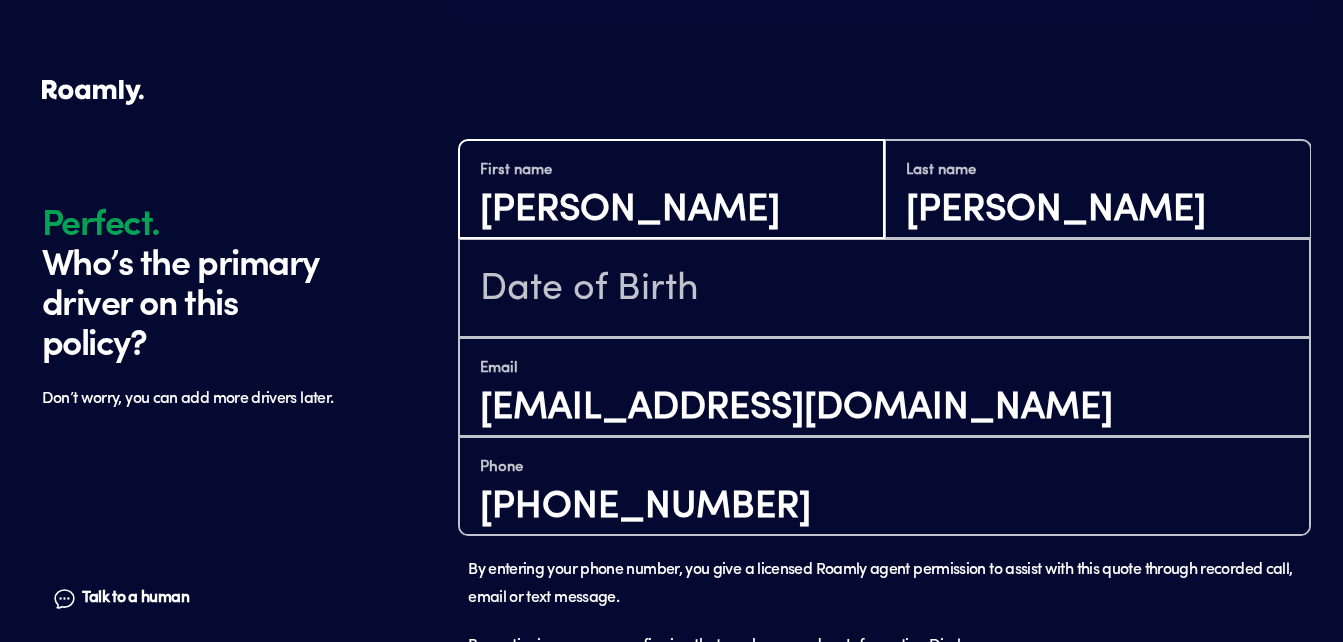 type on "Boyd" 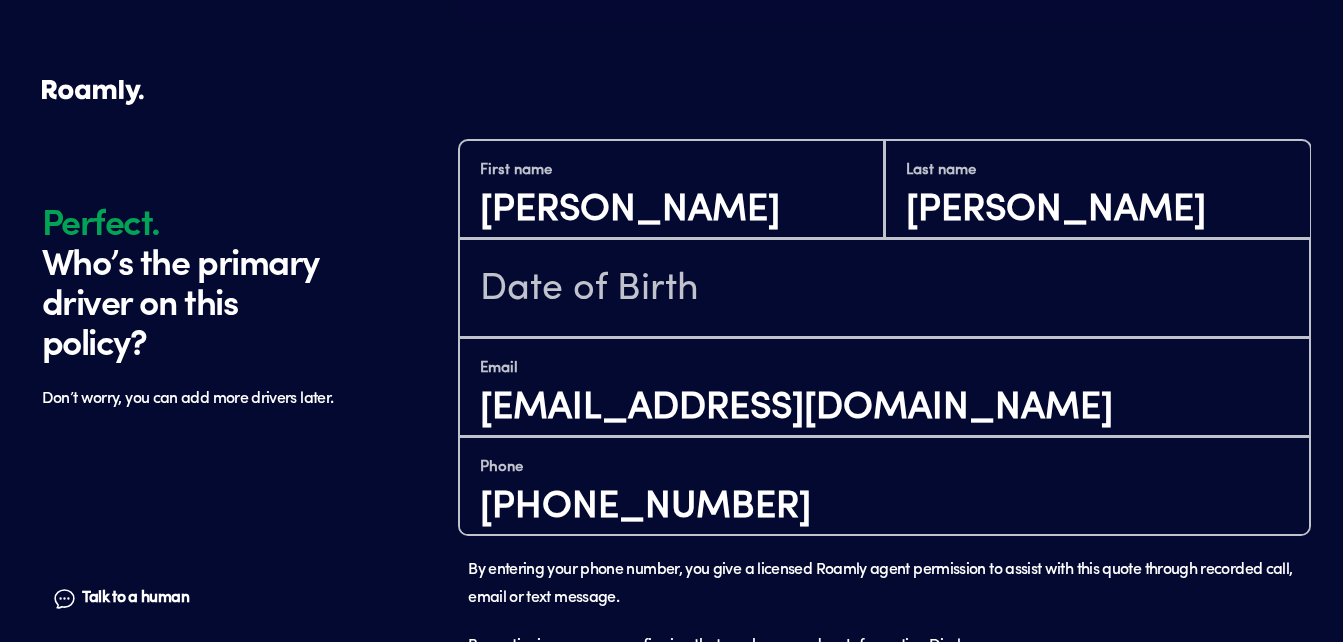 click on "First name Boyd Last name Pierce Email bjpierce1510@gmail.com Phone (608) 216-1253 By entering your phone number, you give a licensed Roamly agent permission to assist with this quote through recorded call, email or text message. By continuing, you are confirming that you have read our  Information Disclosure . Please fill out all fields" at bounding box center (884, 391) 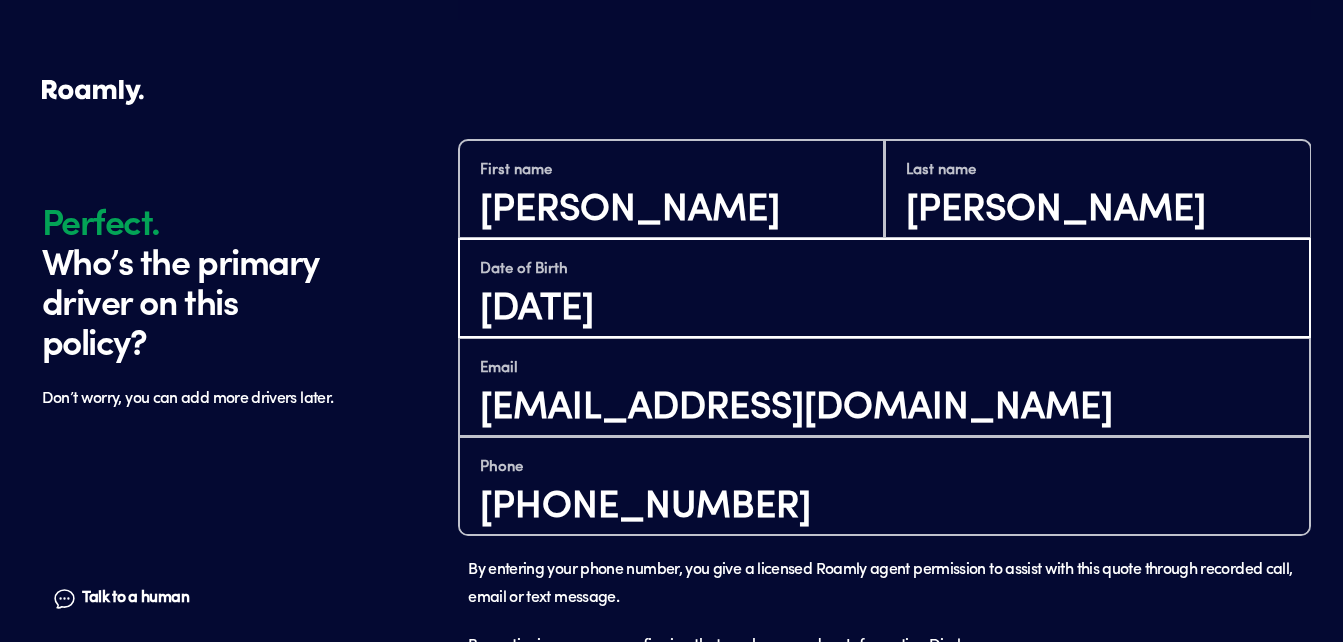 type on "04/22/1961" 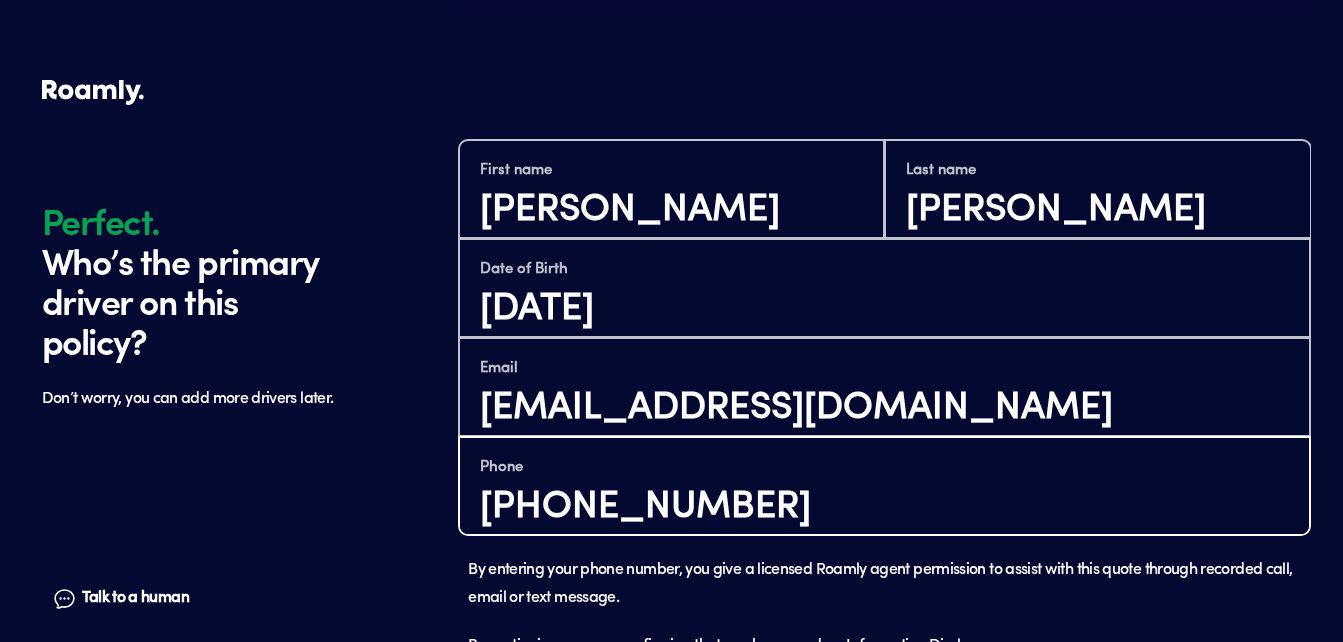 drag, startPoint x: 729, startPoint y: 501, endPoint x: 577, endPoint y: 567, distance: 165.71059 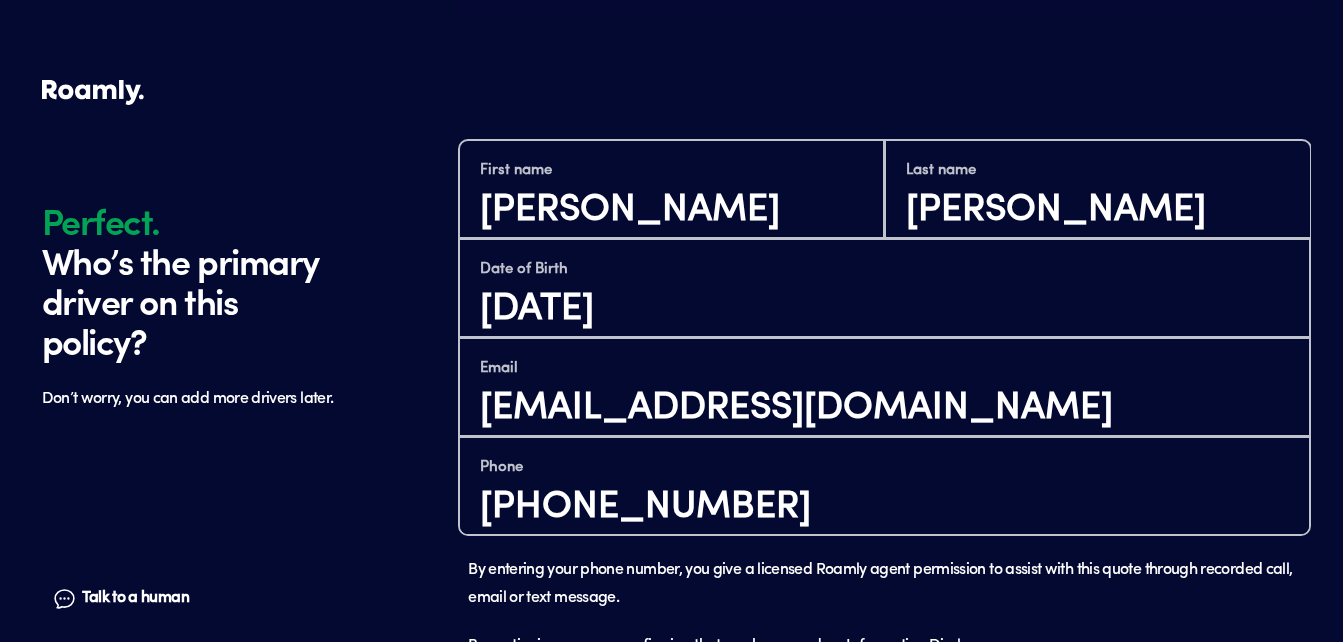 click on "By entering your phone number, you give a licensed Roamly agent permission to assist with this quote through recorded call, email or text message." at bounding box center [884, 584] 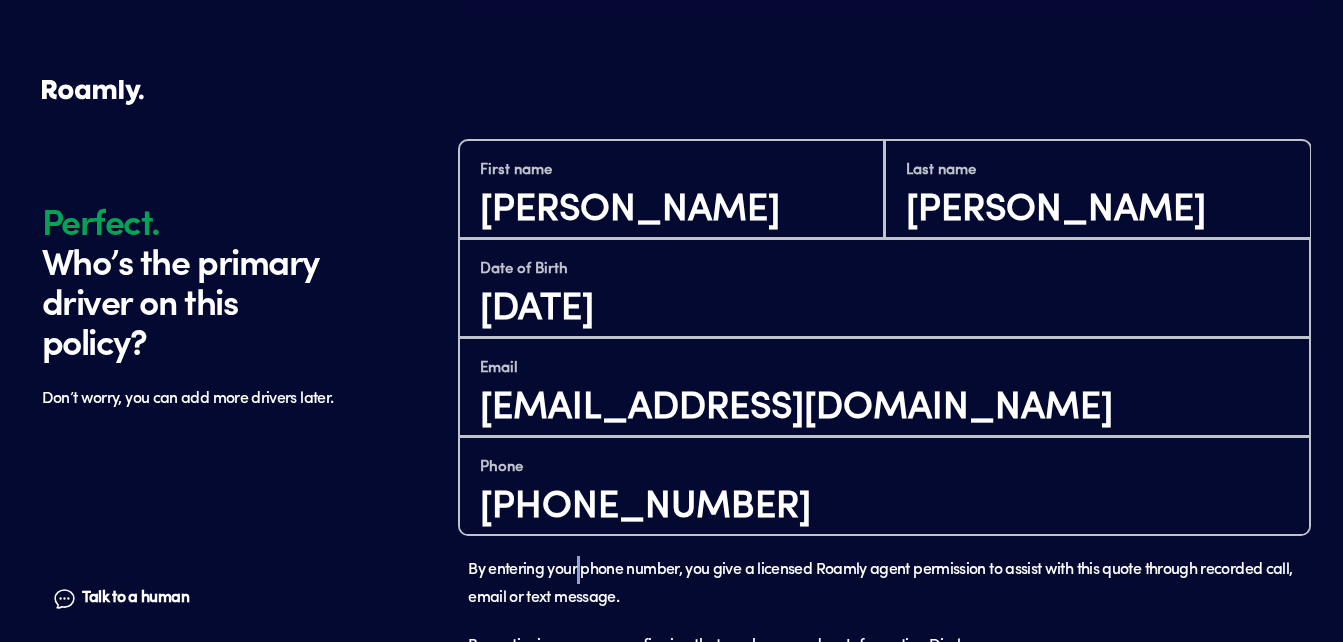 click on "By entering your phone number, you give a licensed Roamly agent permission to assist with this quote through recorded call, email or text message." at bounding box center (884, 584) 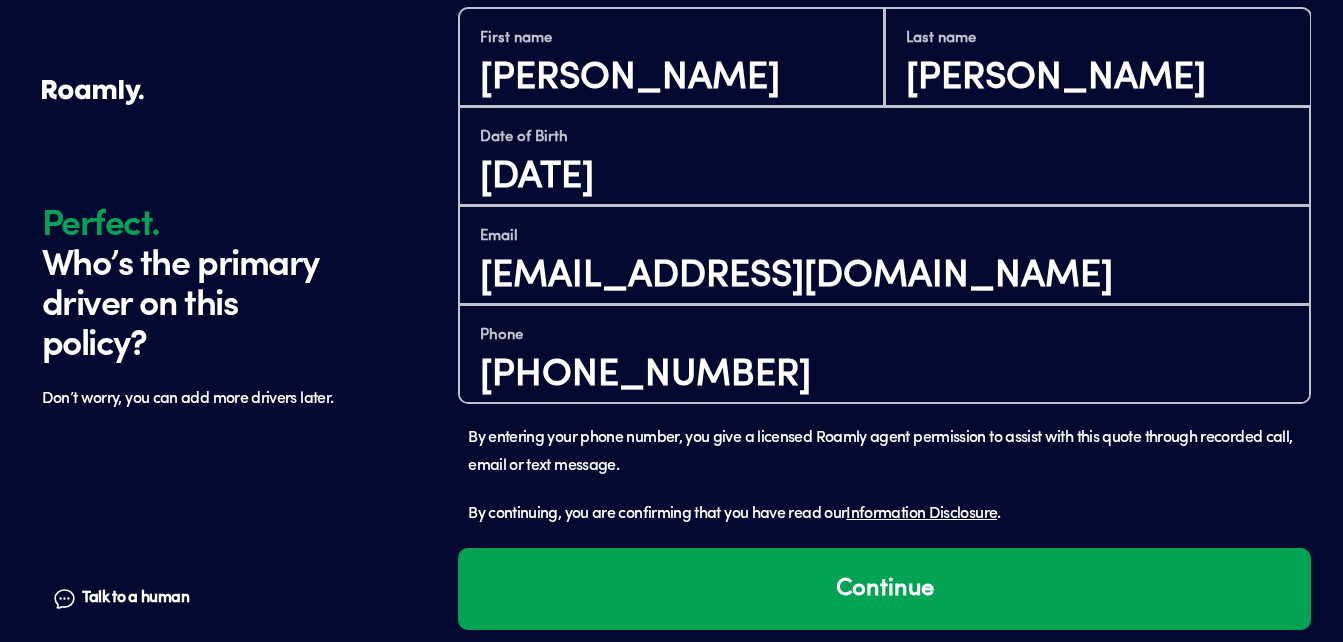 scroll, scrollTop: 1553, scrollLeft: 0, axis: vertical 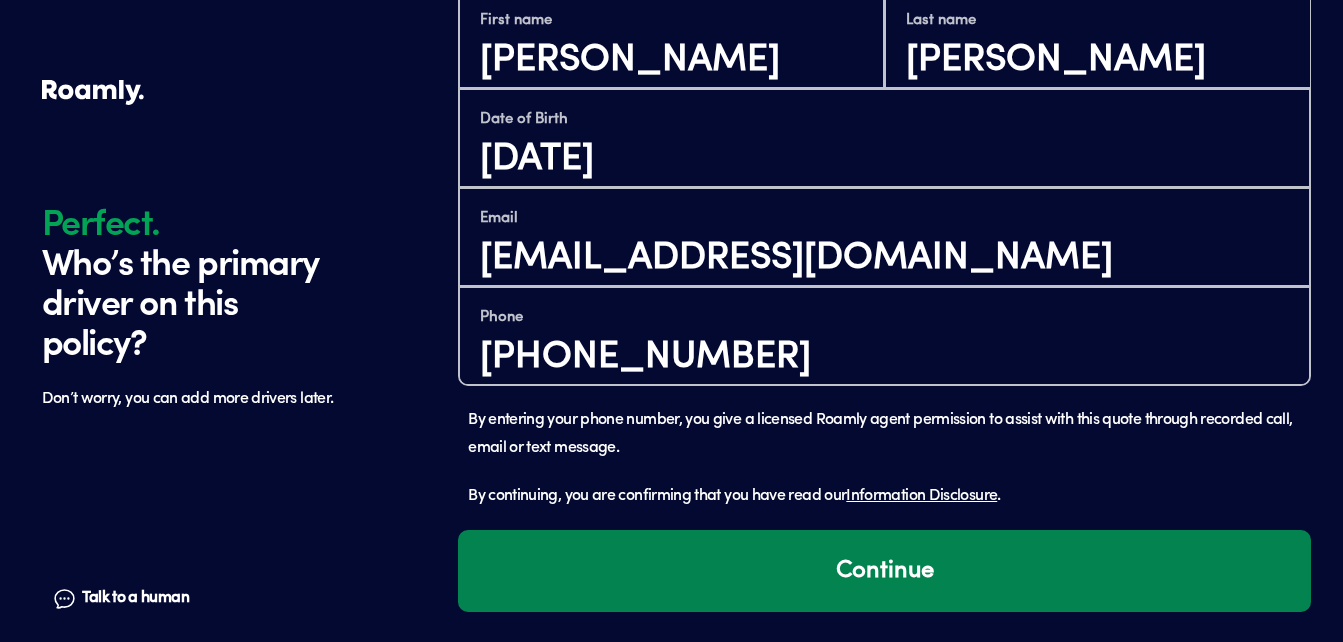 click on "Continue" at bounding box center [884, 571] 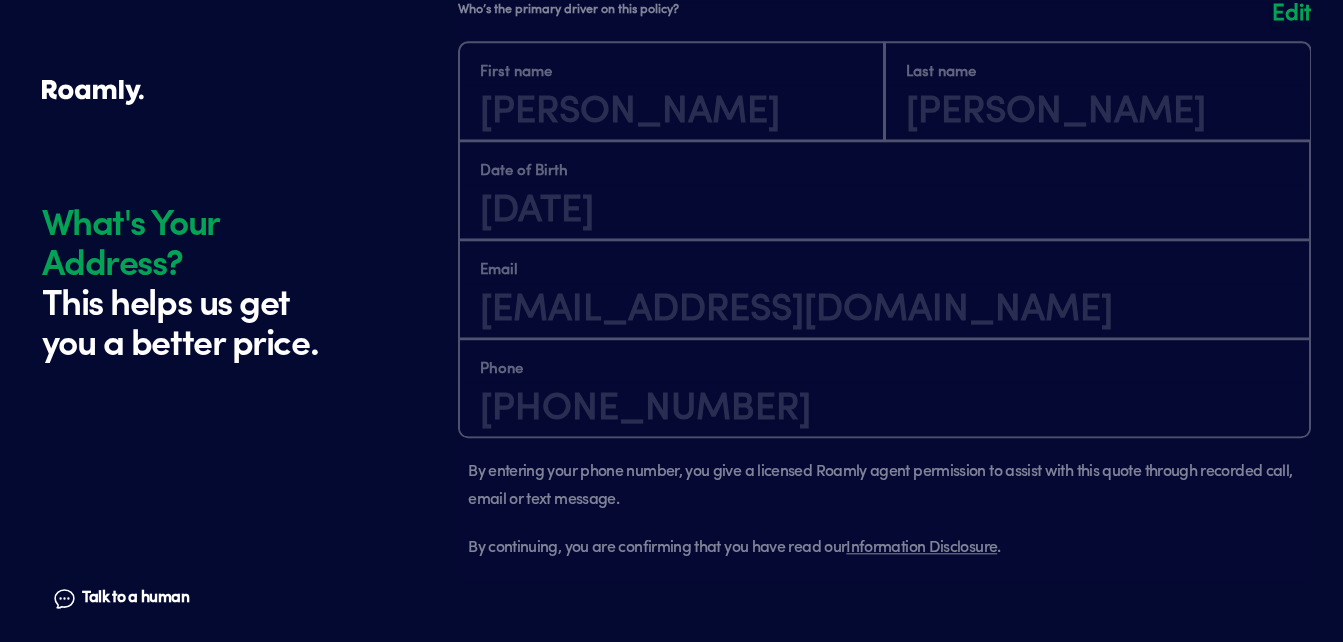 scroll, scrollTop: 2103, scrollLeft: 0, axis: vertical 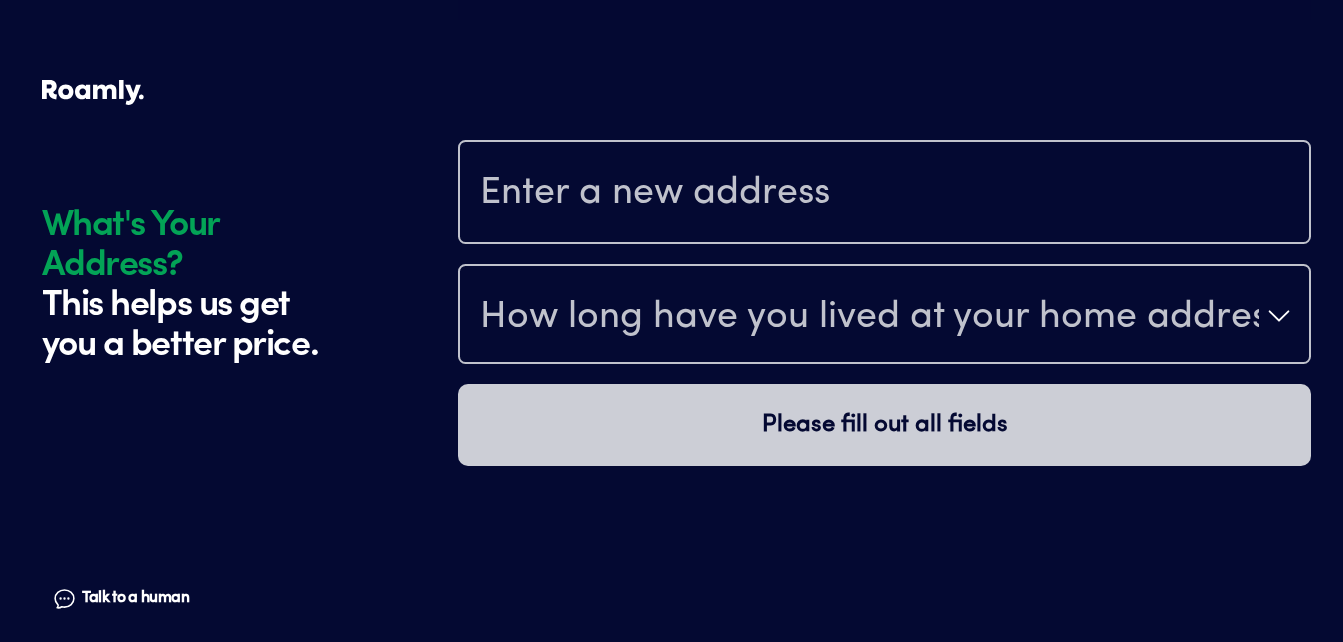 click at bounding box center (884, 194) 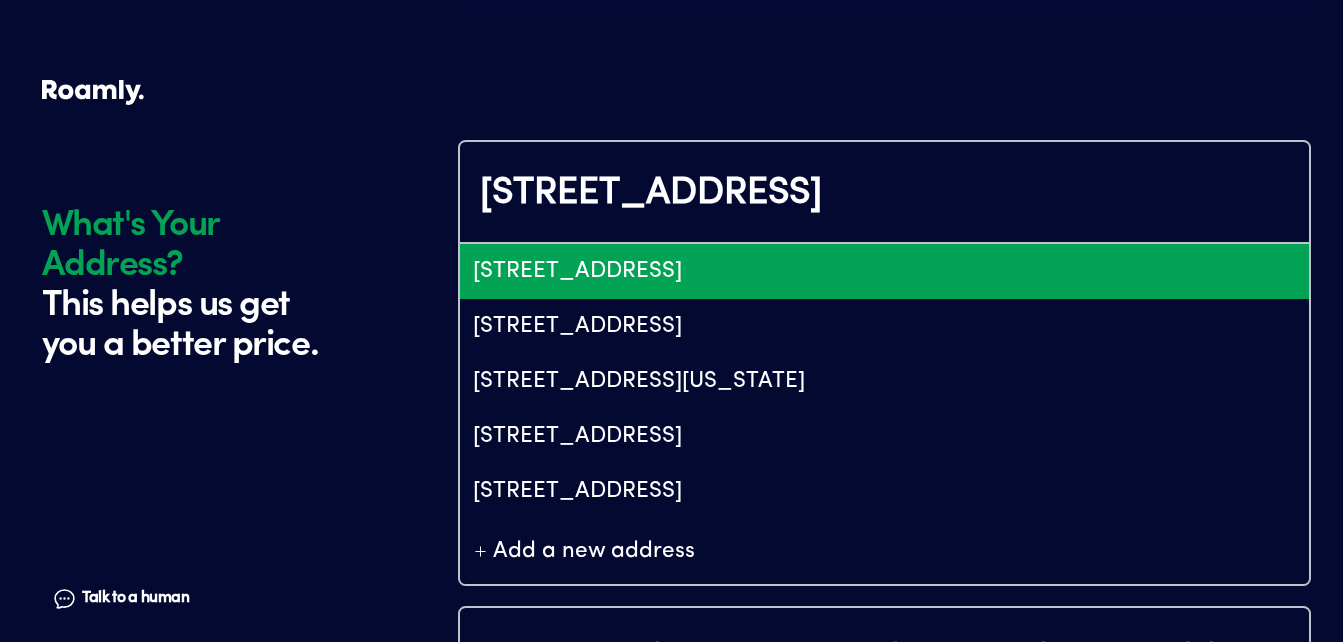 click on "317 Sleepy Hollow Ln, Marshall, WI, USA" at bounding box center (884, 271) 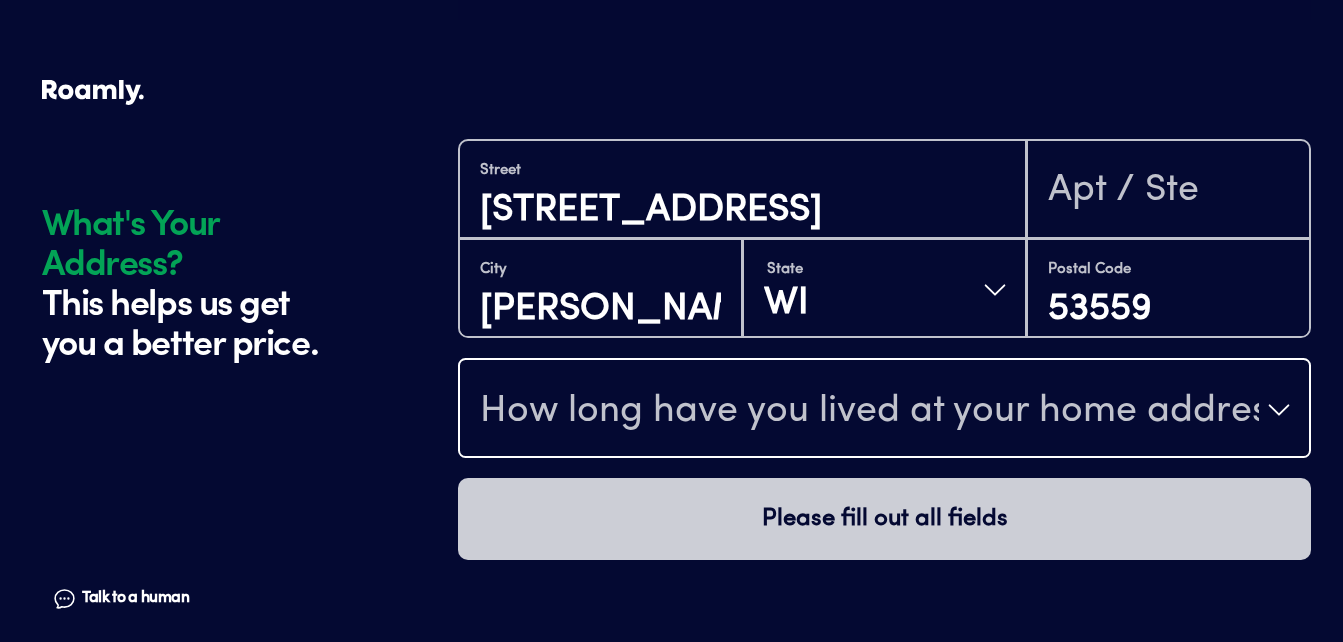 click on "How long have you lived at your home address?" at bounding box center [869, 412] 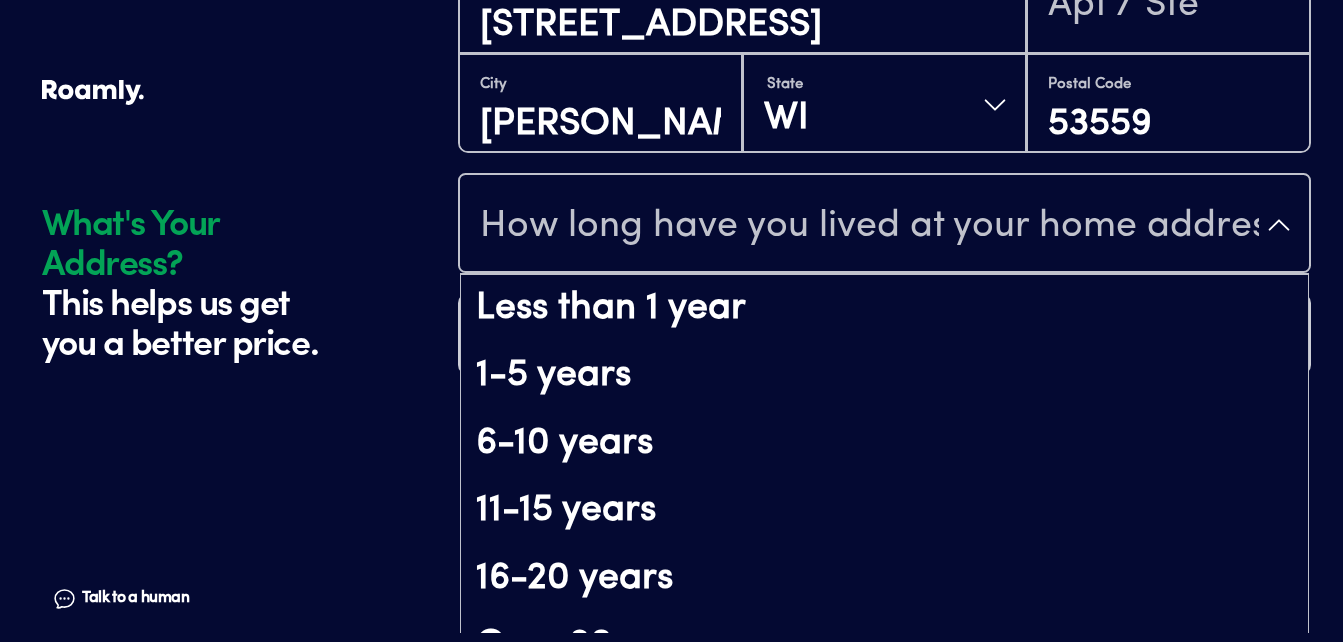 scroll, scrollTop: 233, scrollLeft: 0, axis: vertical 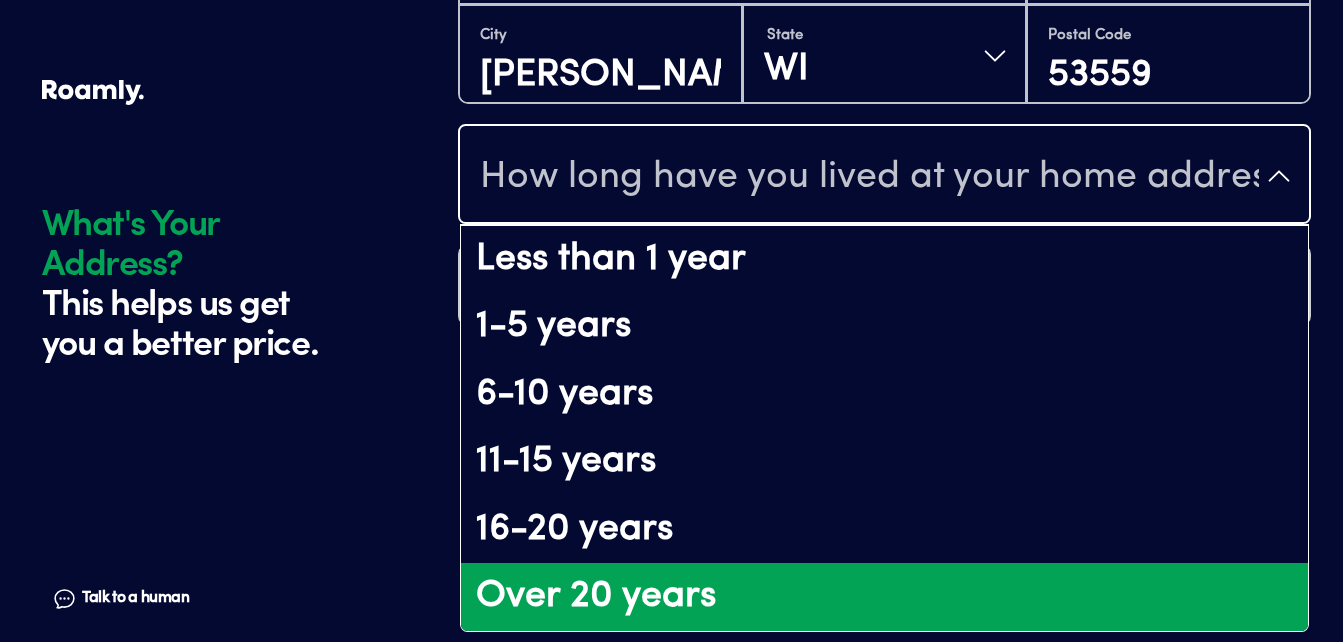 click on "Over 20 years" at bounding box center (884, 597) 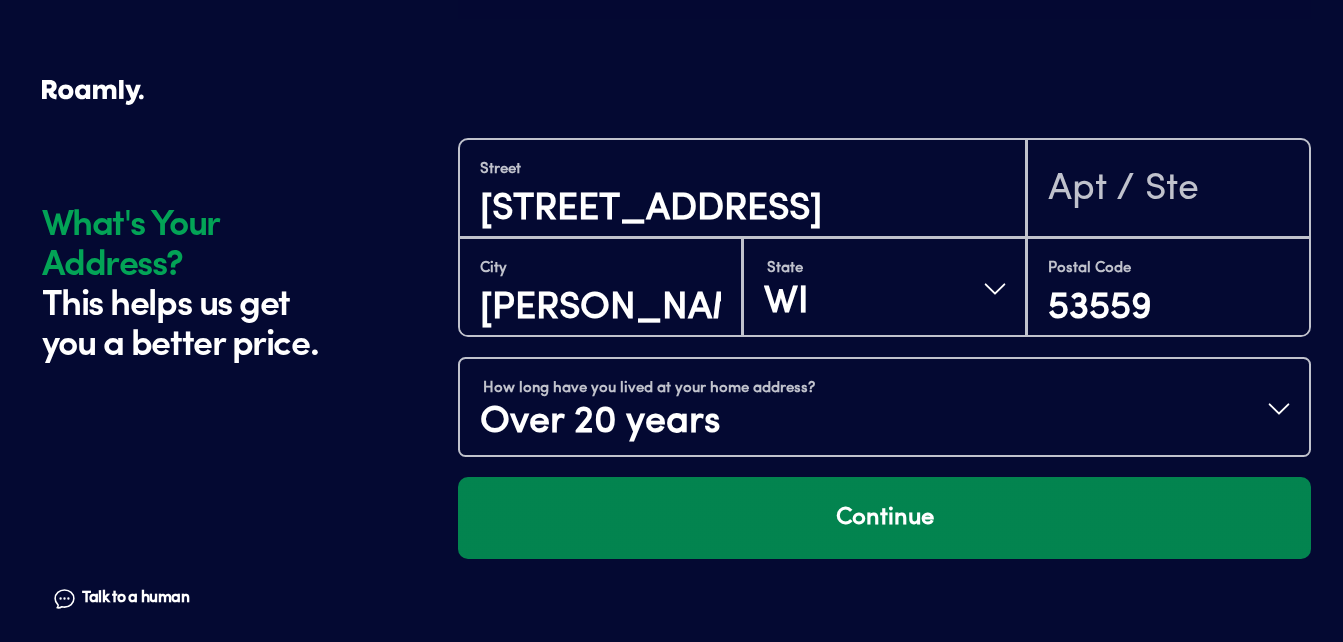 click on "Continue" at bounding box center (884, 518) 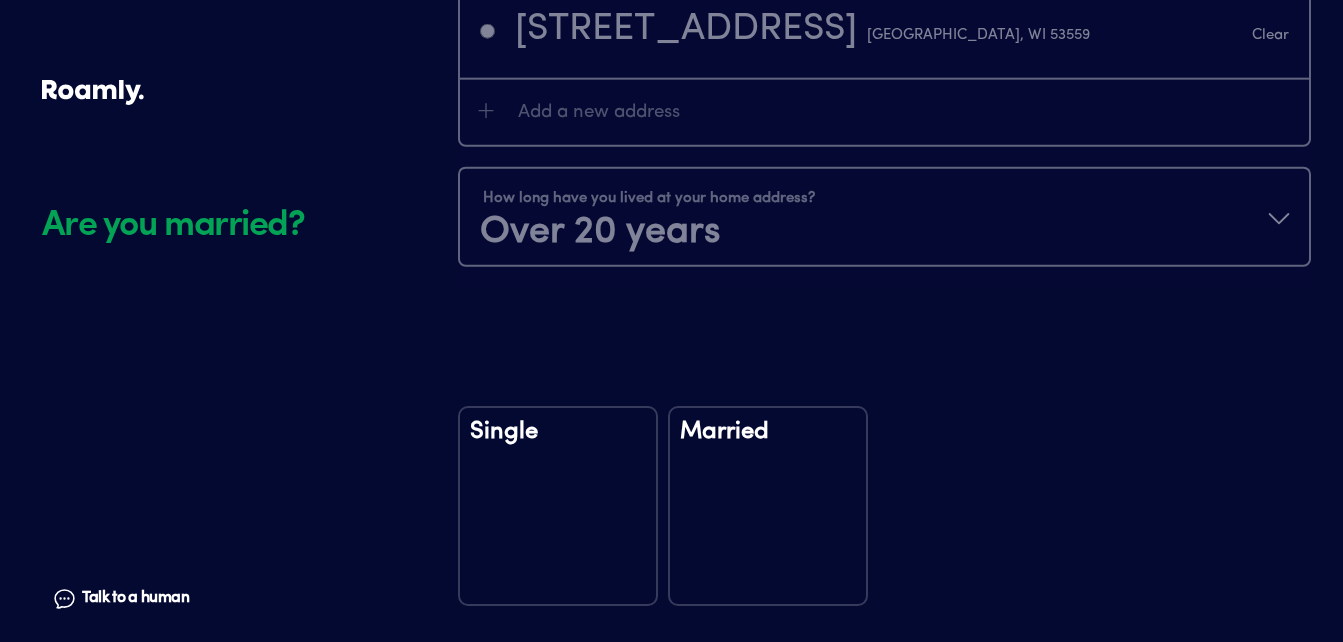scroll, scrollTop: 2574, scrollLeft: 0, axis: vertical 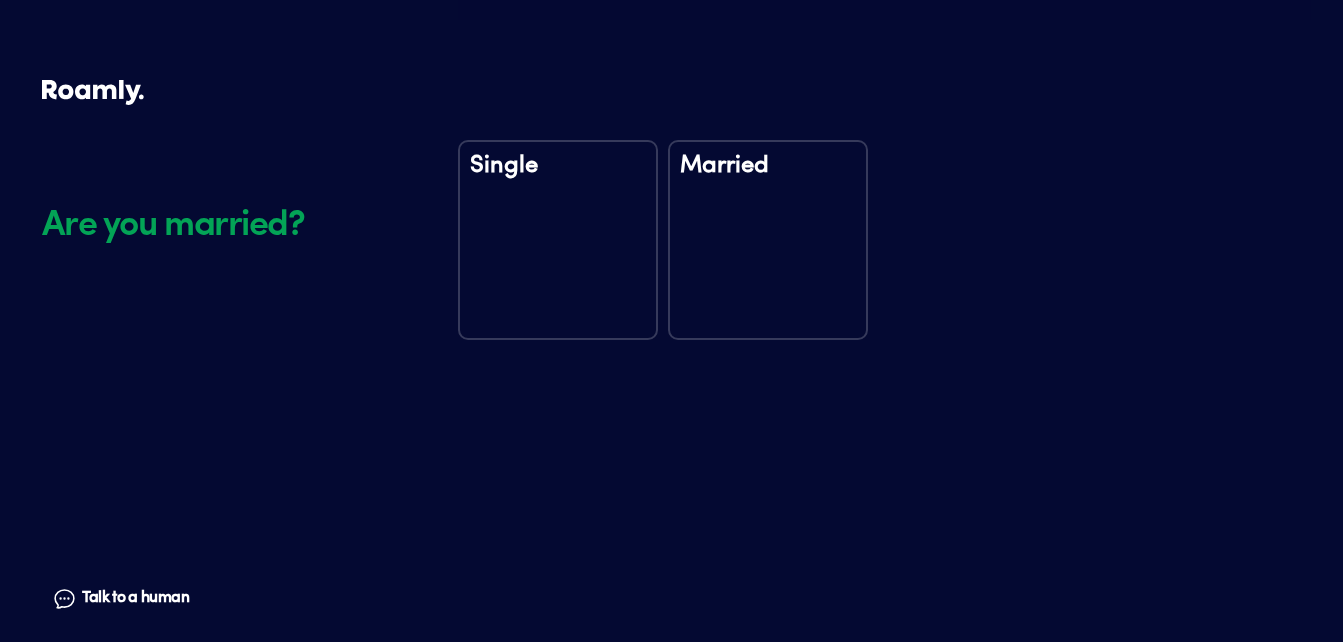 click on "Married" at bounding box center (768, 240) 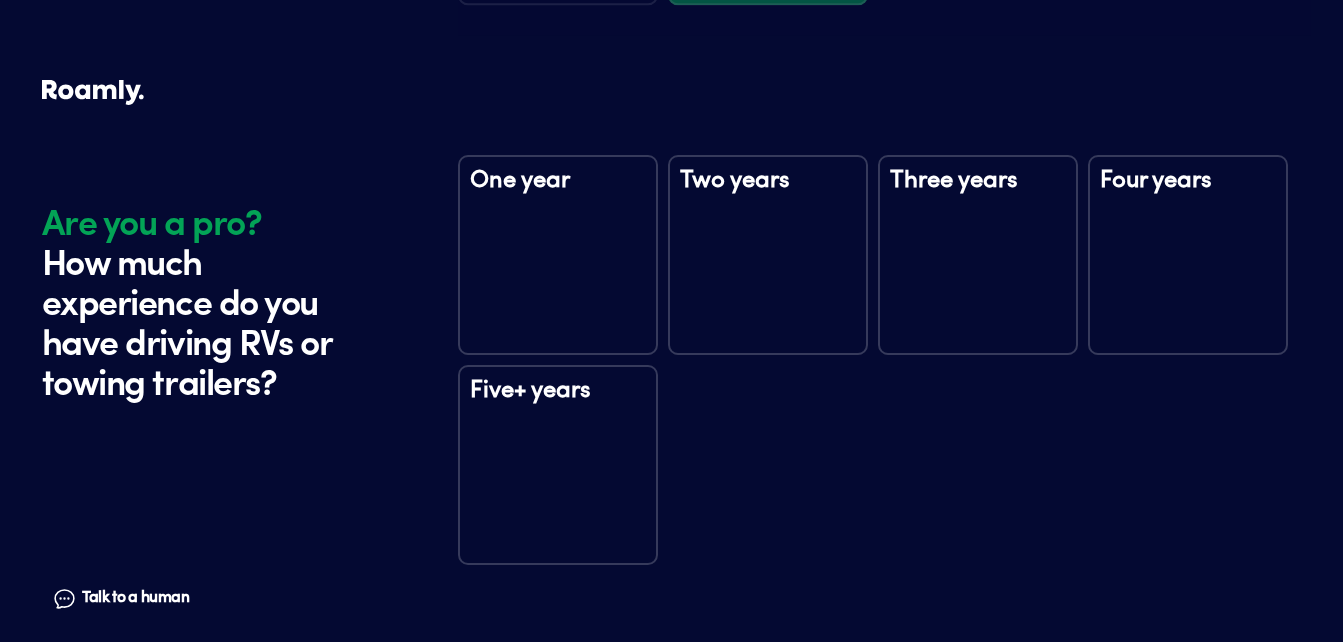 scroll, scrollTop: 2964, scrollLeft: 0, axis: vertical 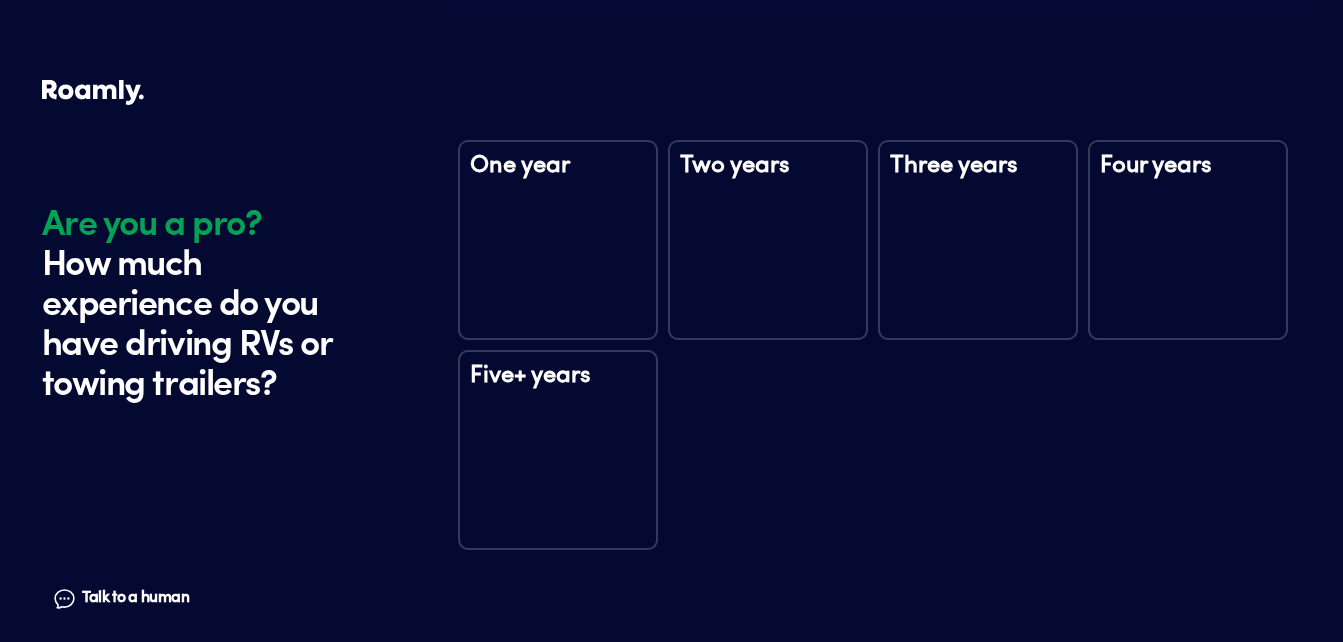 click on "Five+ years" at bounding box center [558, 450] 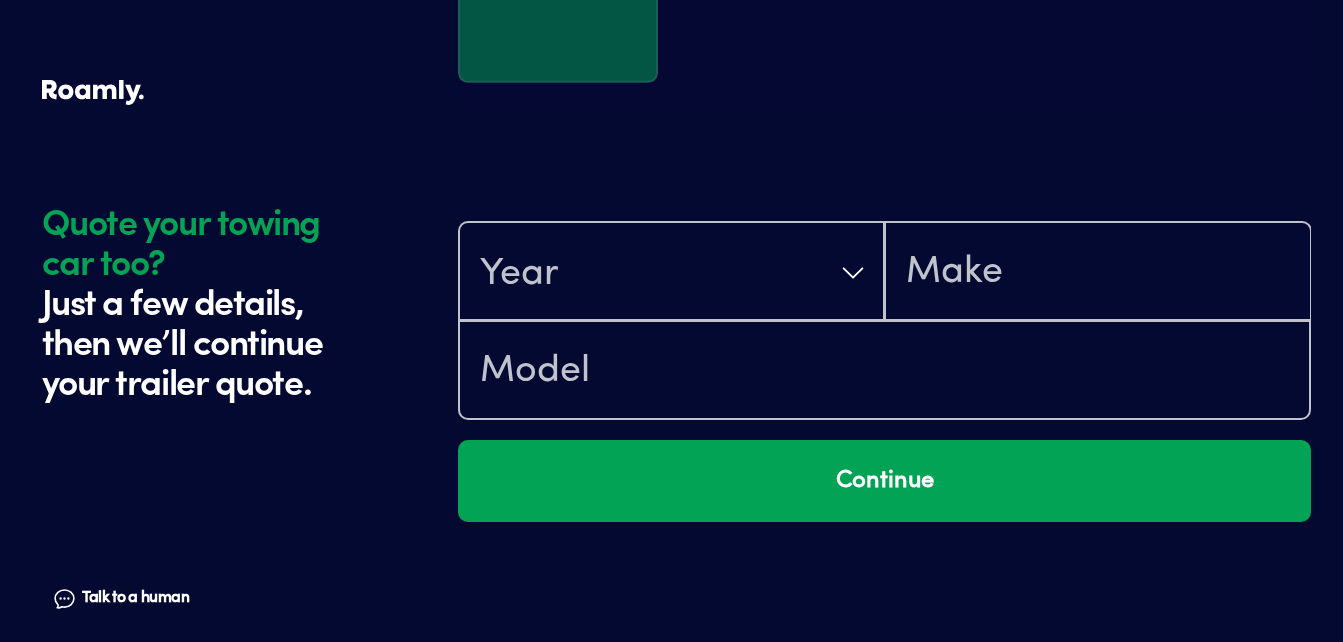 scroll, scrollTop: 3554, scrollLeft: 0, axis: vertical 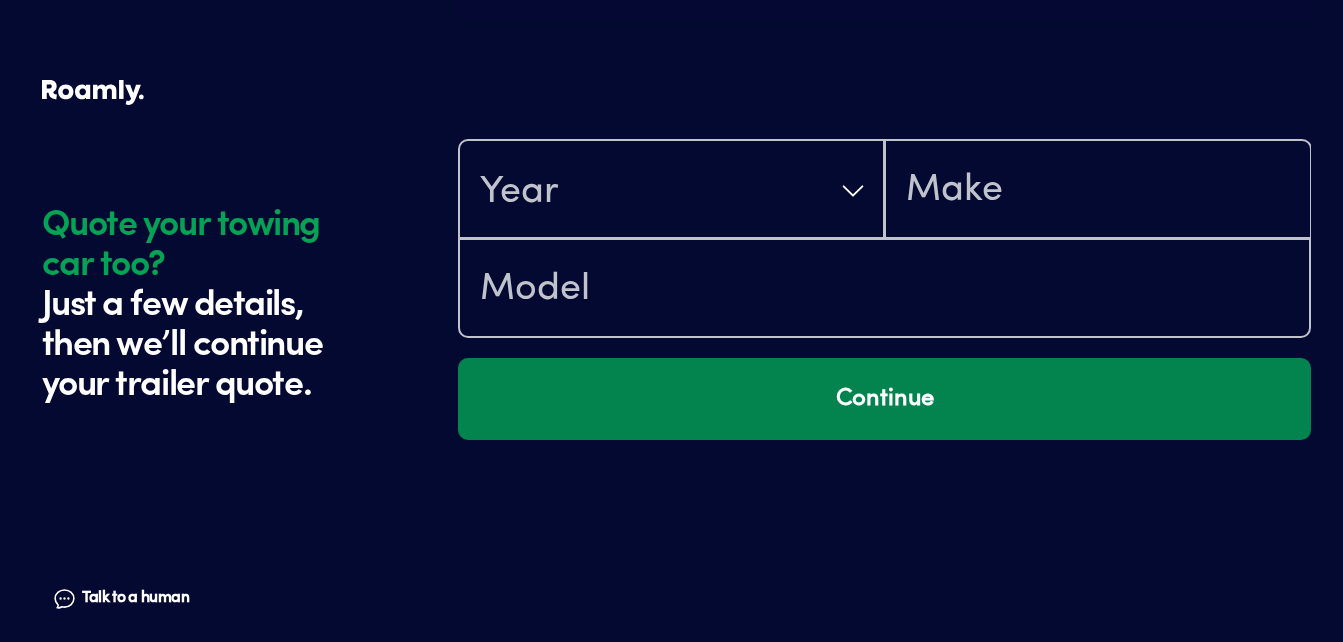 click on "Continue" at bounding box center [884, 399] 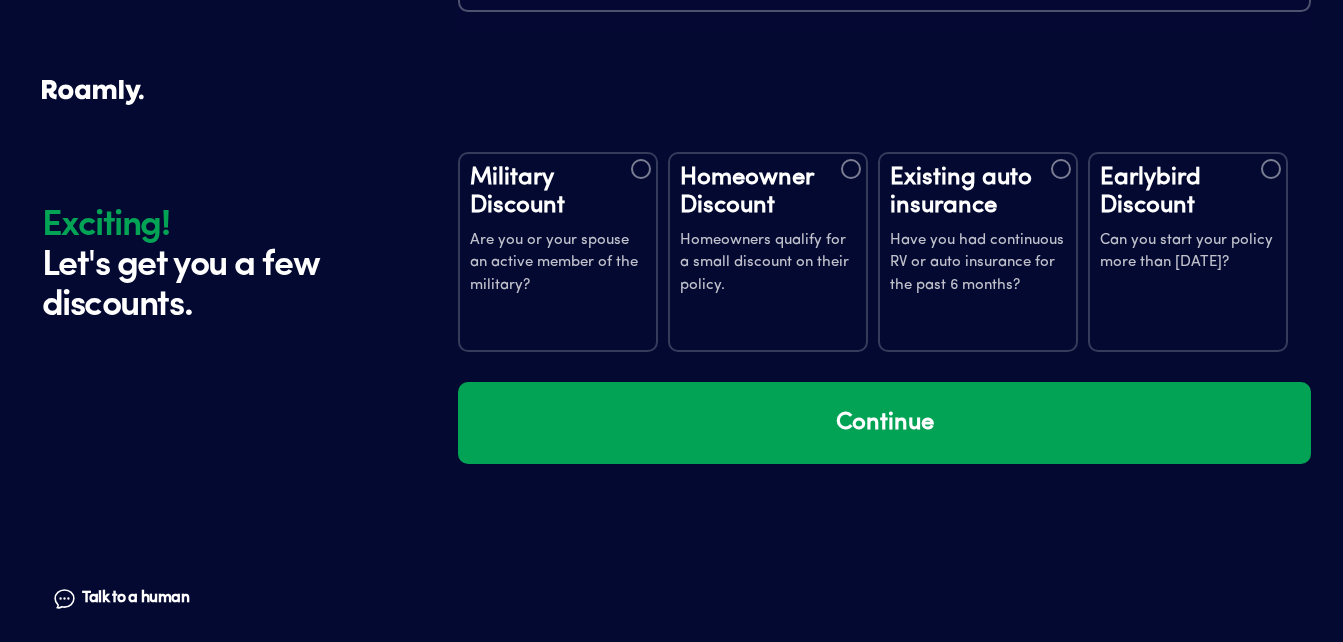 scroll, scrollTop: 3932, scrollLeft: 0, axis: vertical 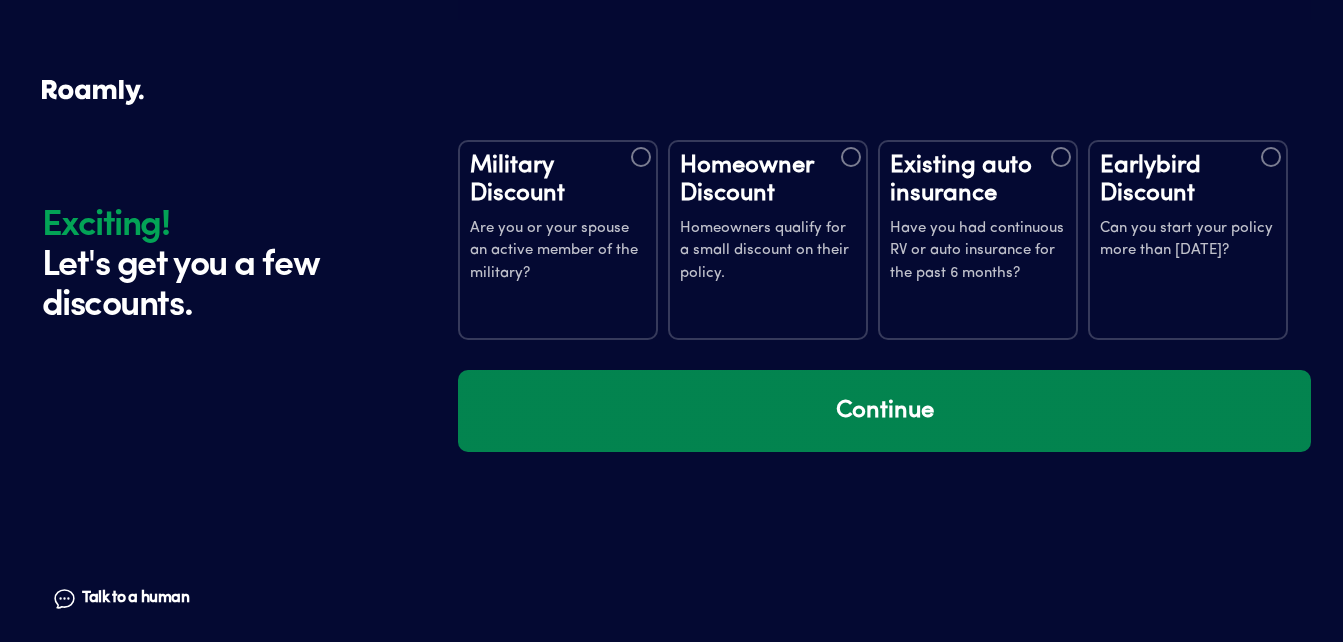 click on "Continue" at bounding box center [884, 411] 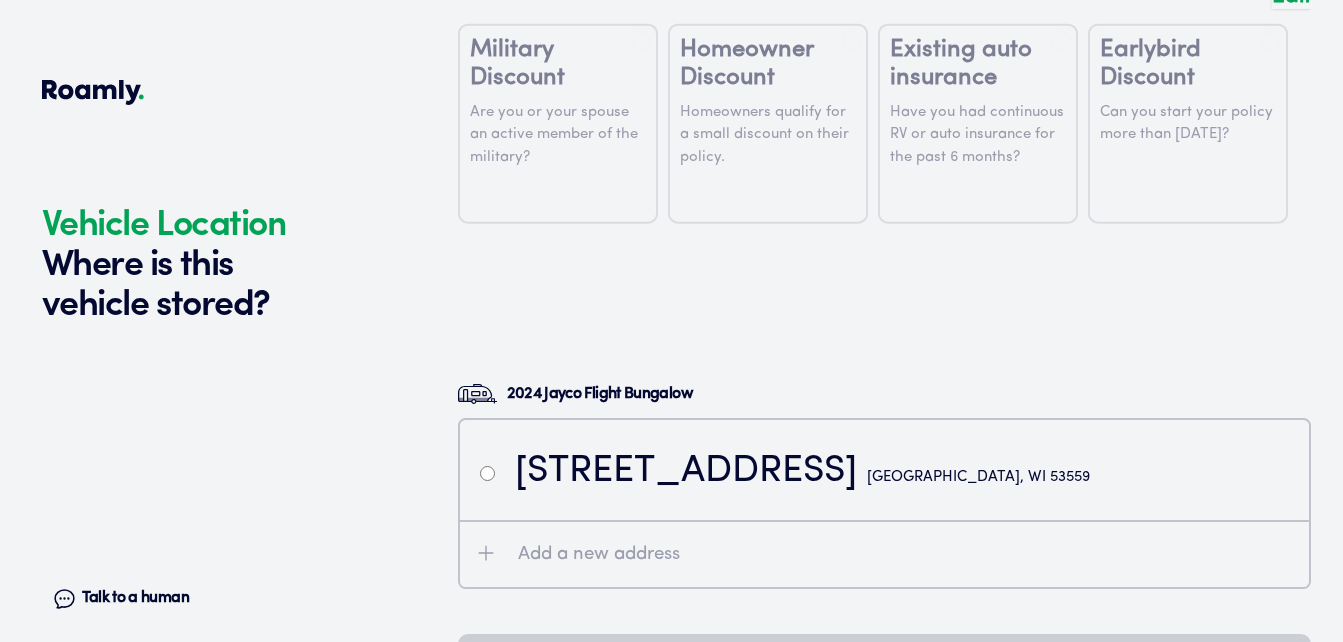 scroll, scrollTop: 4322, scrollLeft: 0, axis: vertical 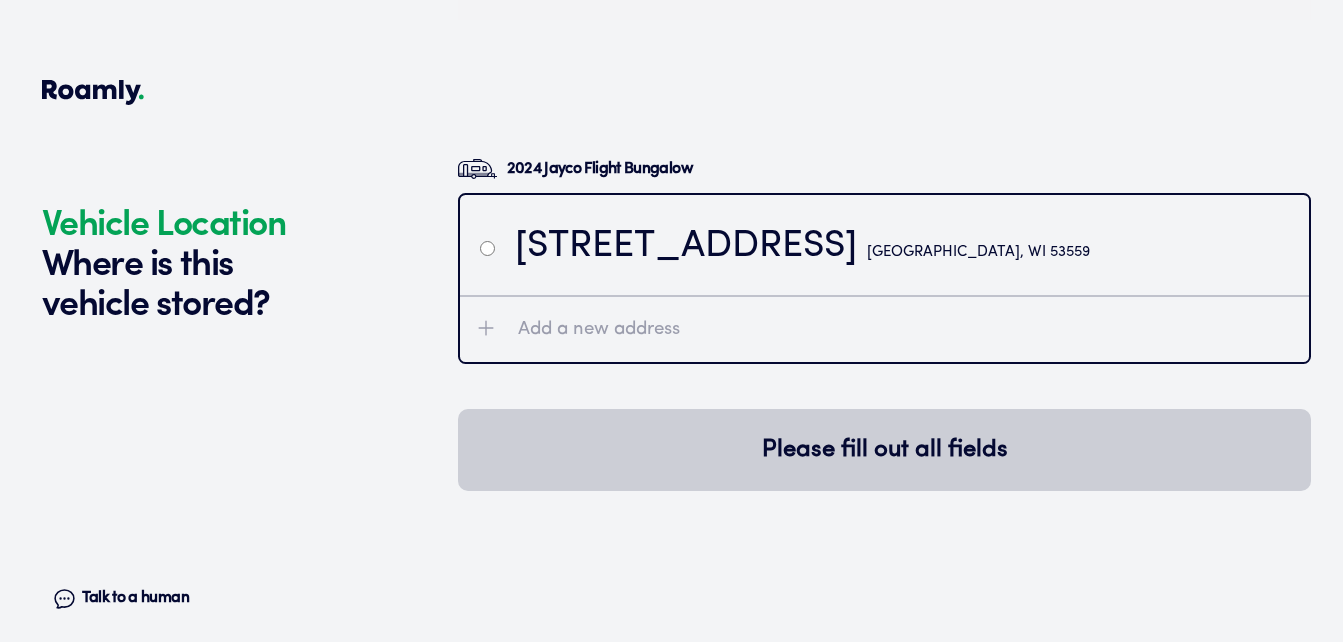 click on "317 Sleepy Hollow Lane Marshall, WI 53559" at bounding box center (802, 247) 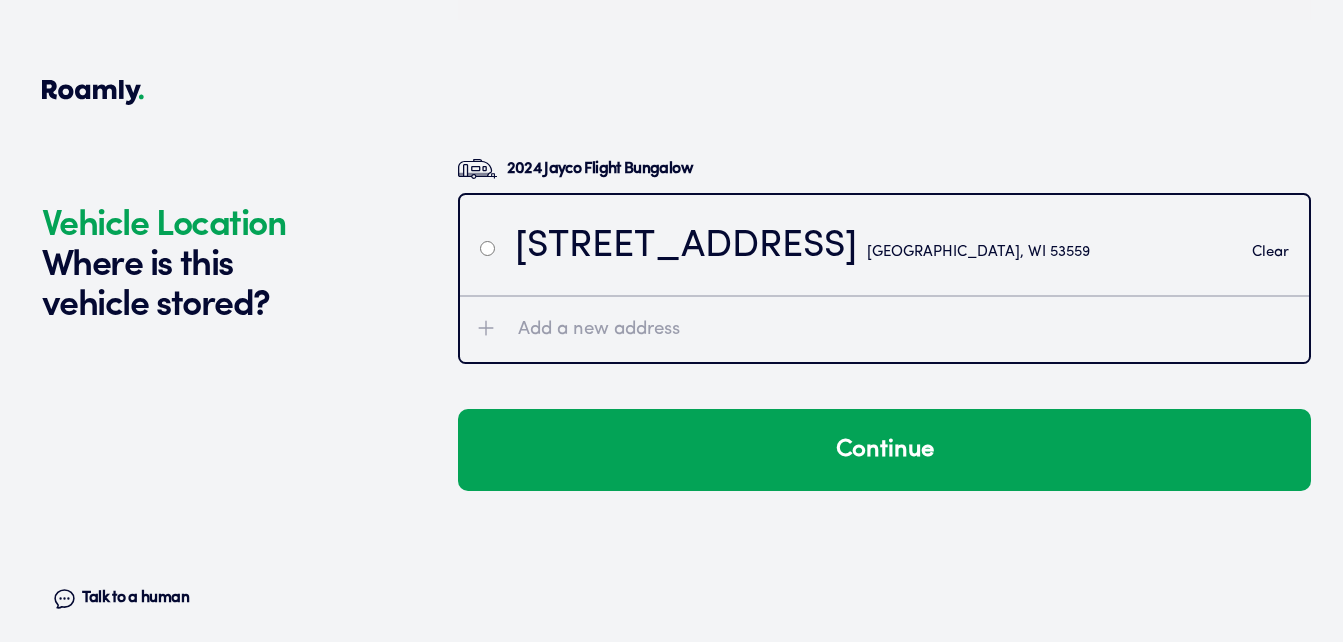 click on "Add a new address" at bounding box center (599, 330) 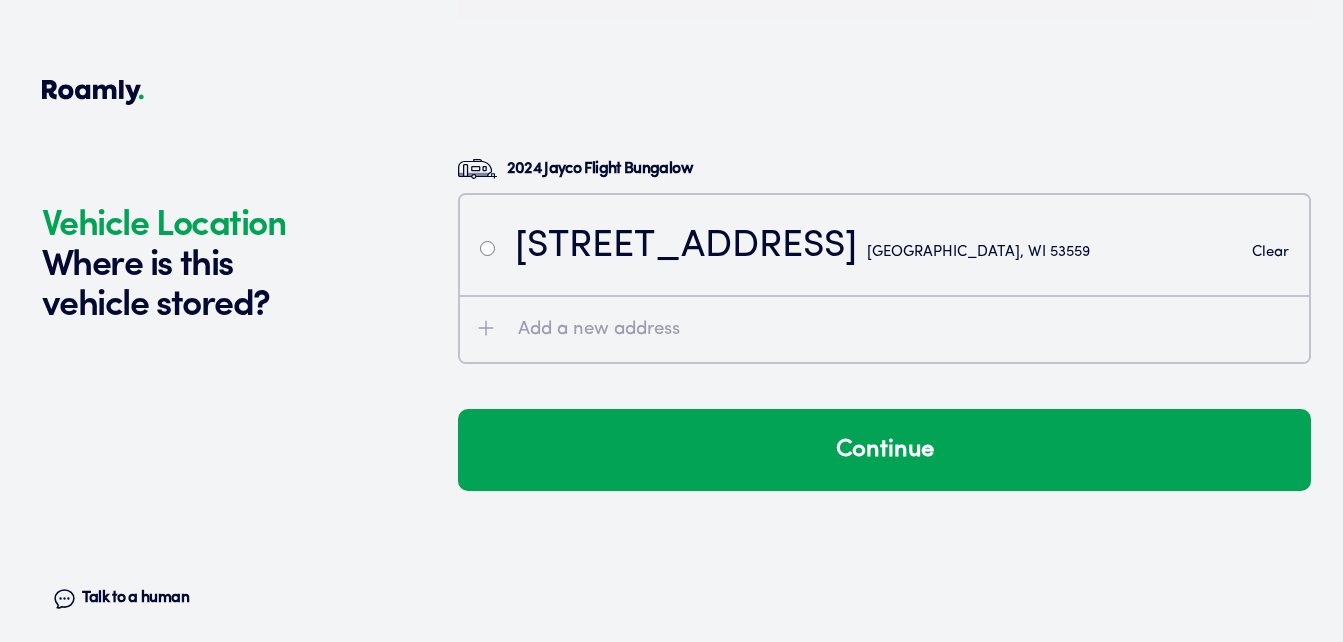 radio on "false" 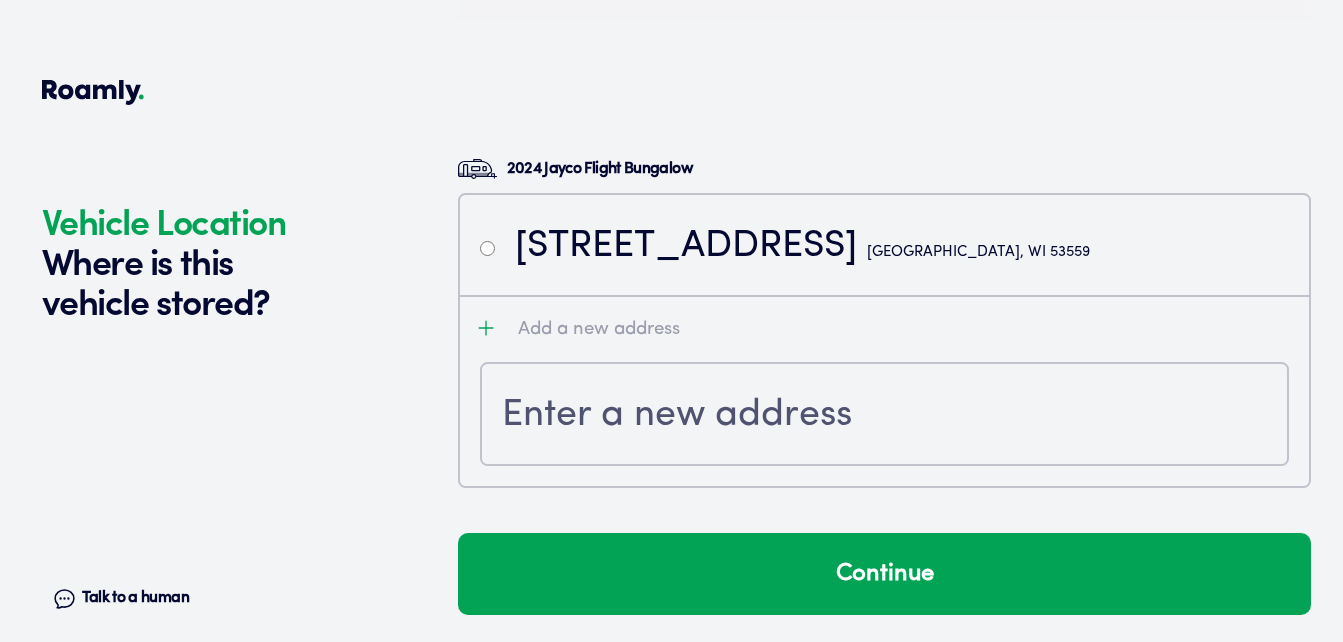 click at bounding box center (884, 416) 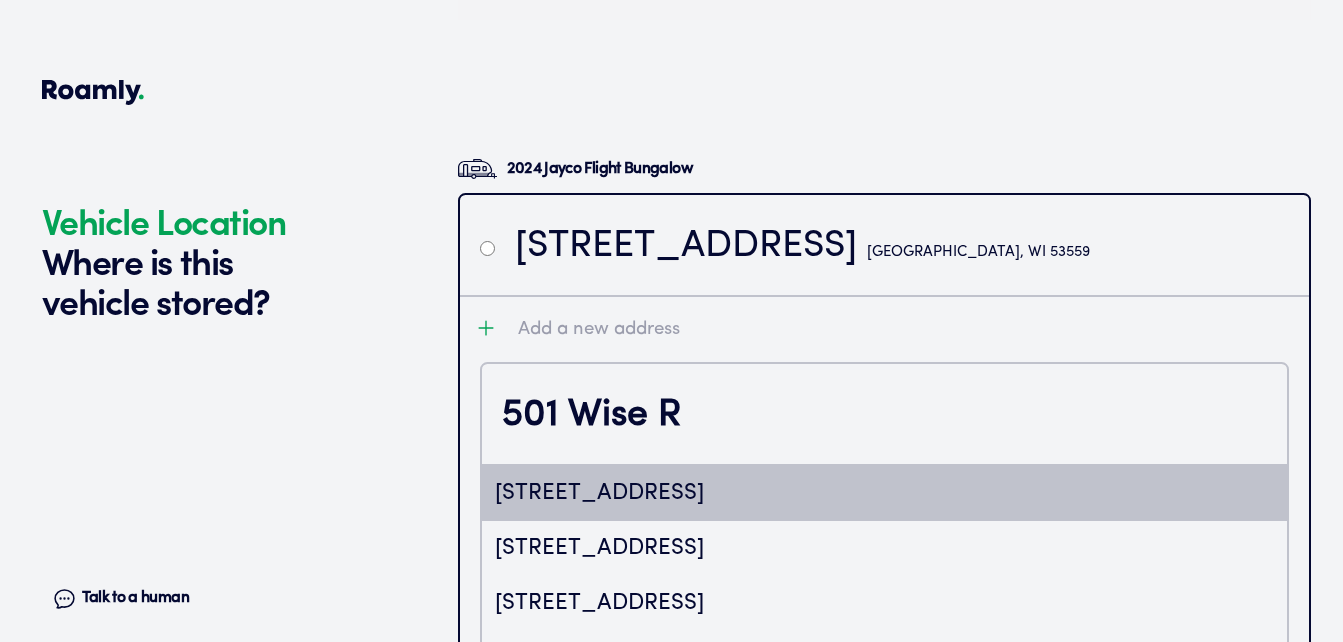 click on "501 Wise Road, Birchwood, WI, USA" at bounding box center (884, 493) 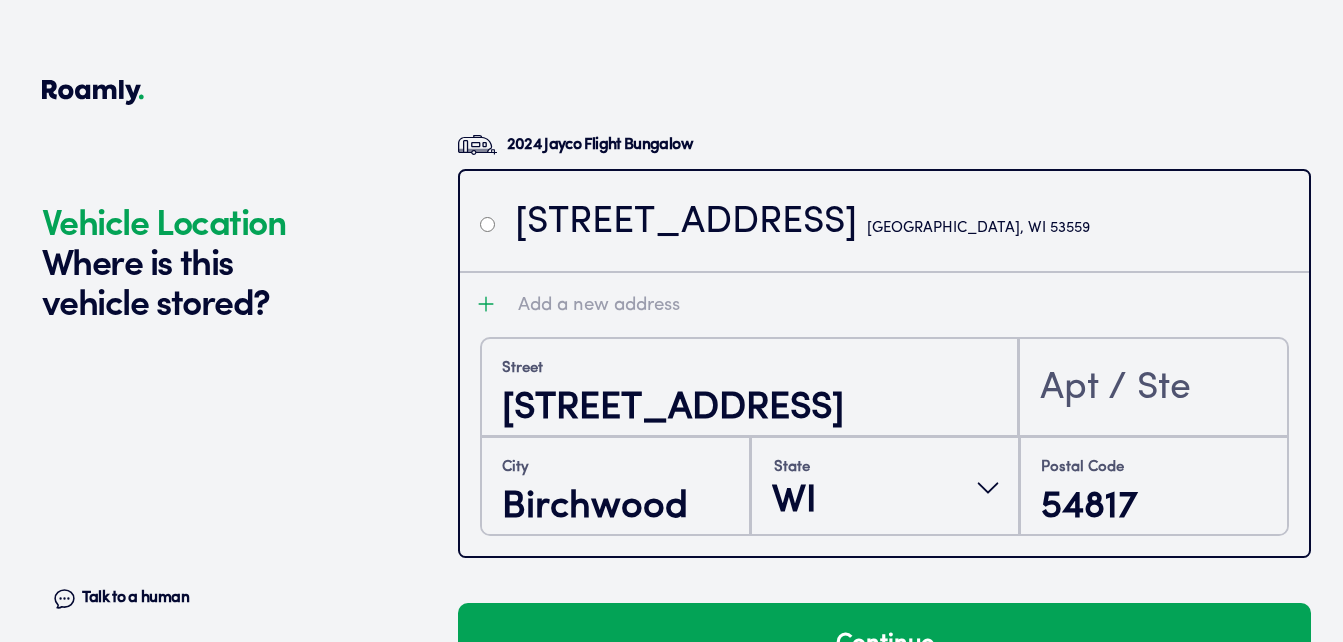 scroll, scrollTop: 4419, scrollLeft: 0, axis: vertical 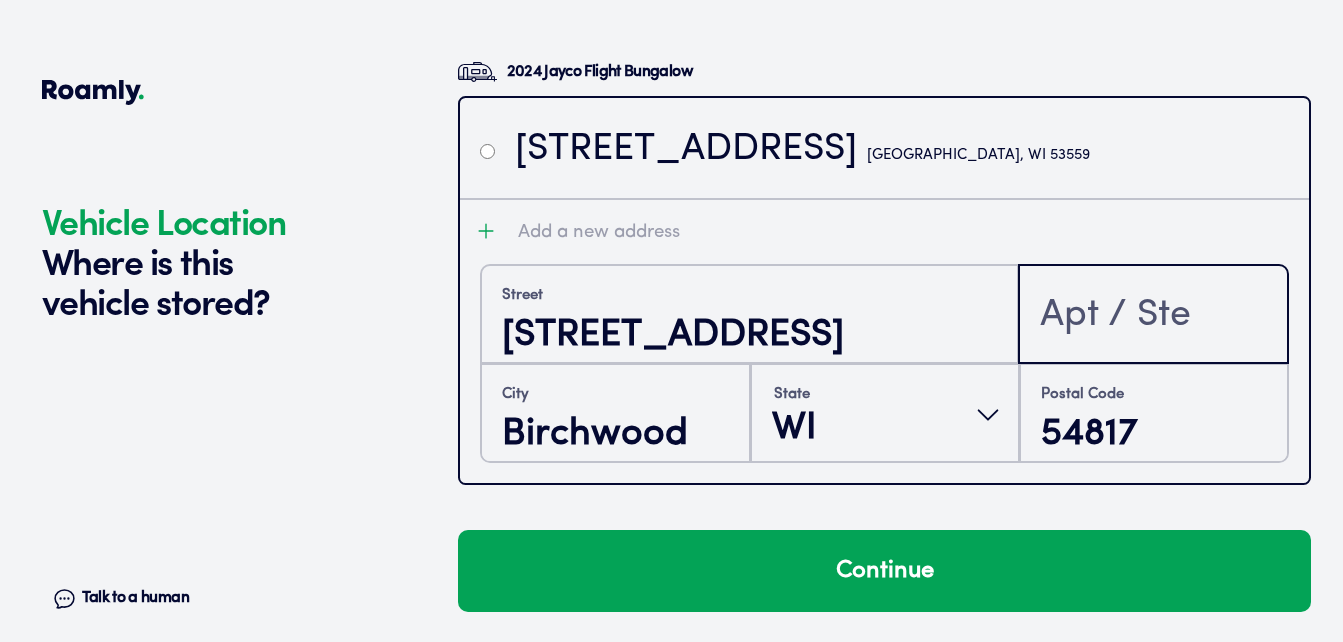 click at bounding box center (1153, 316) 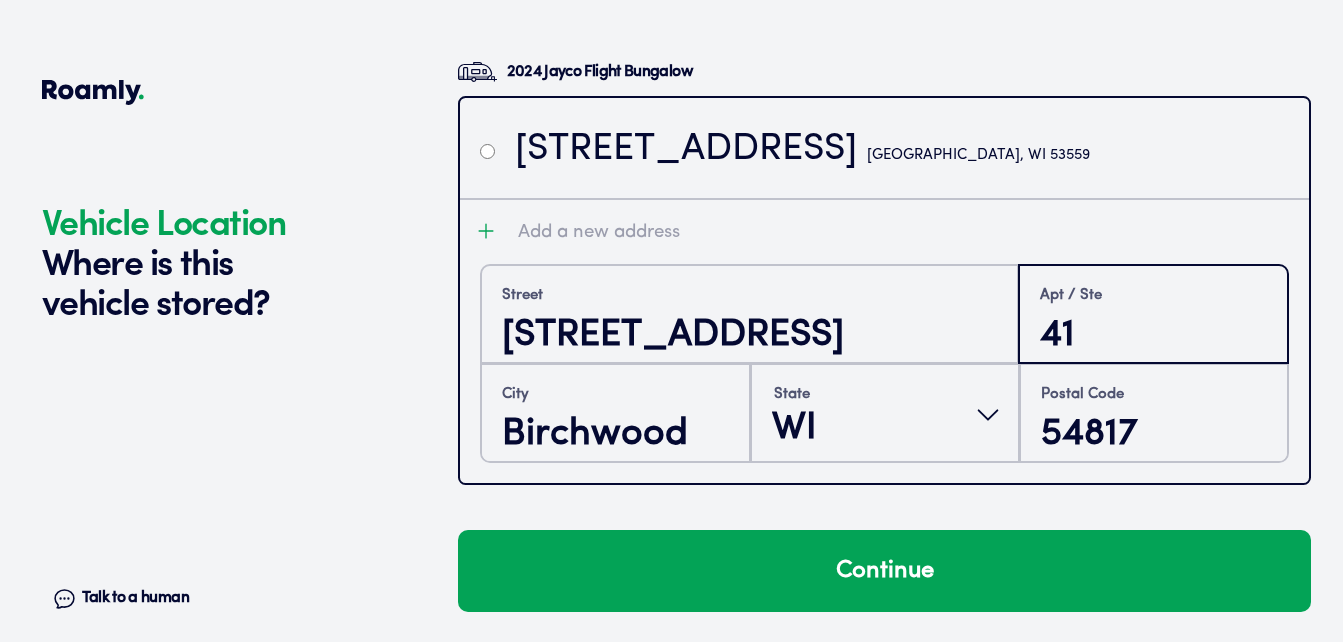 type on "41" 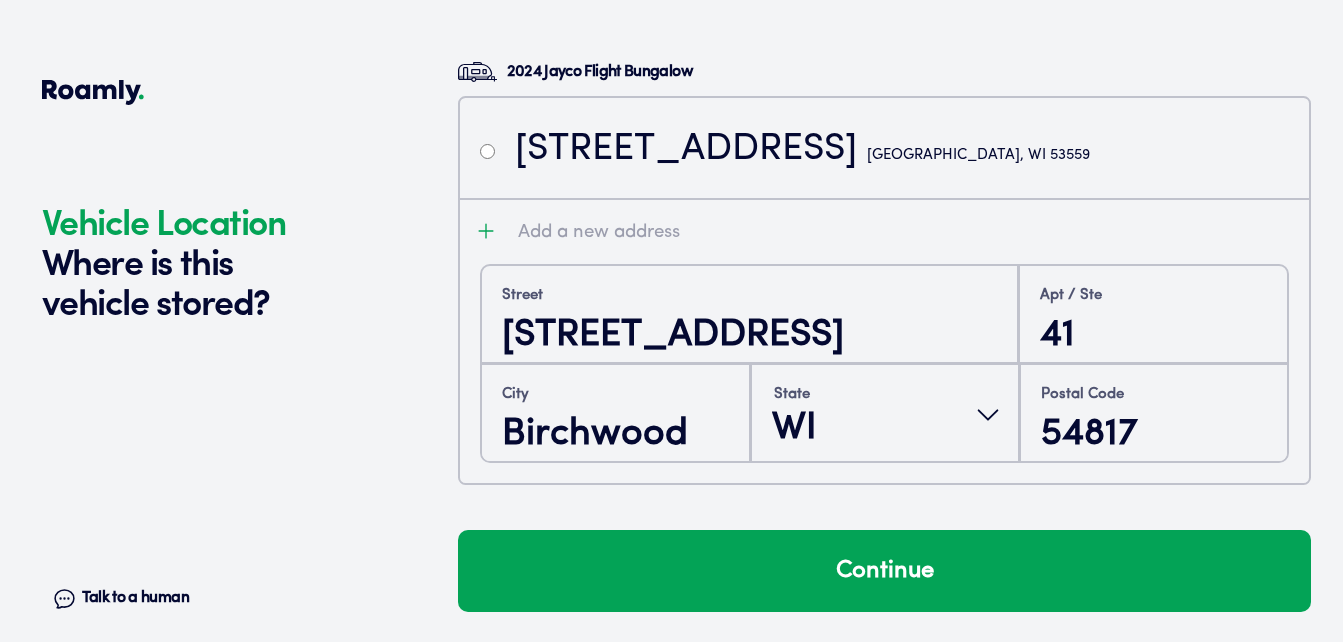 click at bounding box center [179, 446] 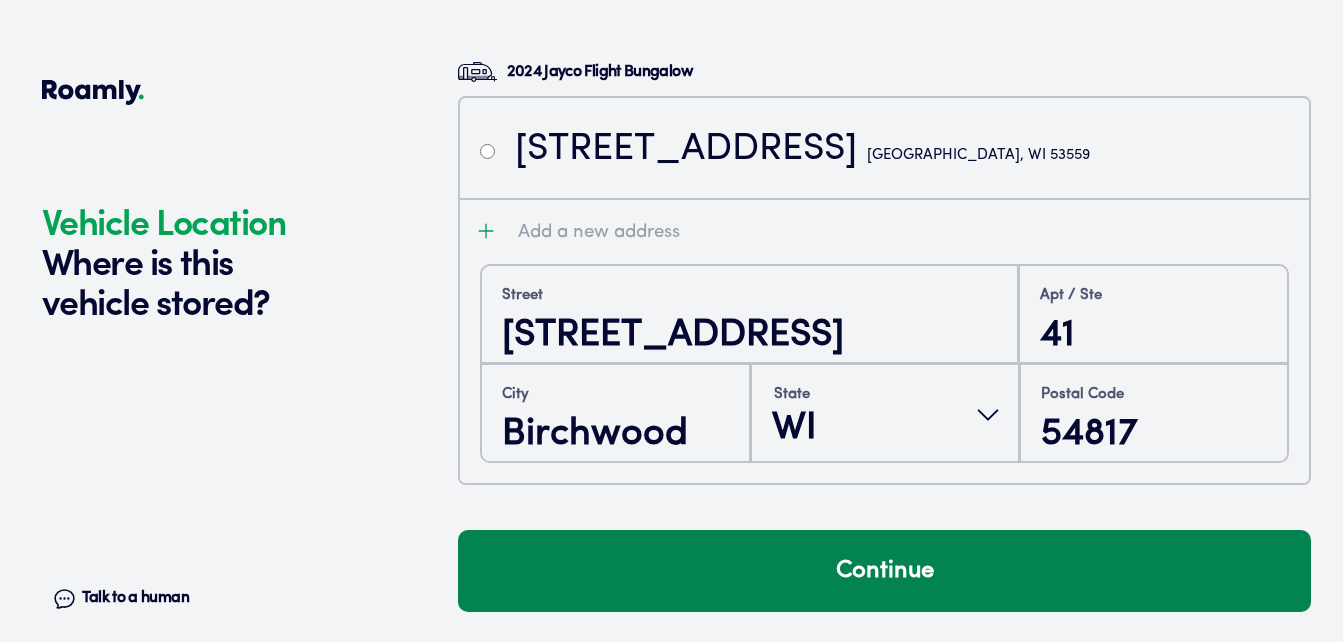 click on "Continue" at bounding box center (884, 571) 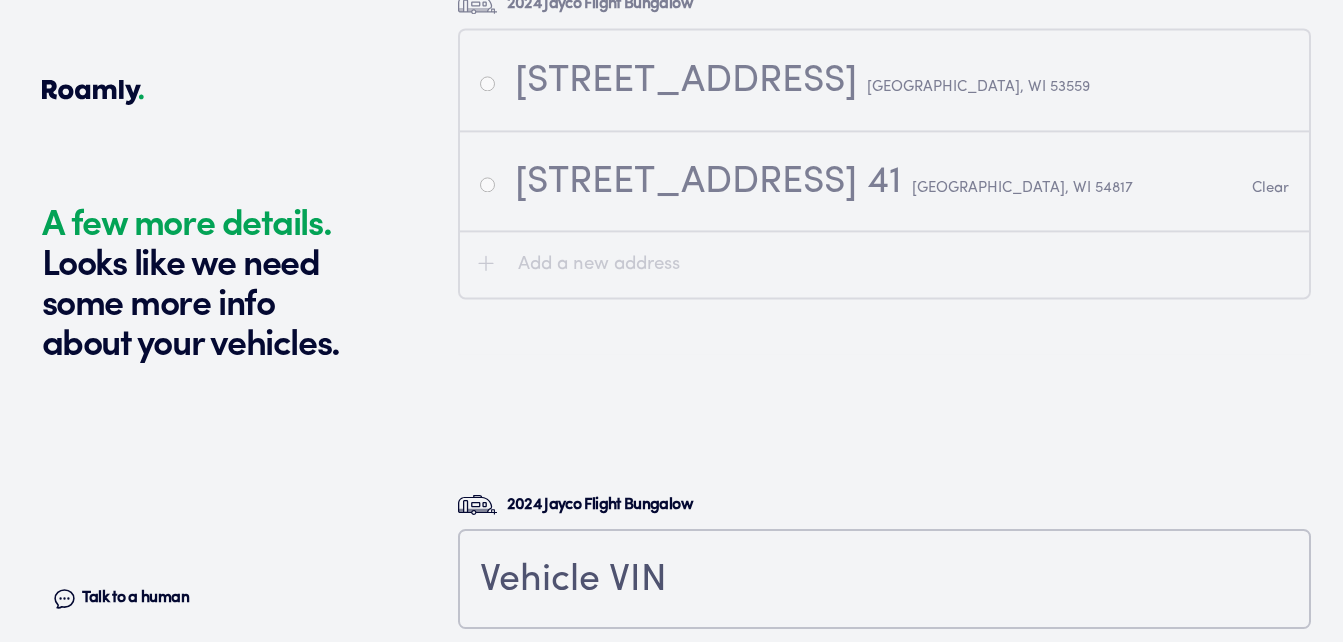 scroll, scrollTop: 4961, scrollLeft: 0, axis: vertical 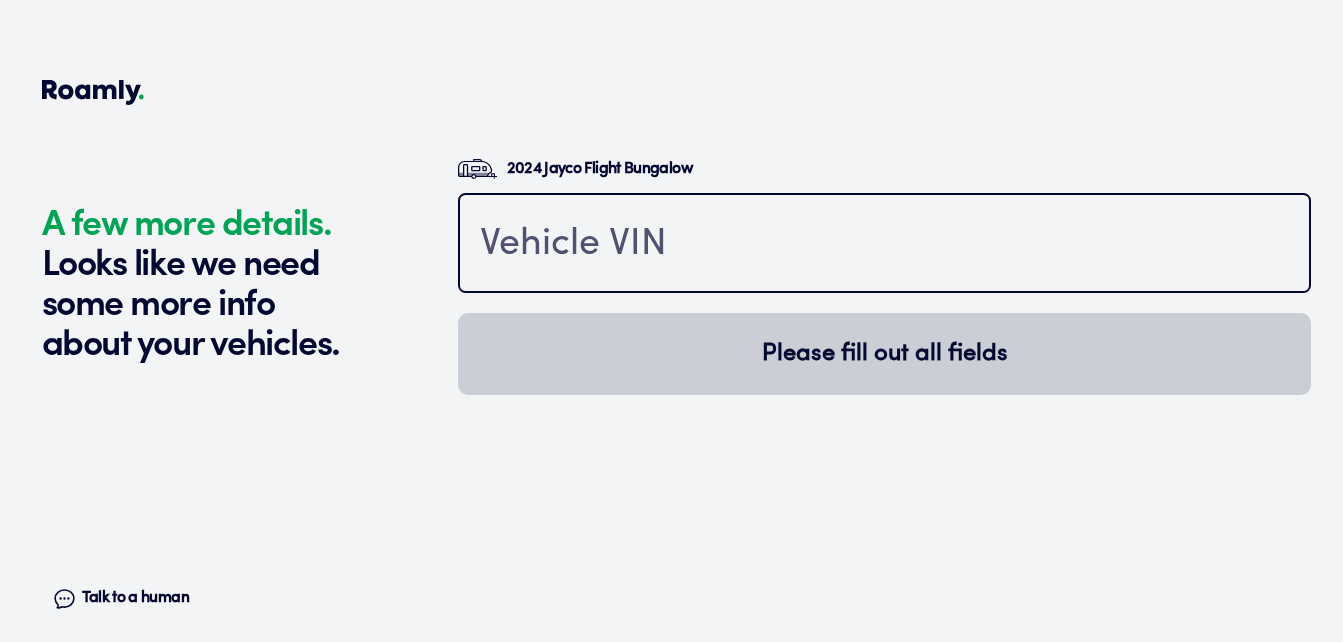 click at bounding box center [884, 245] 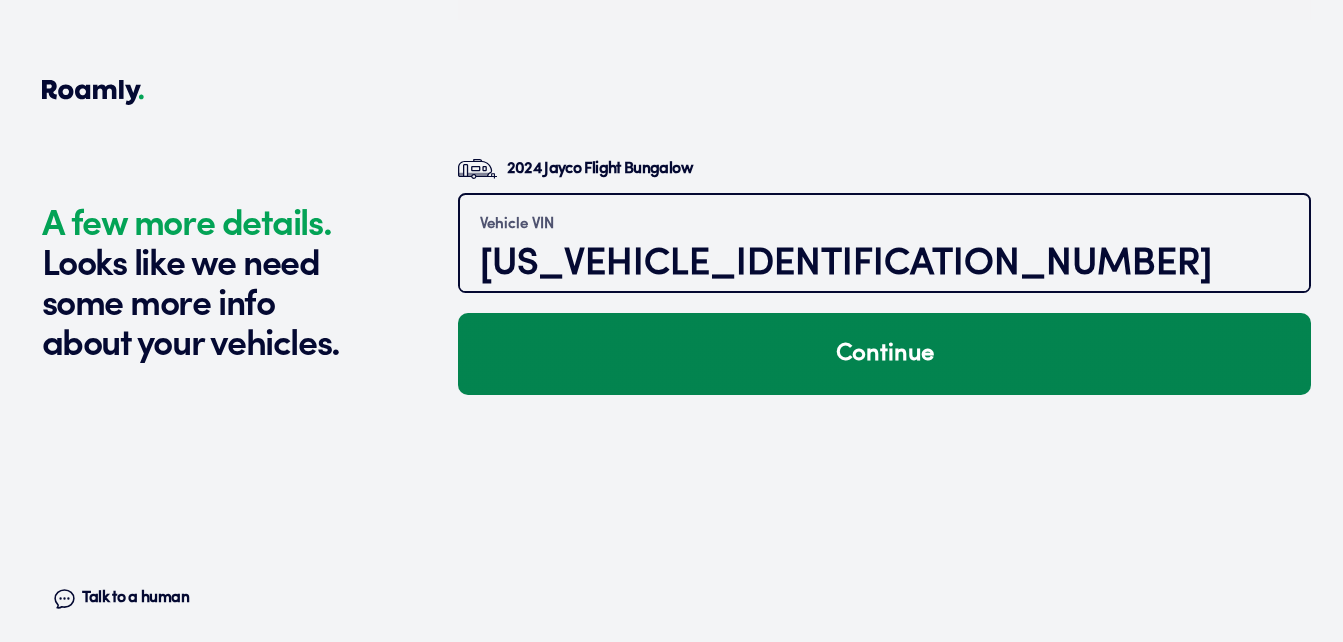 type on "1UJBC0BV9R11L0083" 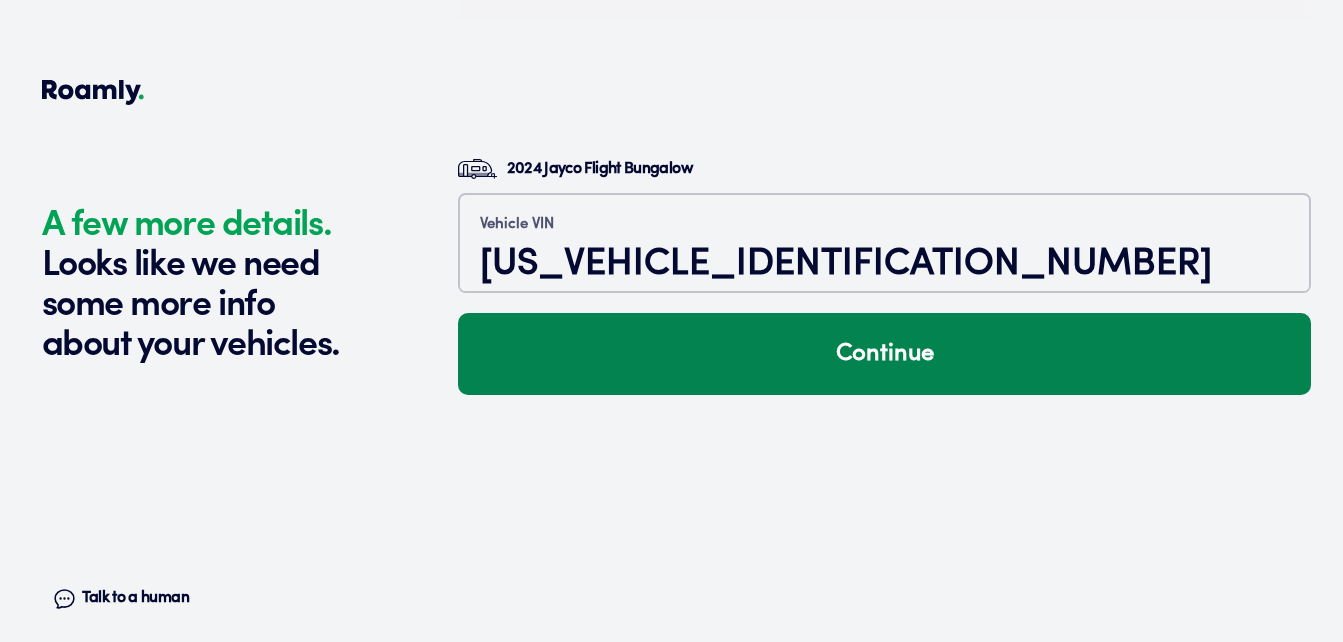 click on "Continue" at bounding box center (884, 354) 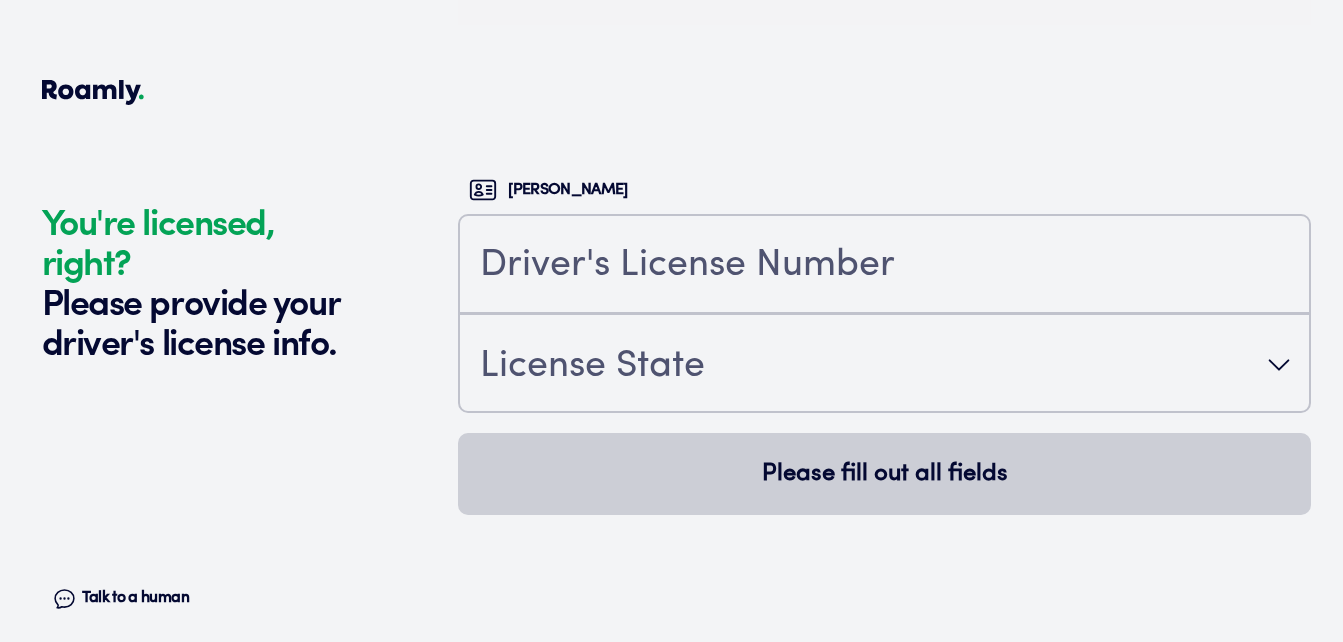 scroll, scrollTop: 5304, scrollLeft: 0, axis: vertical 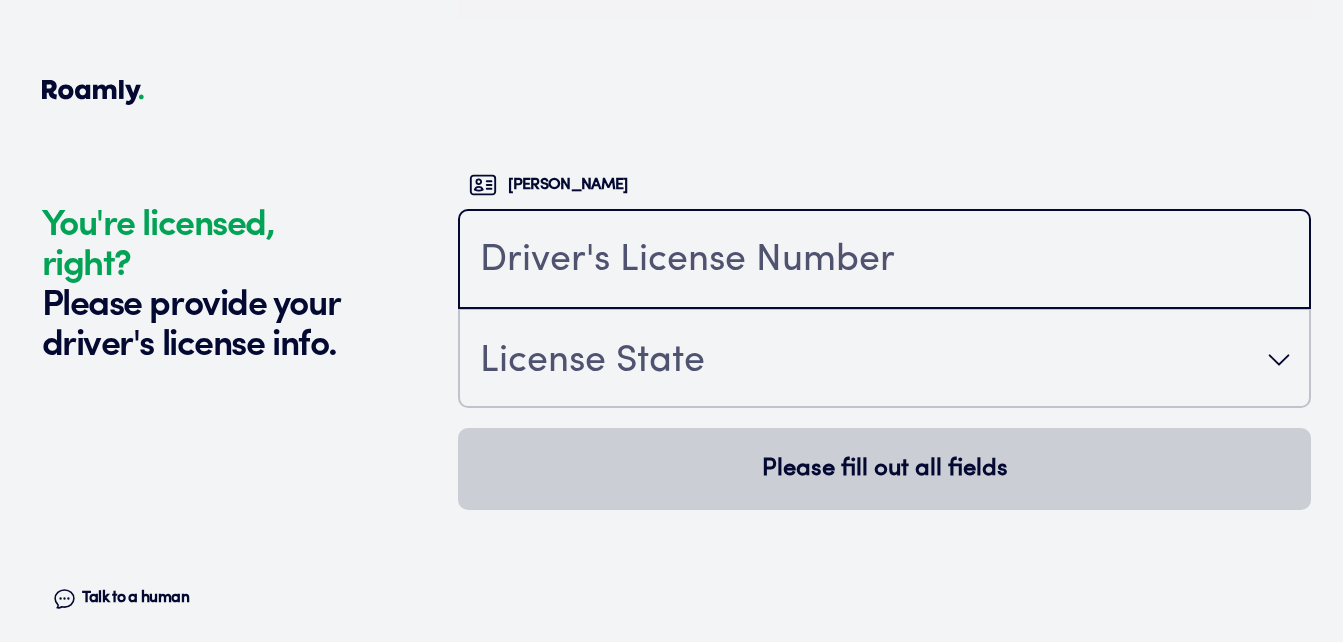 click at bounding box center [884, 261] 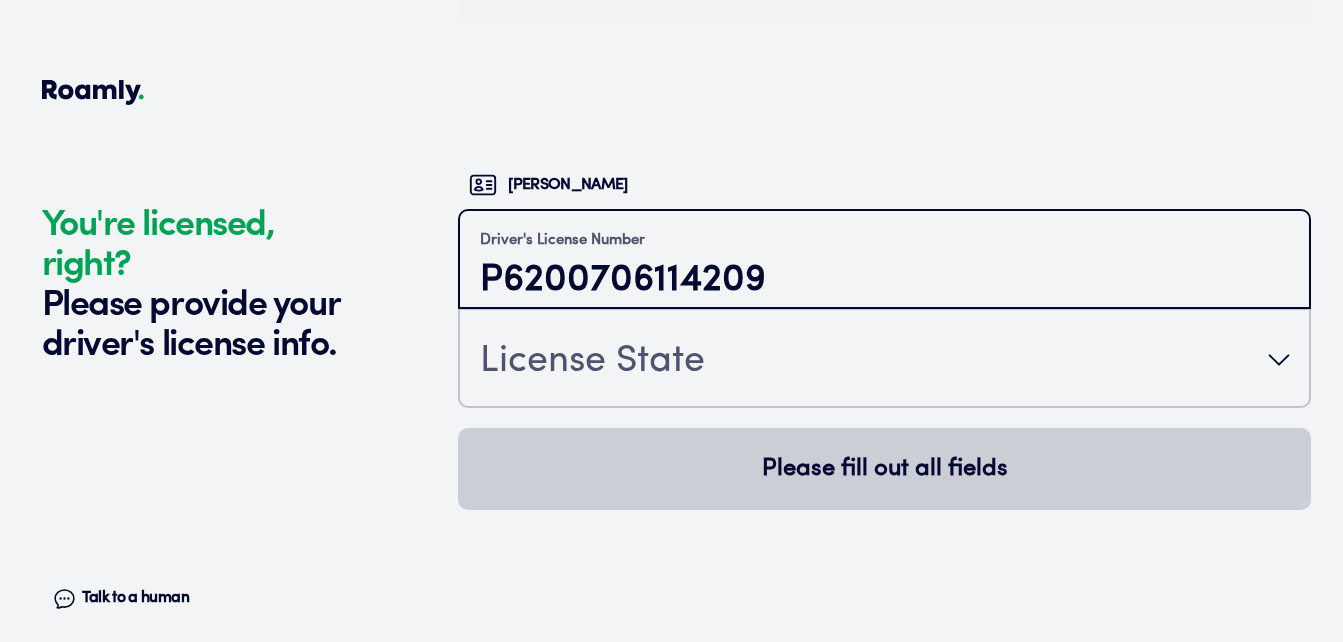 type on "P6200706114209" 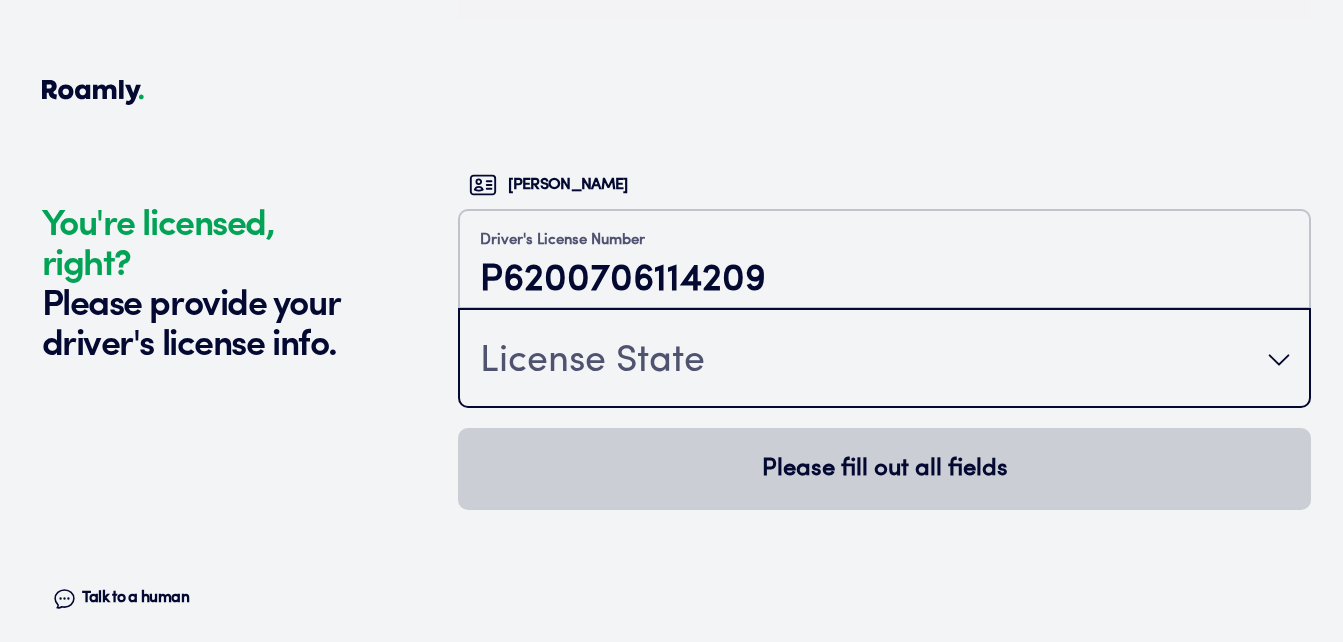 click on "License State" at bounding box center [884, 360] 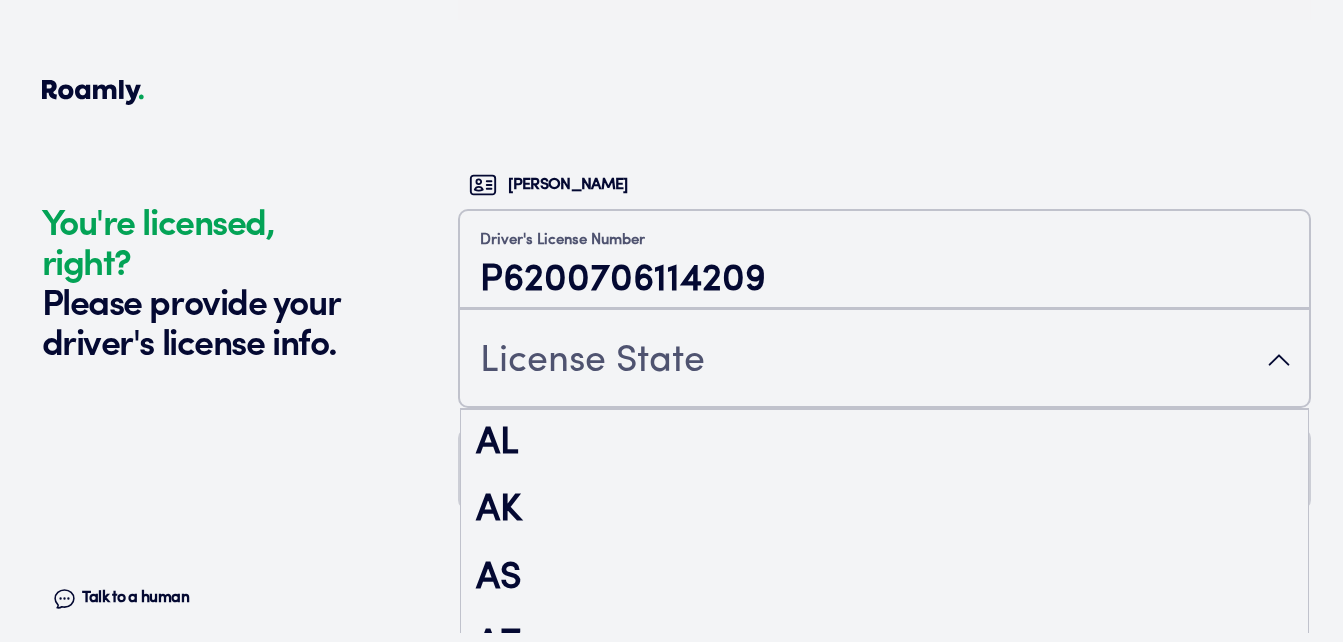 scroll, scrollTop: 3283, scrollLeft: 0, axis: vertical 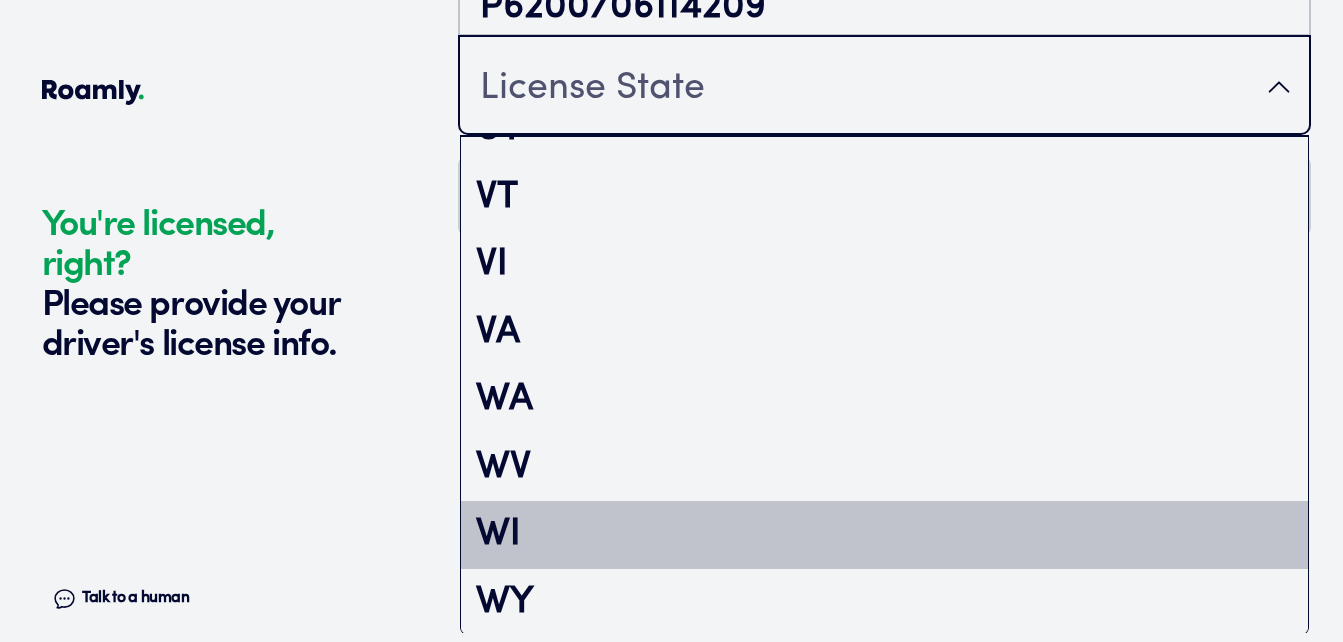 click on "WI" at bounding box center [884, 535] 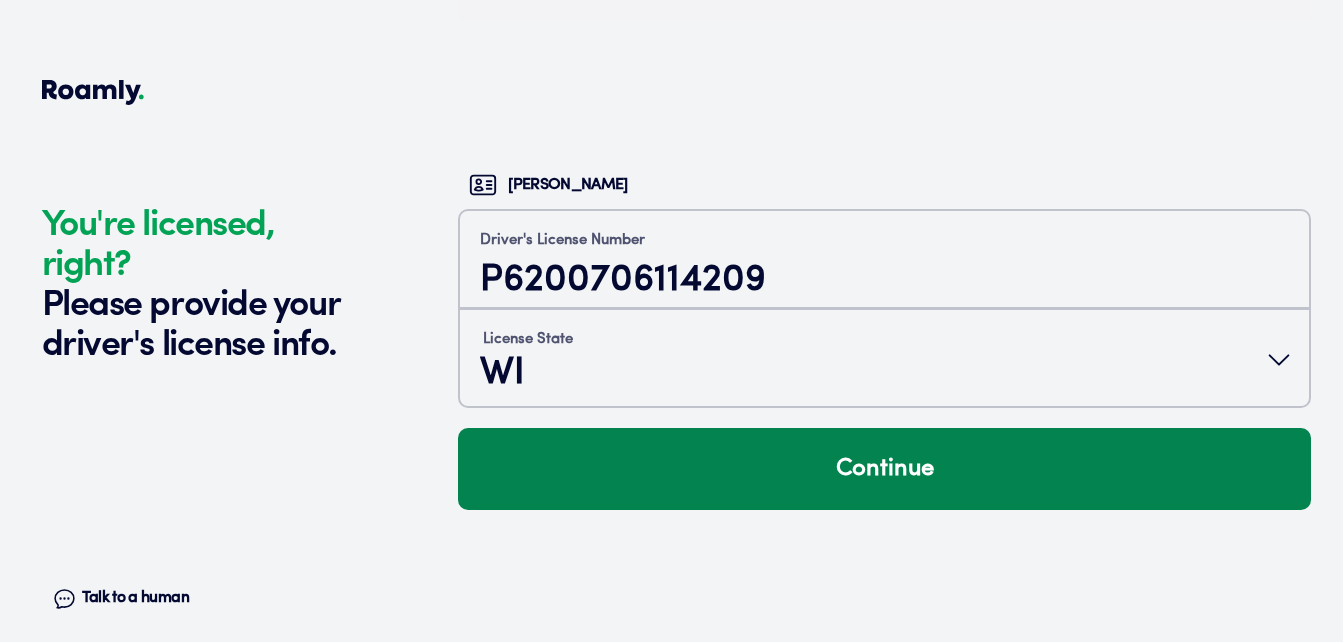 click on "Continue" at bounding box center (884, 469) 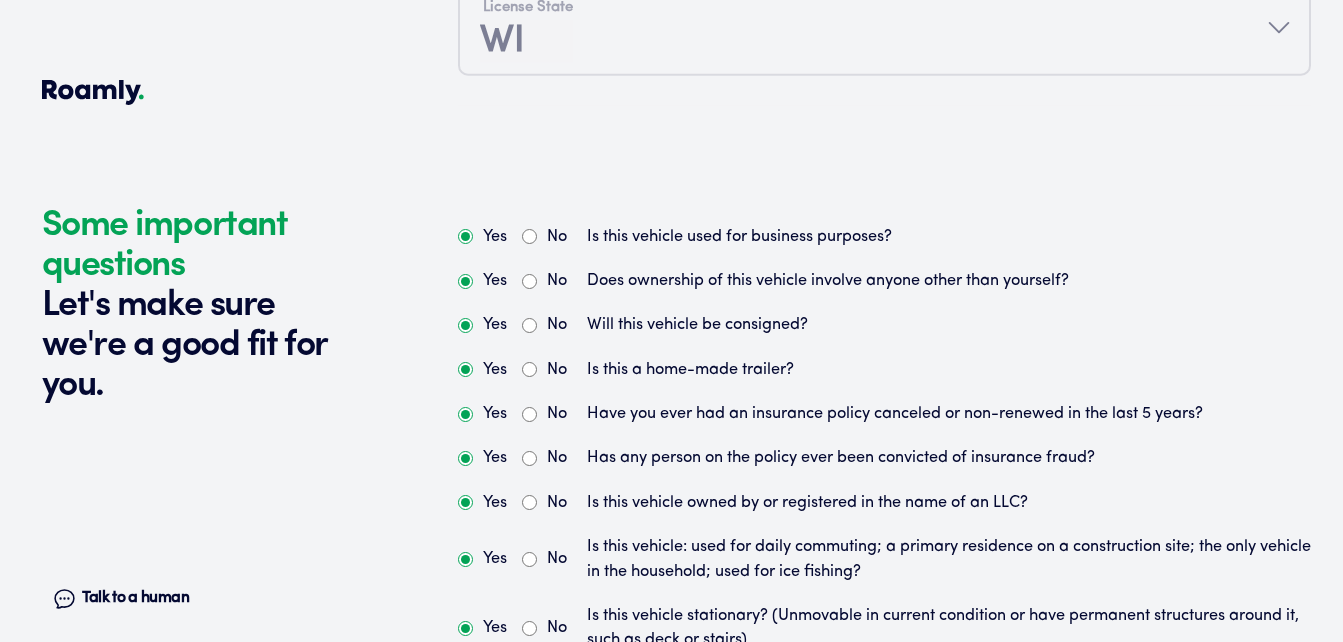 scroll, scrollTop: 5762, scrollLeft: 0, axis: vertical 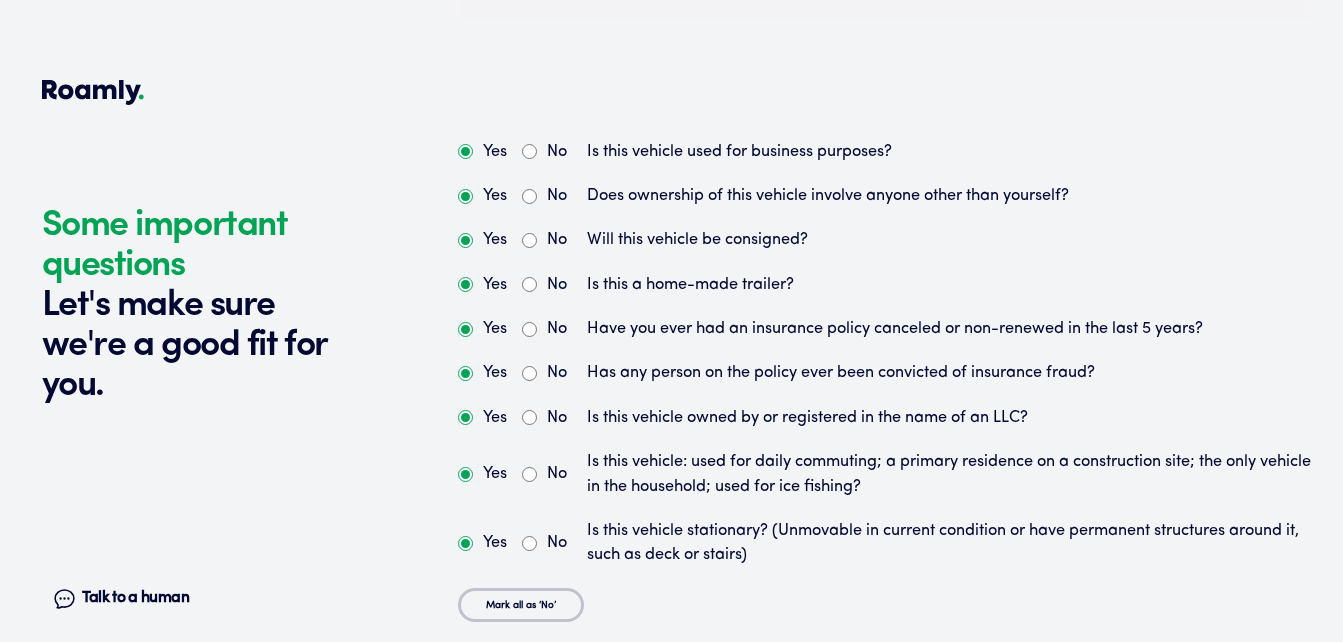 click on "No" at bounding box center (529, 151) 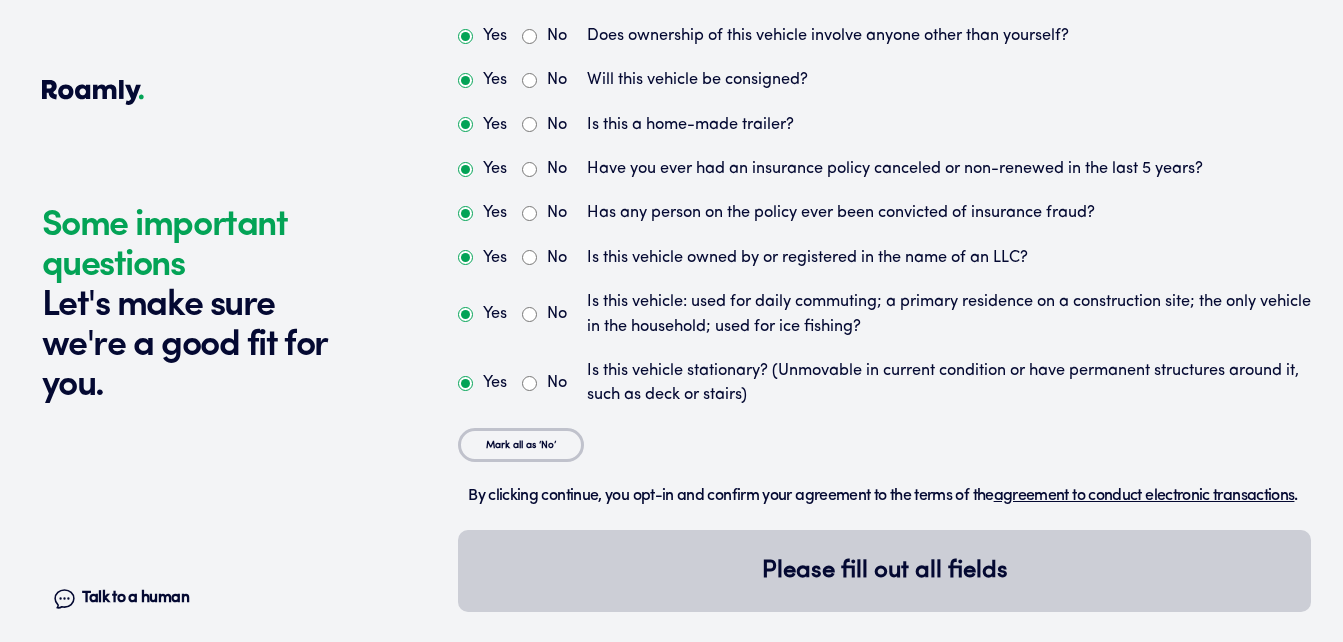 scroll, scrollTop: 5950, scrollLeft: 0, axis: vertical 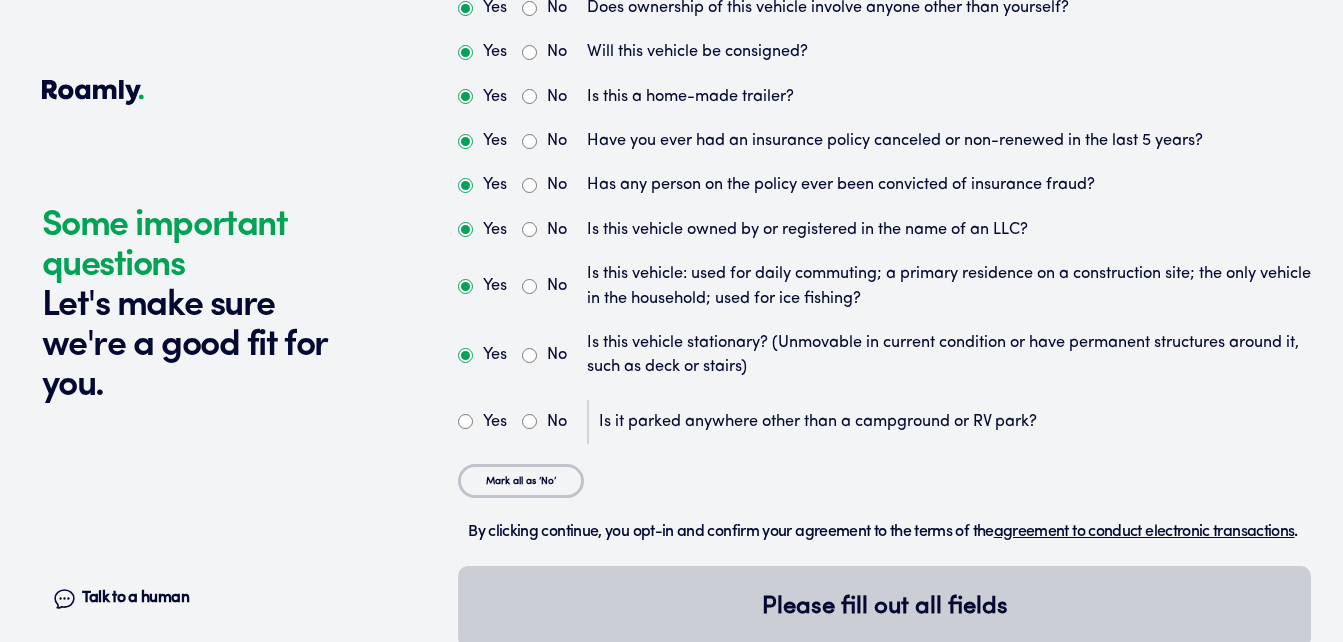click on "No" at bounding box center [544, 422] 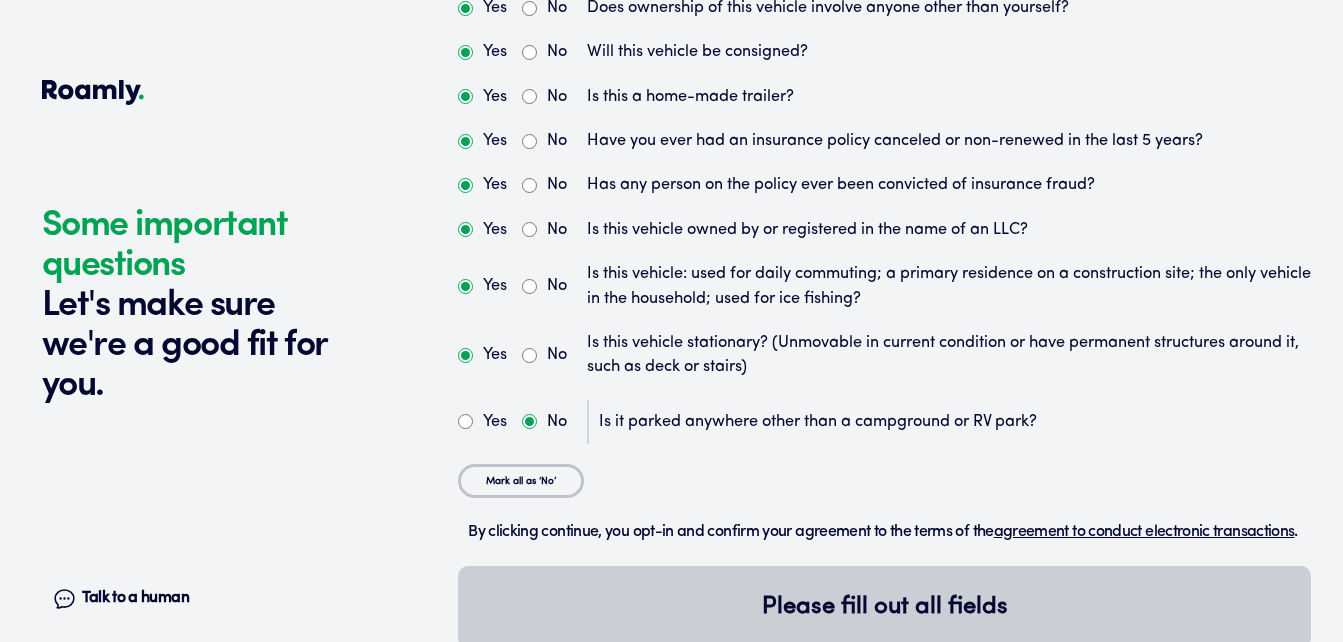 radio on "true" 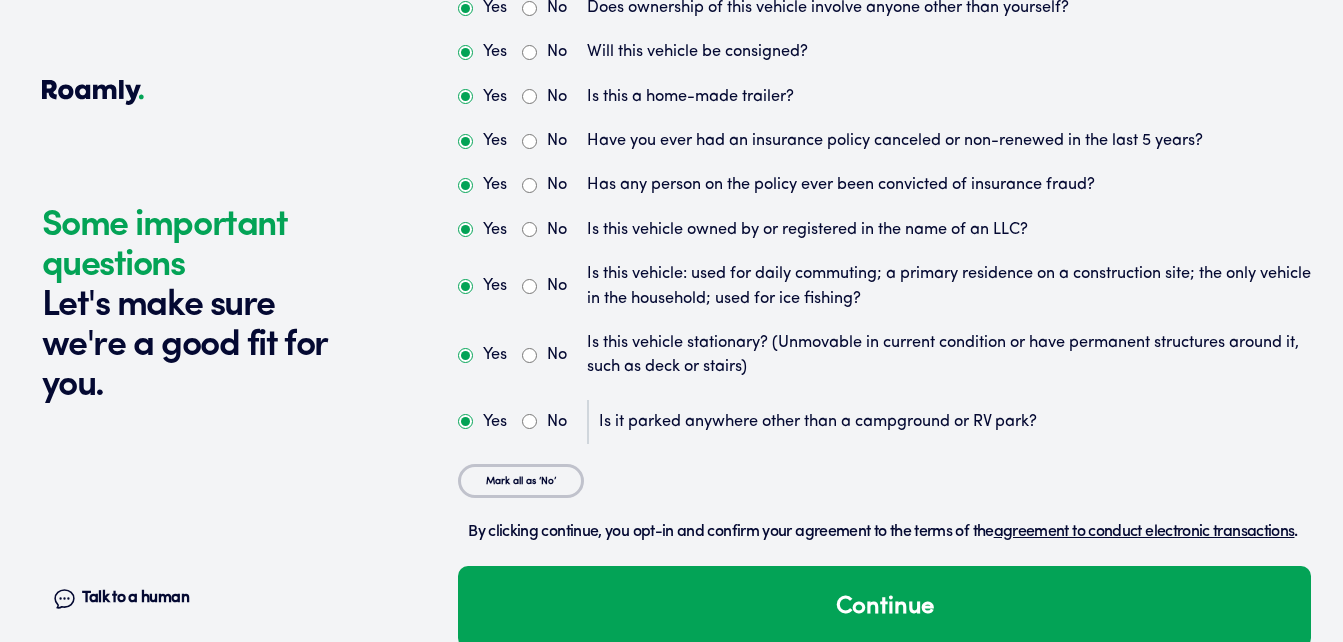 scroll, scrollTop: 6014, scrollLeft: 0, axis: vertical 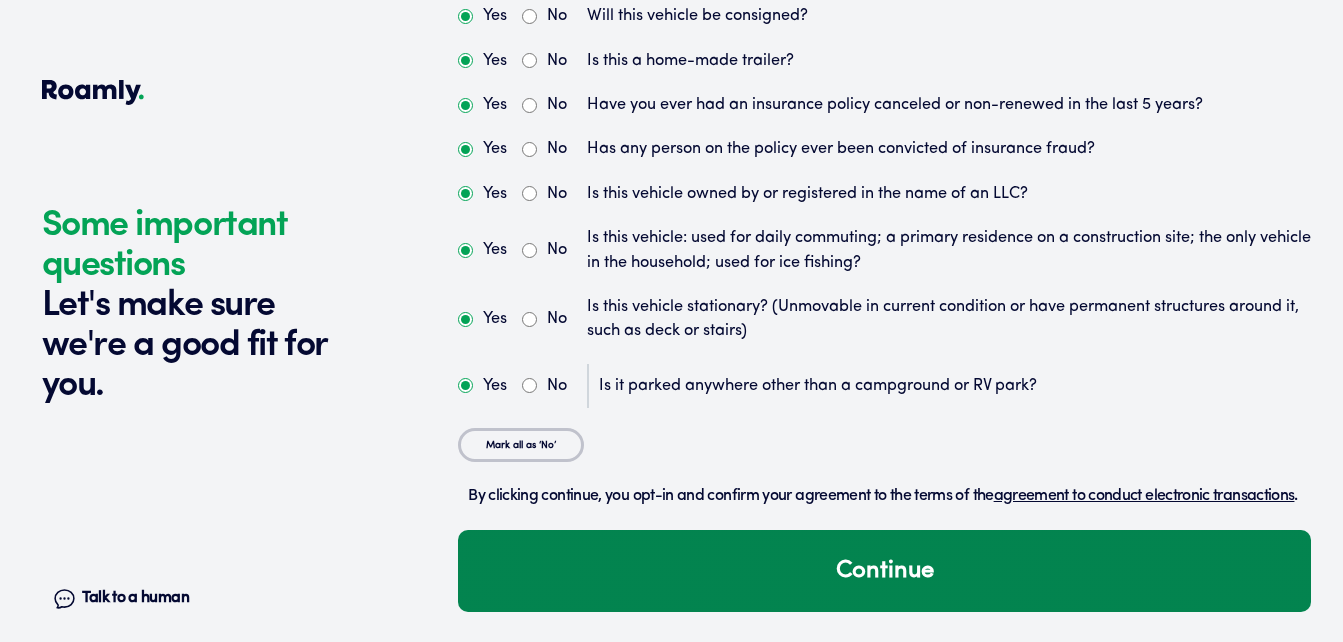 click on "Continue" at bounding box center [884, 571] 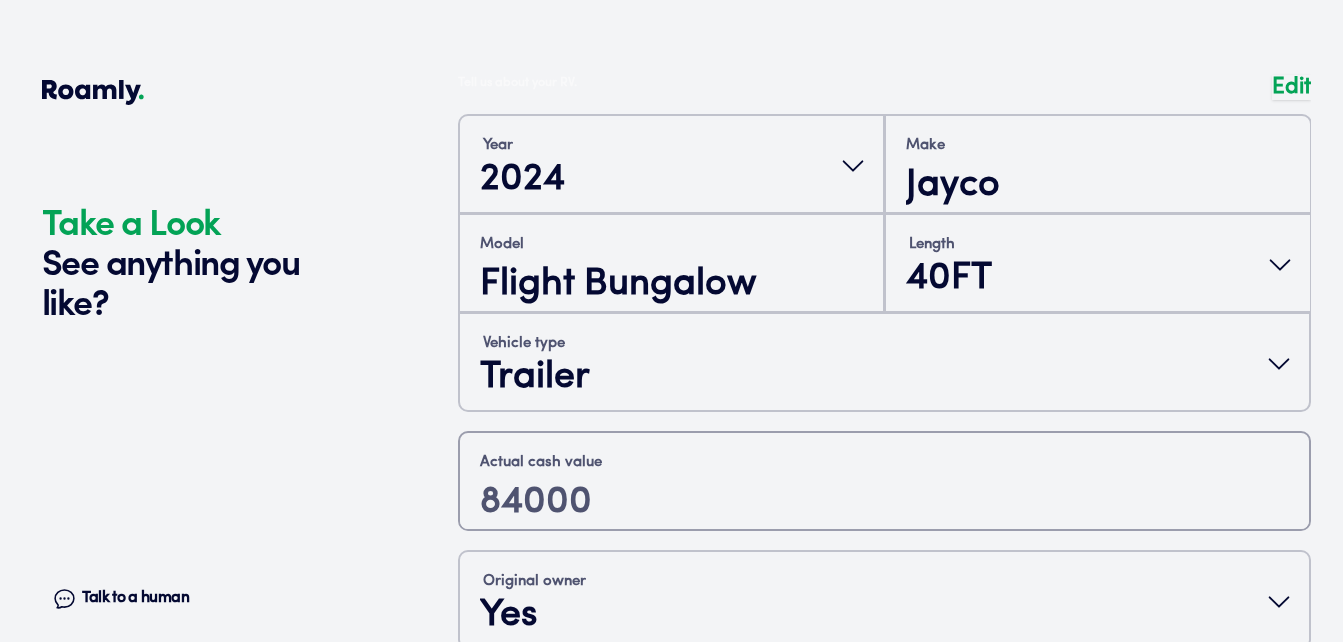 scroll, scrollTop: 626, scrollLeft: 0, axis: vertical 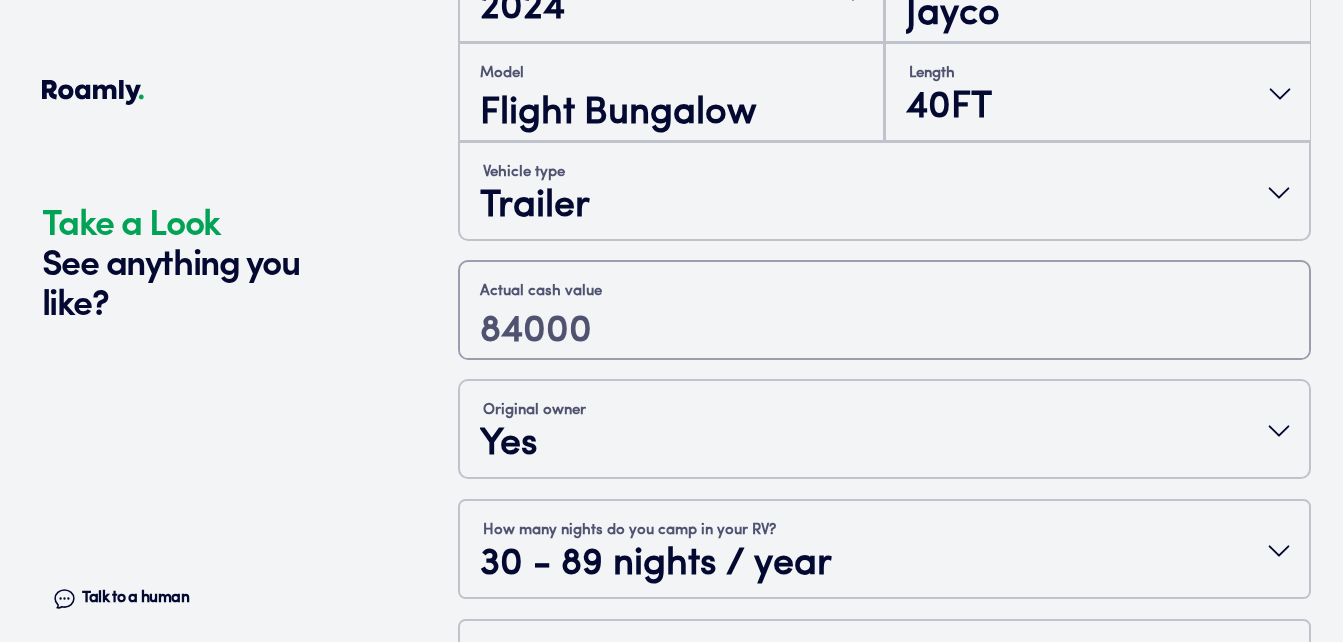click at bounding box center (884, 350) 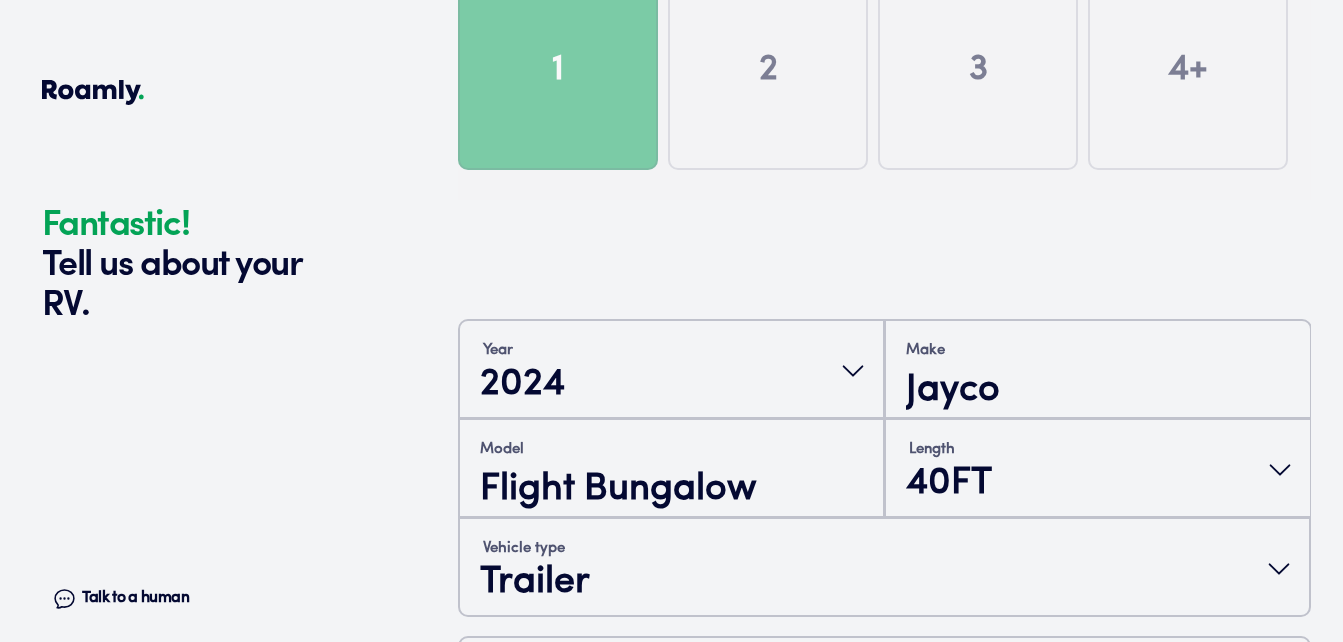 scroll, scrollTop: 600, scrollLeft: 0, axis: vertical 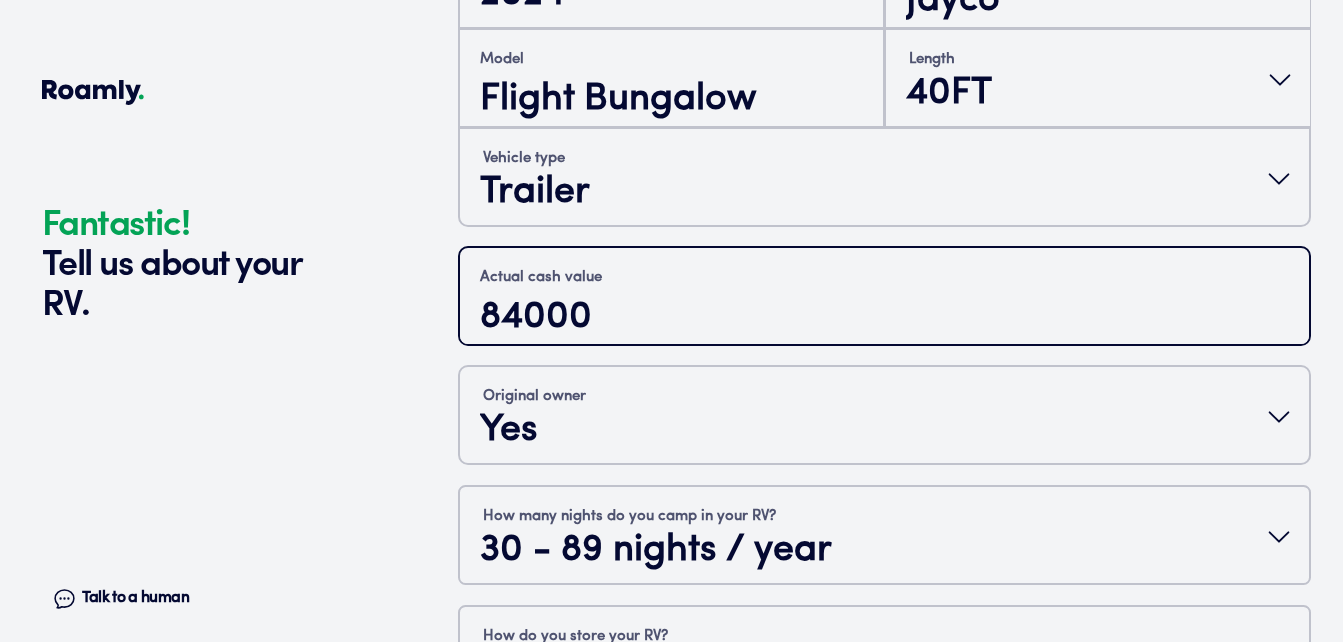 click on "84000" at bounding box center (884, 318) 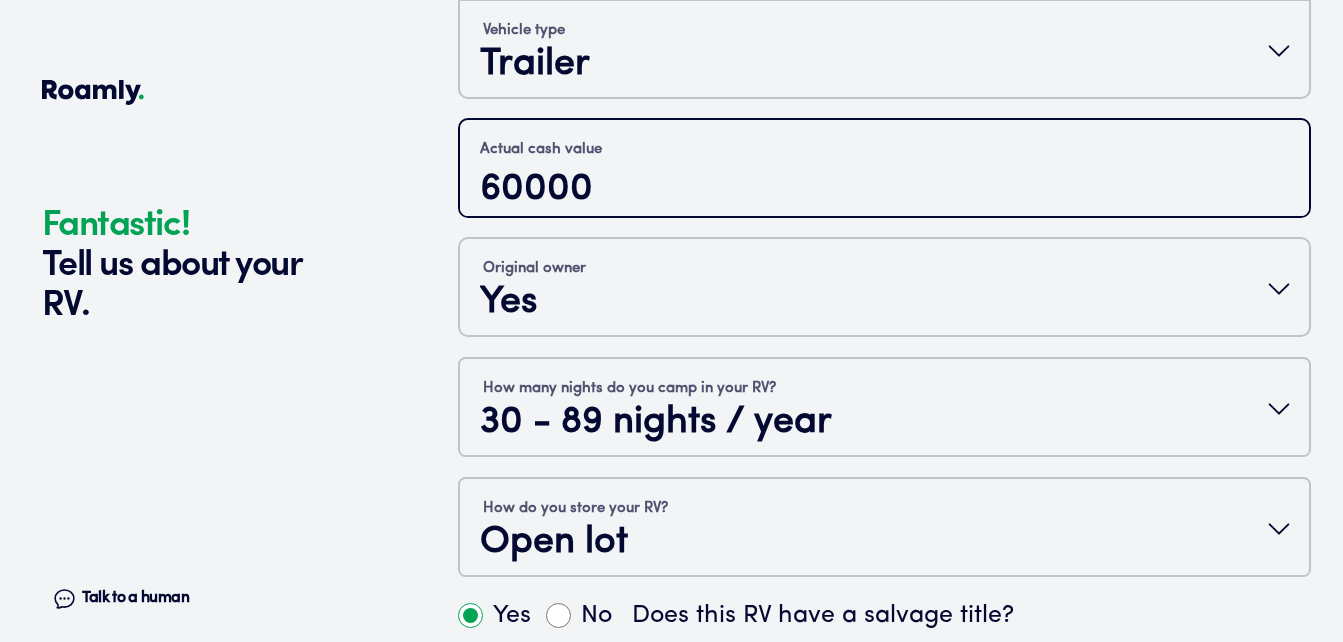 scroll, scrollTop: 853, scrollLeft: 0, axis: vertical 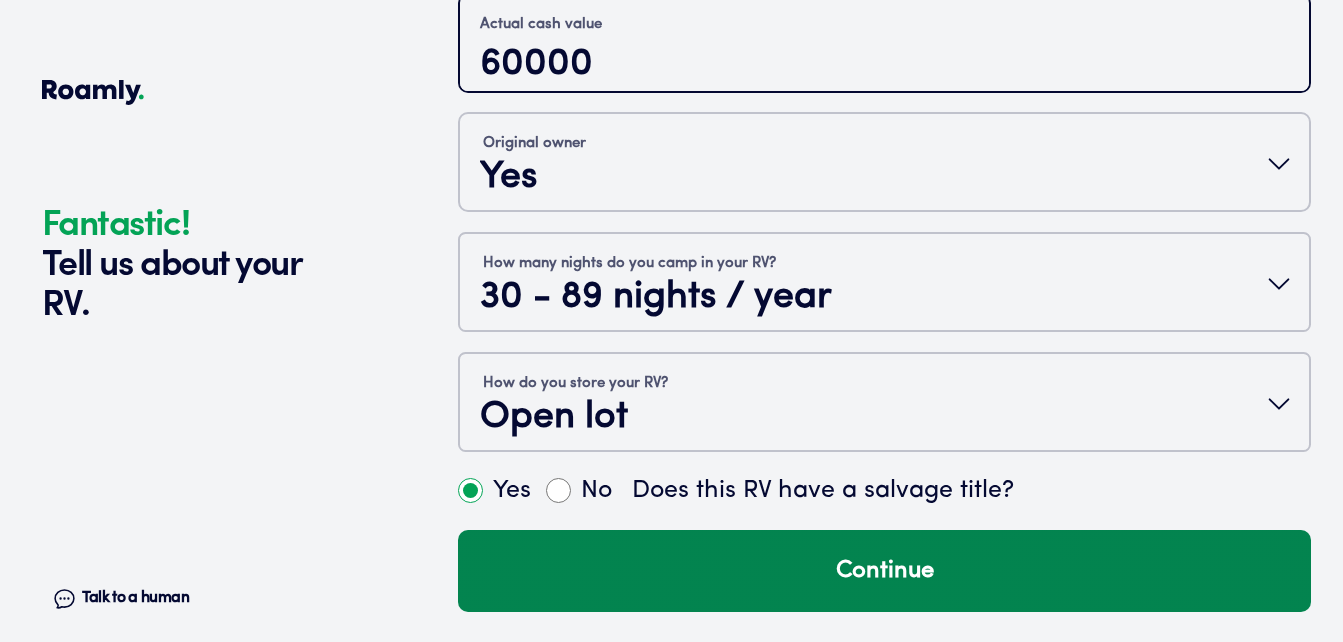 type on "60000" 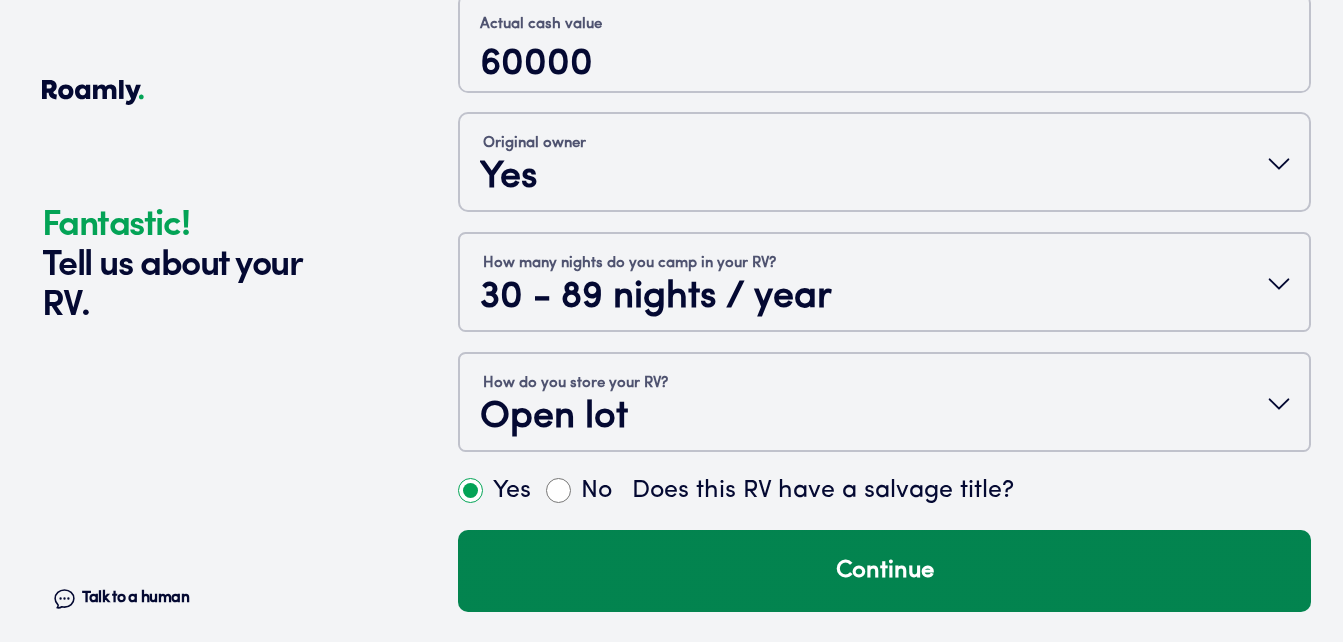 click on "Continue" at bounding box center (884, 571) 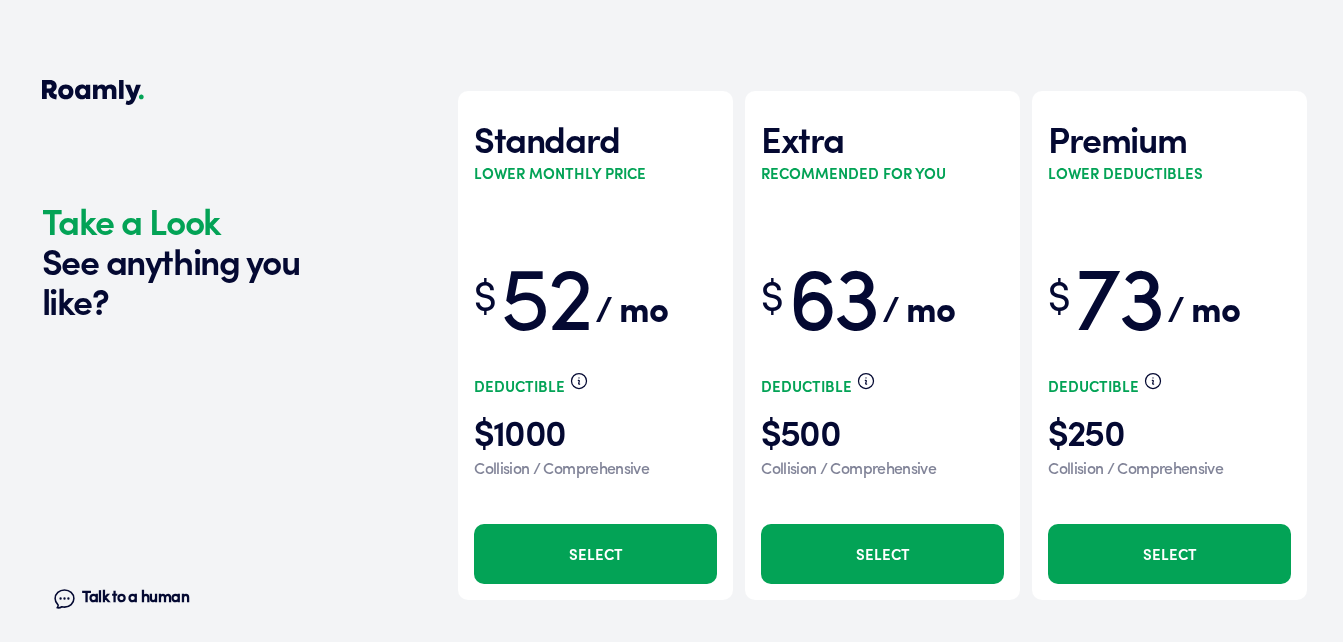 scroll, scrollTop: 6626, scrollLeft: 0, axis: vertical 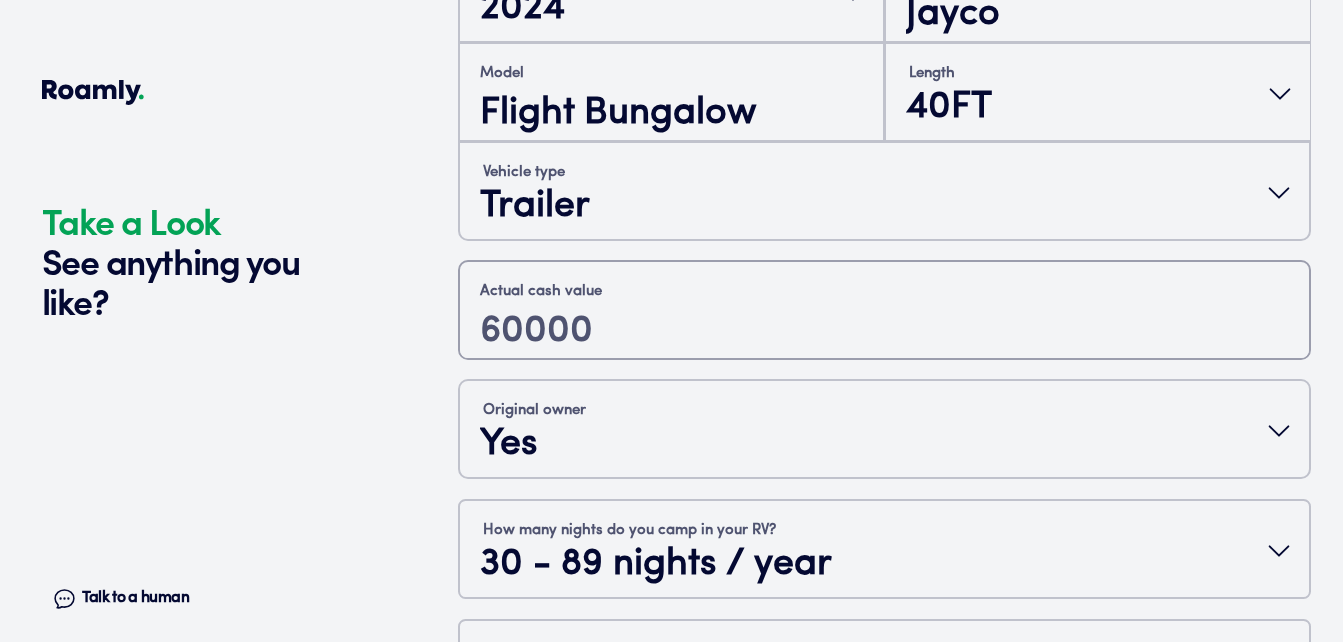 click at bounding box center [884, 350] 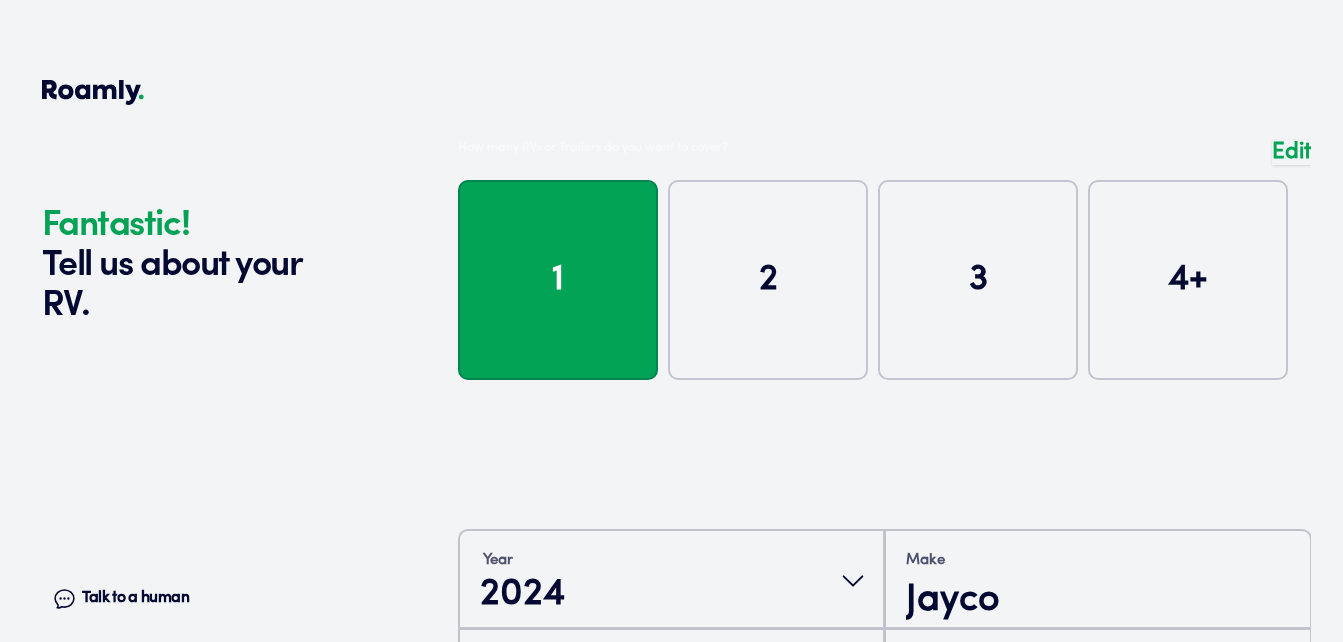scroll, scrollTop: 600, scrollLeft: 0, axis: vertical 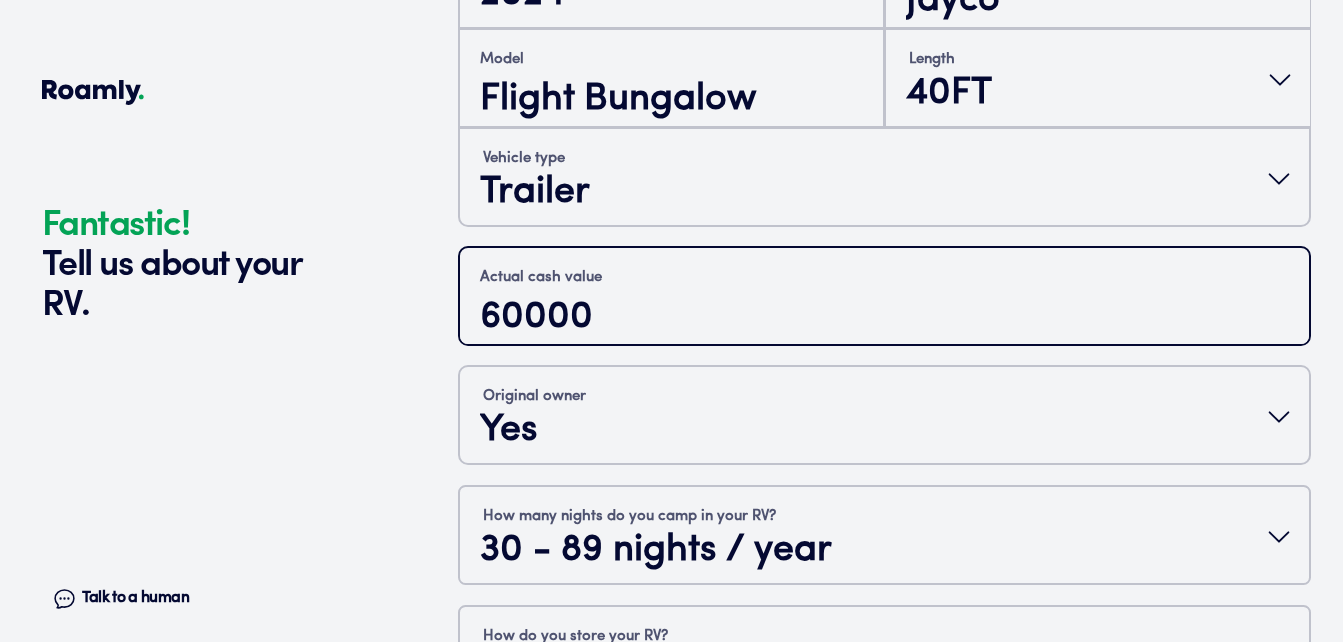 click on "60000" at bounding box center [884, 318] 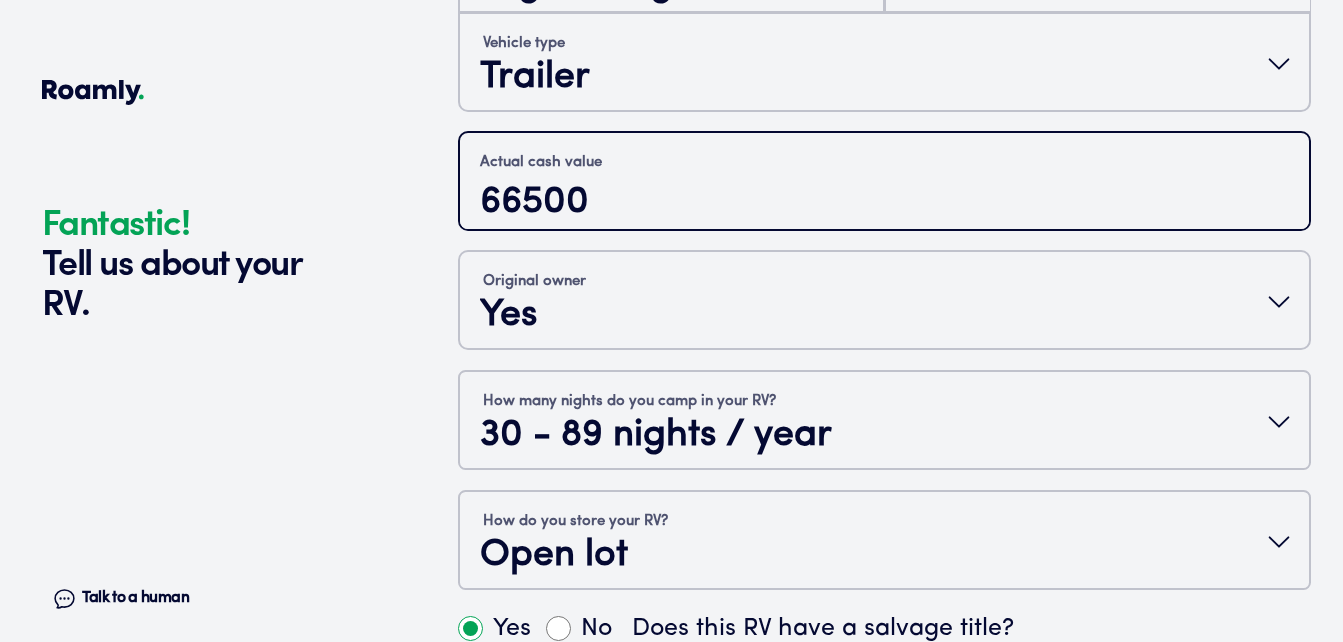 scroll, scrollTop: 853, scrollLeft: 0, axis: vertical 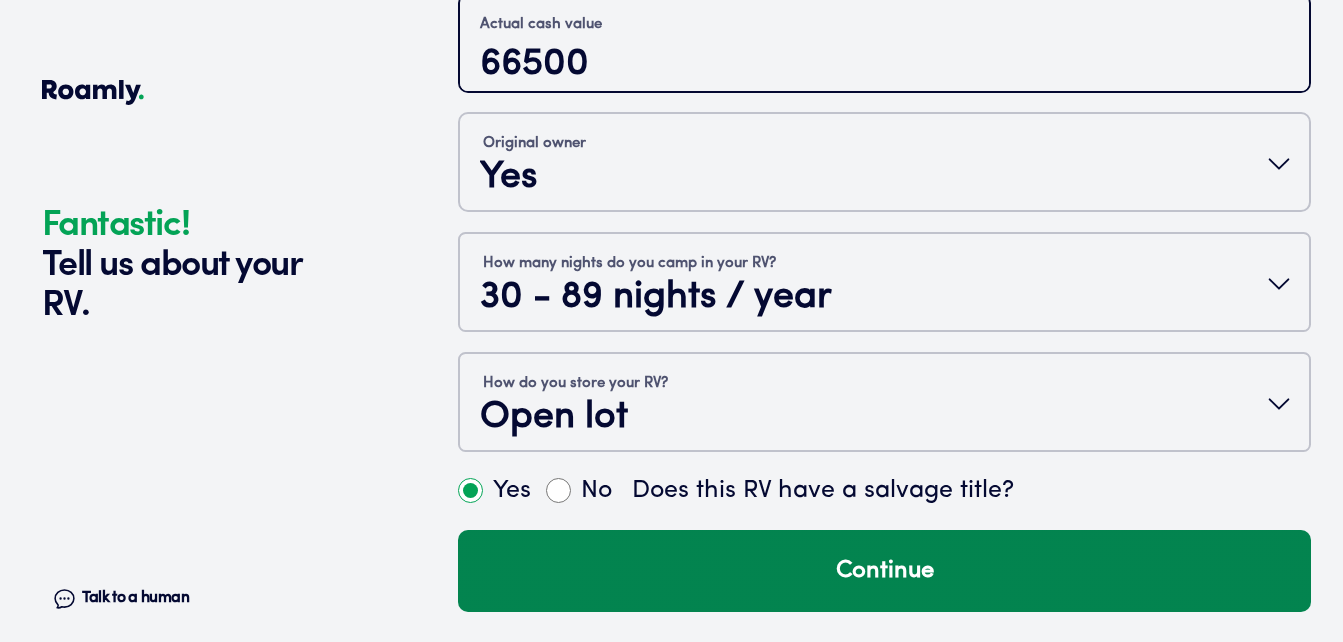 type on "66500" 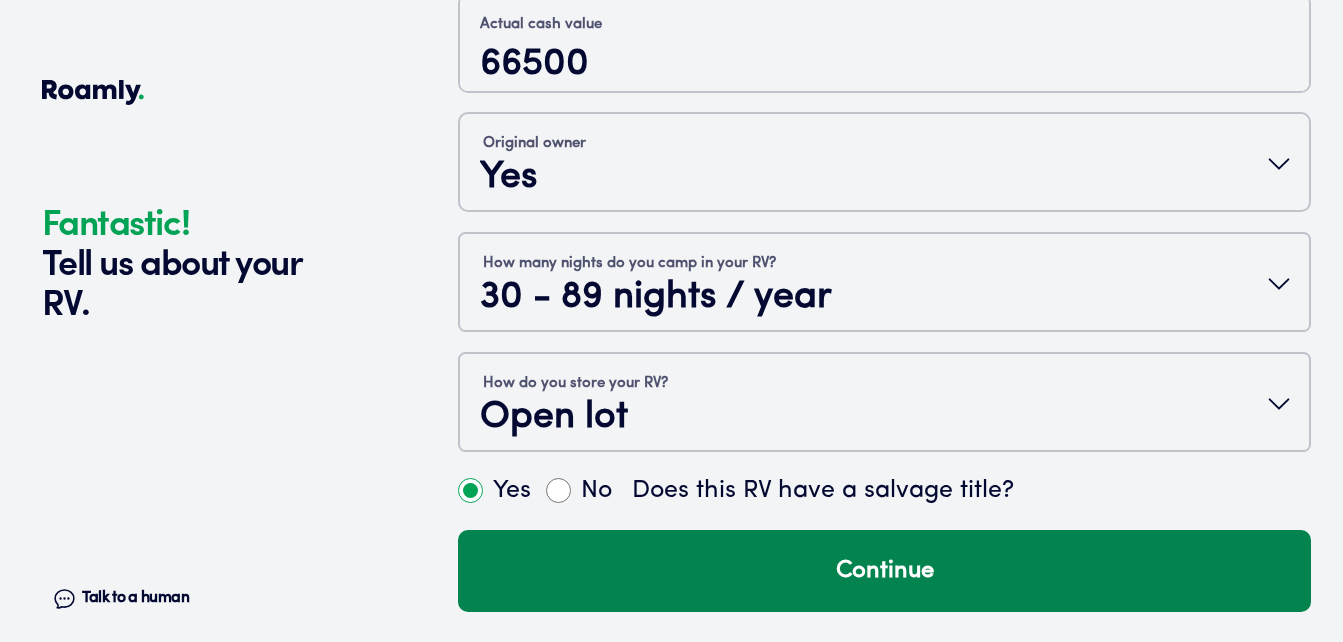 click on "Continue" at bounding box center [884, 571] 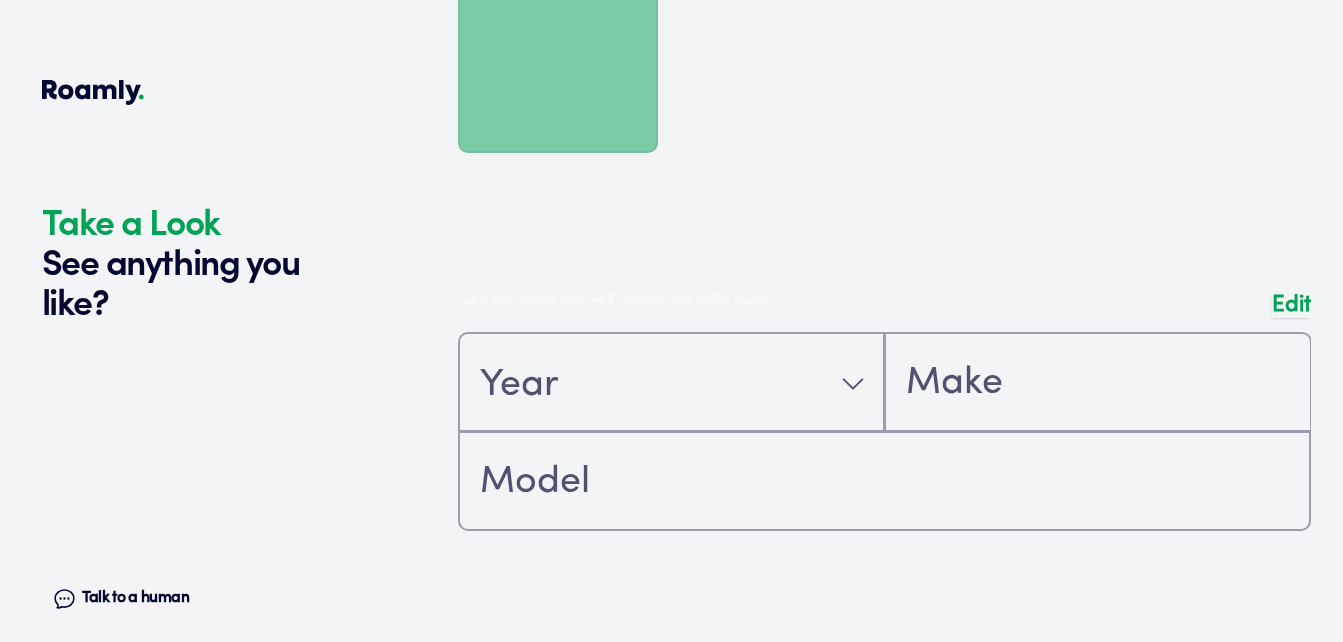 scroll, scrollTop: 3500, scrollLeft: 0, axis: vertical 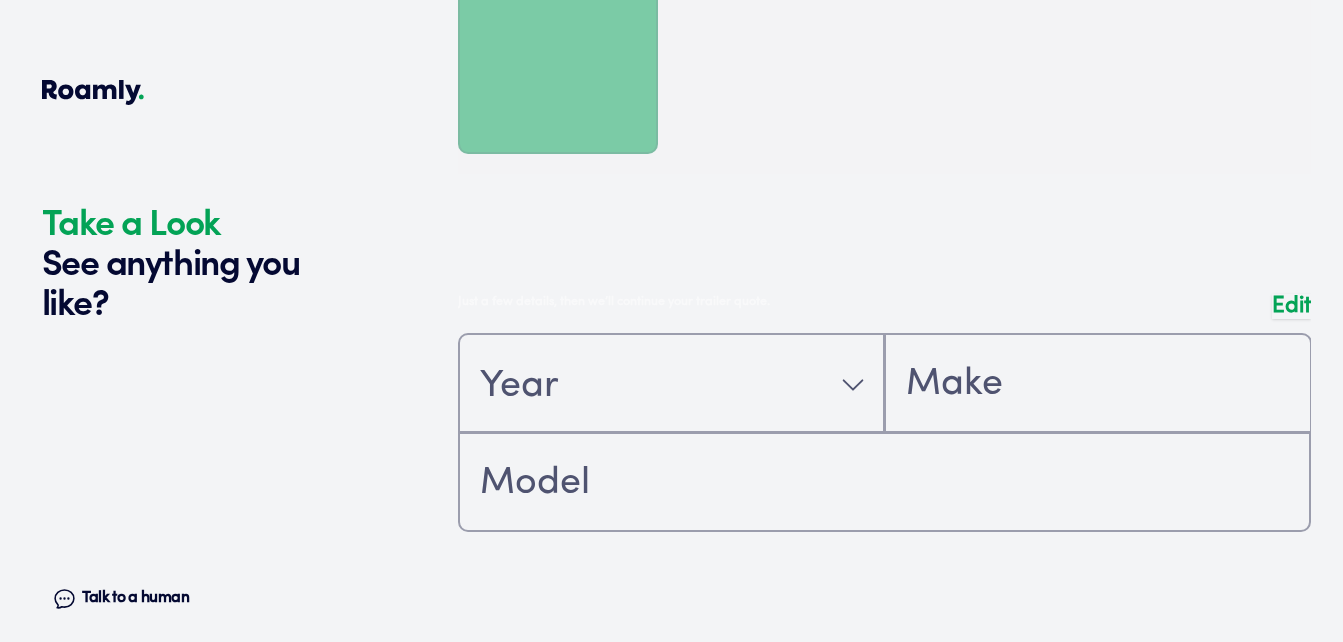 click at bounding box center [884, 423] 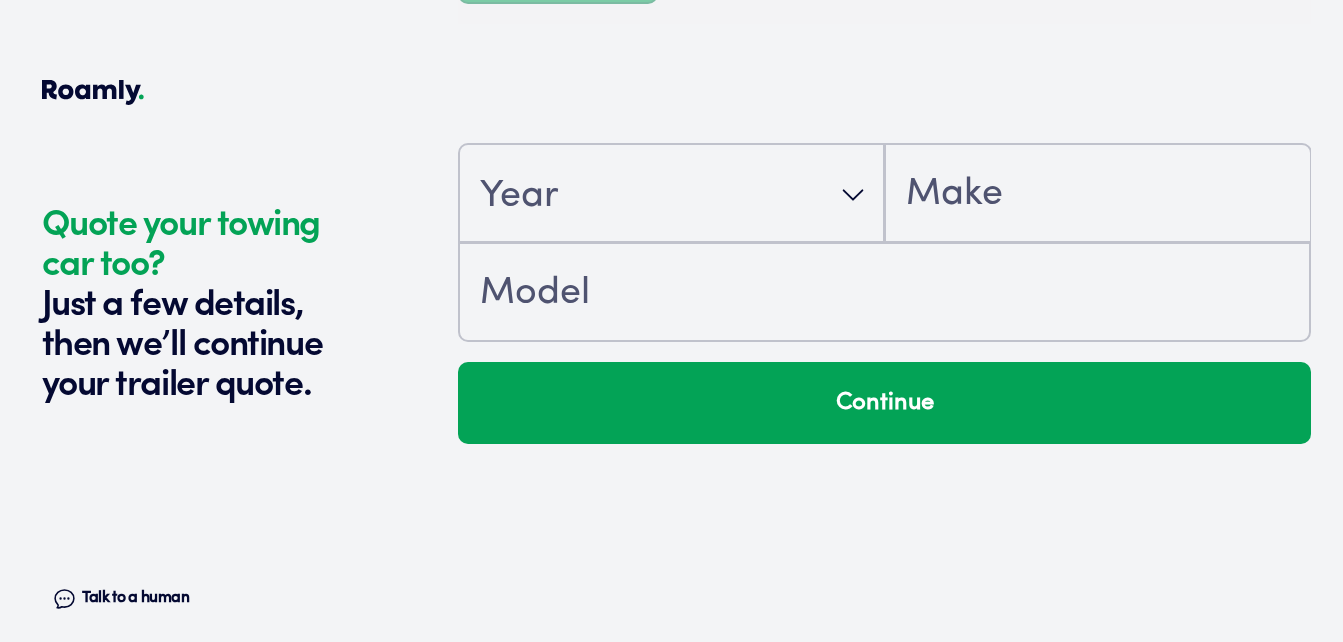 scroll, scrollTop: 3654, scrollLeft: 0, axis: vertical 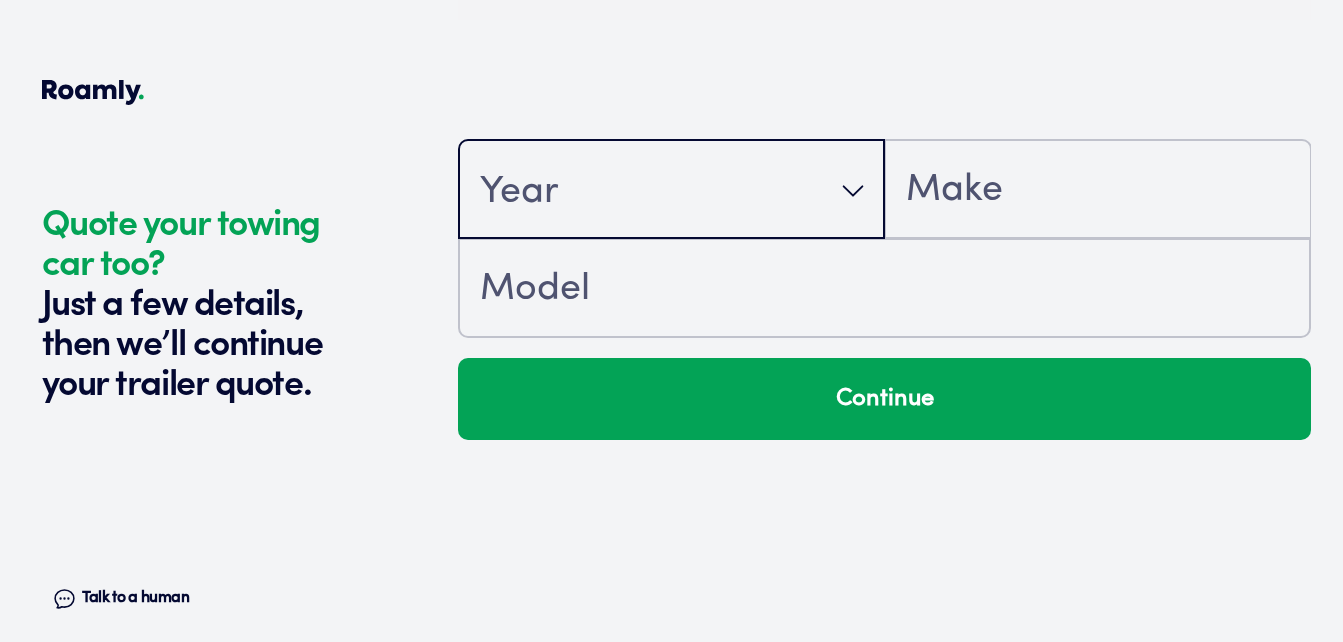 click on "Year" at bounding box center (671, 191) 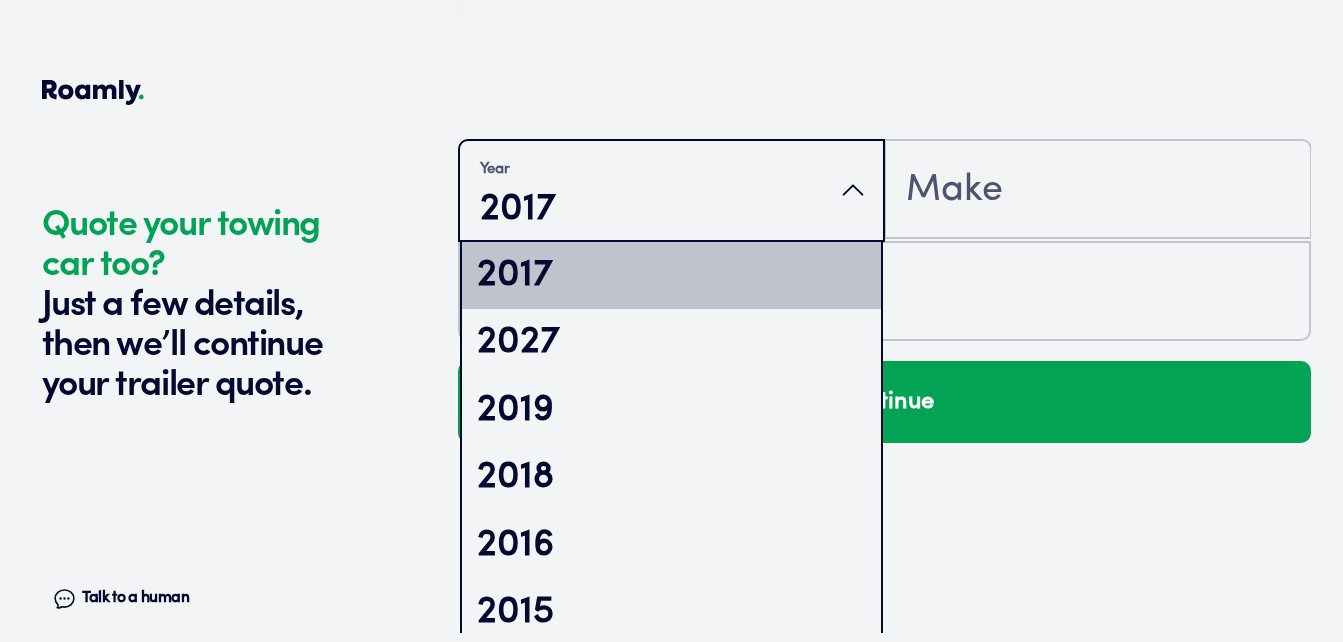 type on "2017" 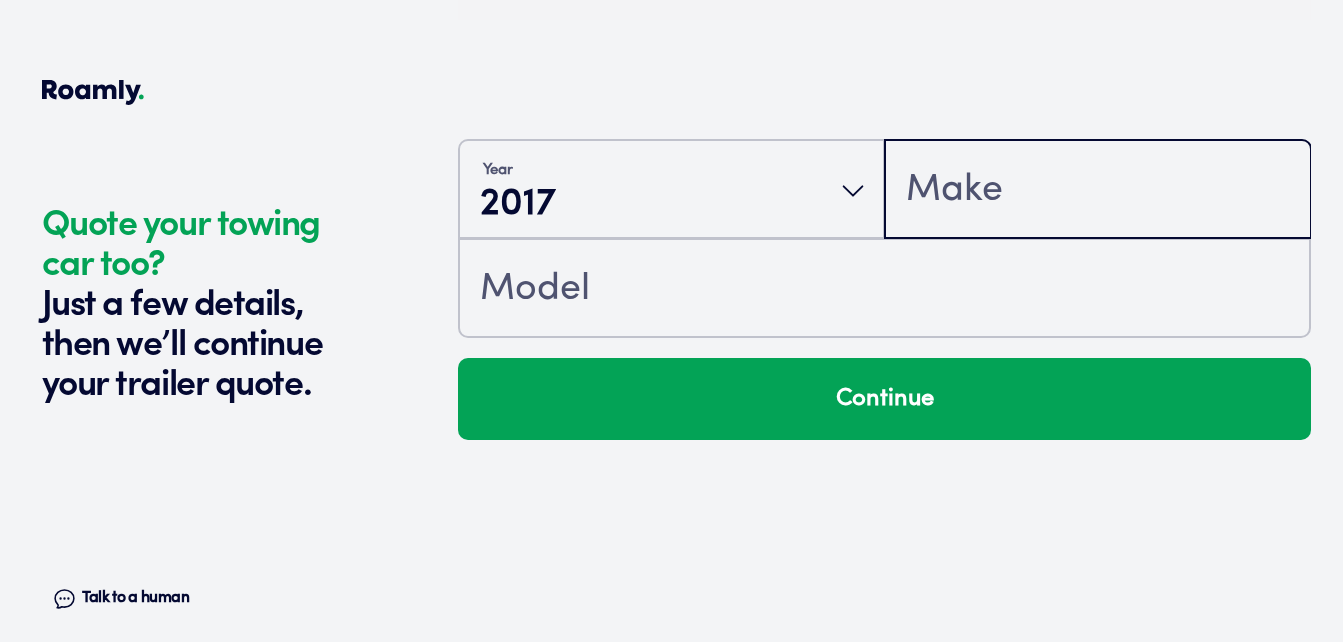 click at bounding box center (1097, 191) 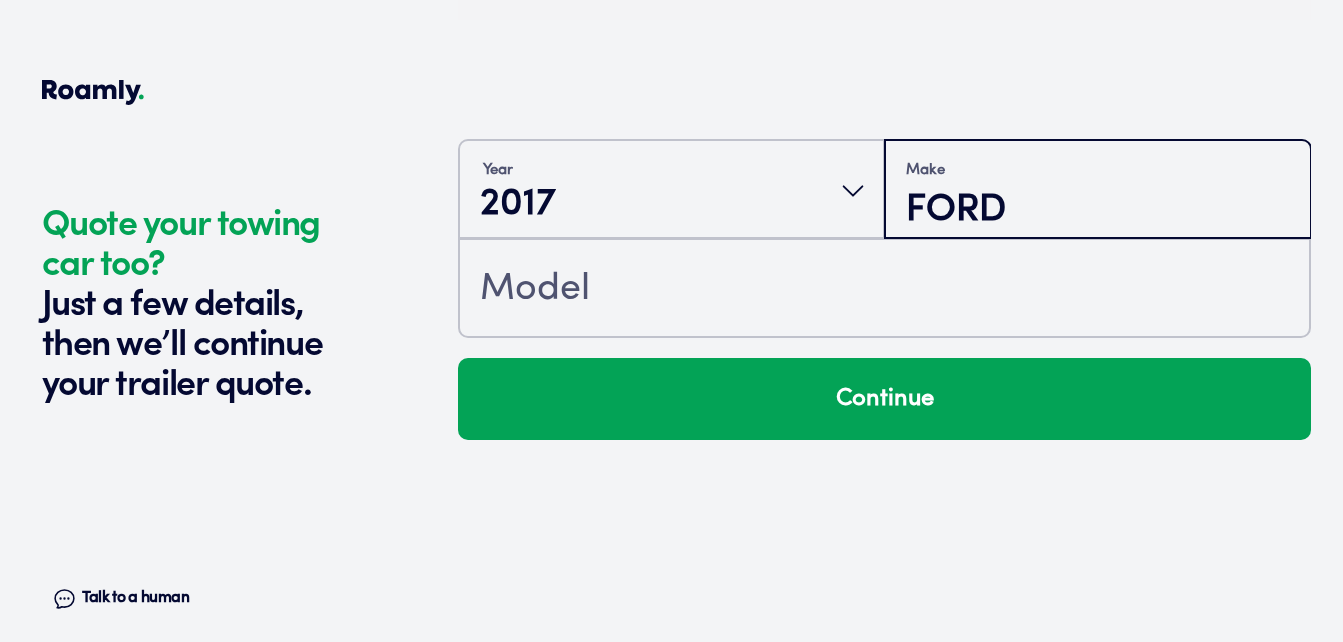 type on "FORD" 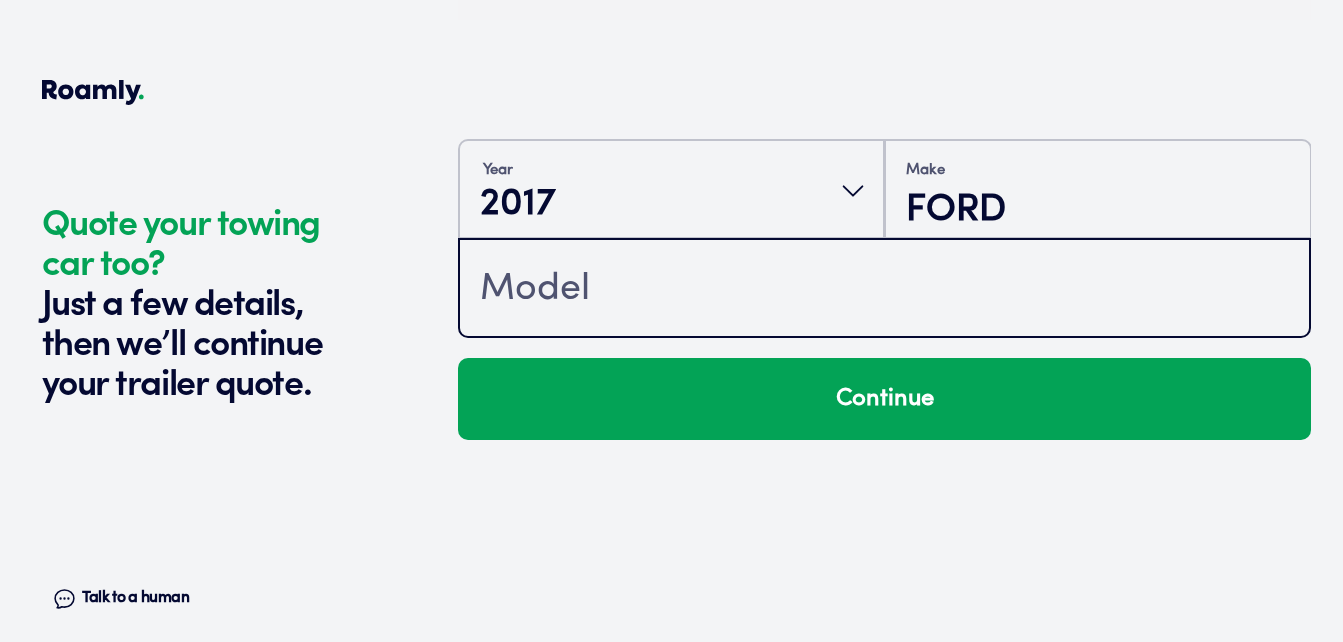 click at bounding box center [884, 290] 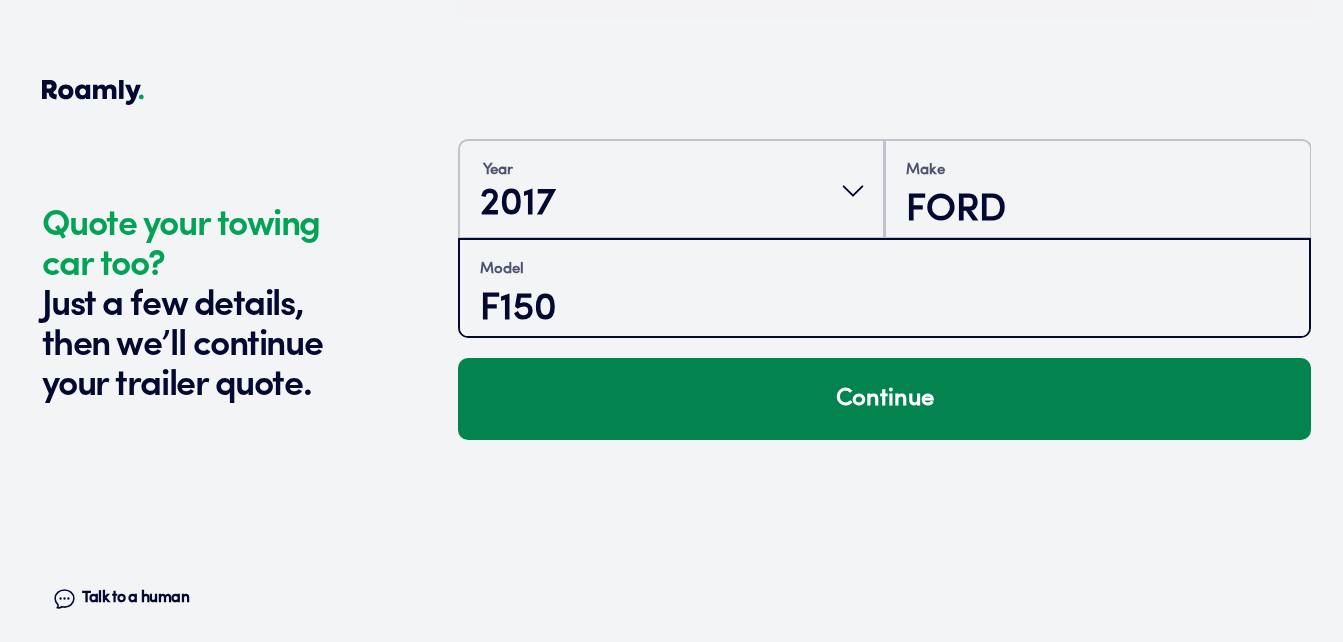 type on "F150" 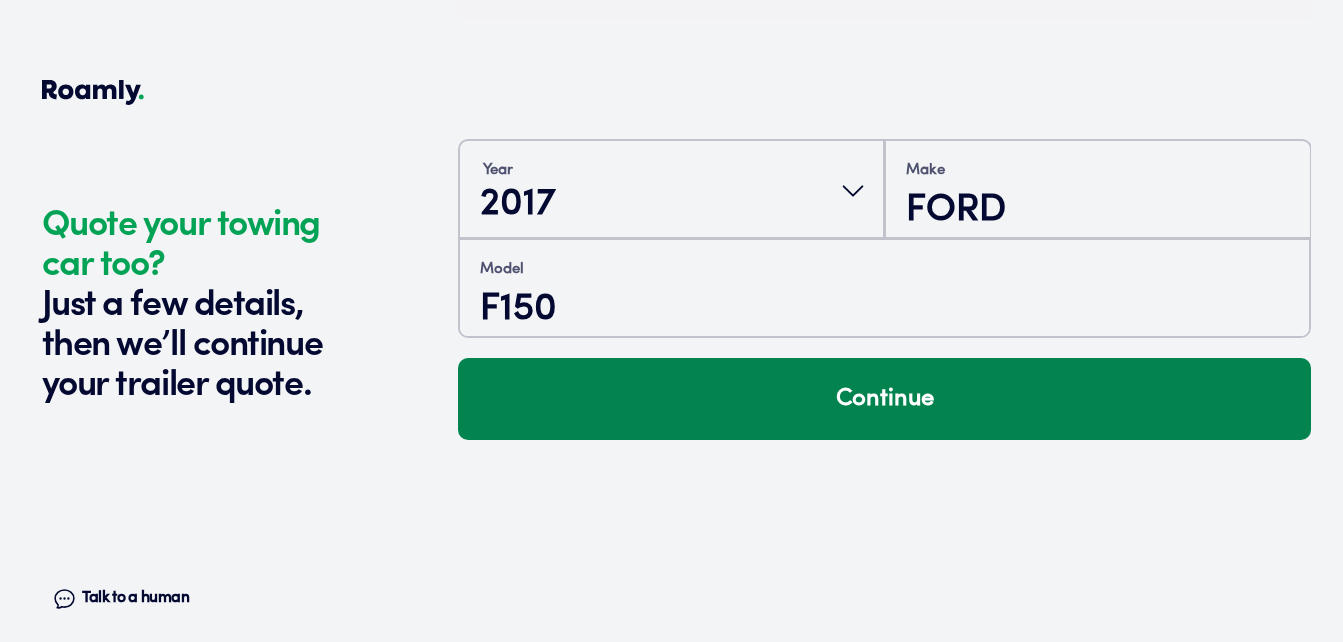 click on "Continue" at bounding box center (884, 399) 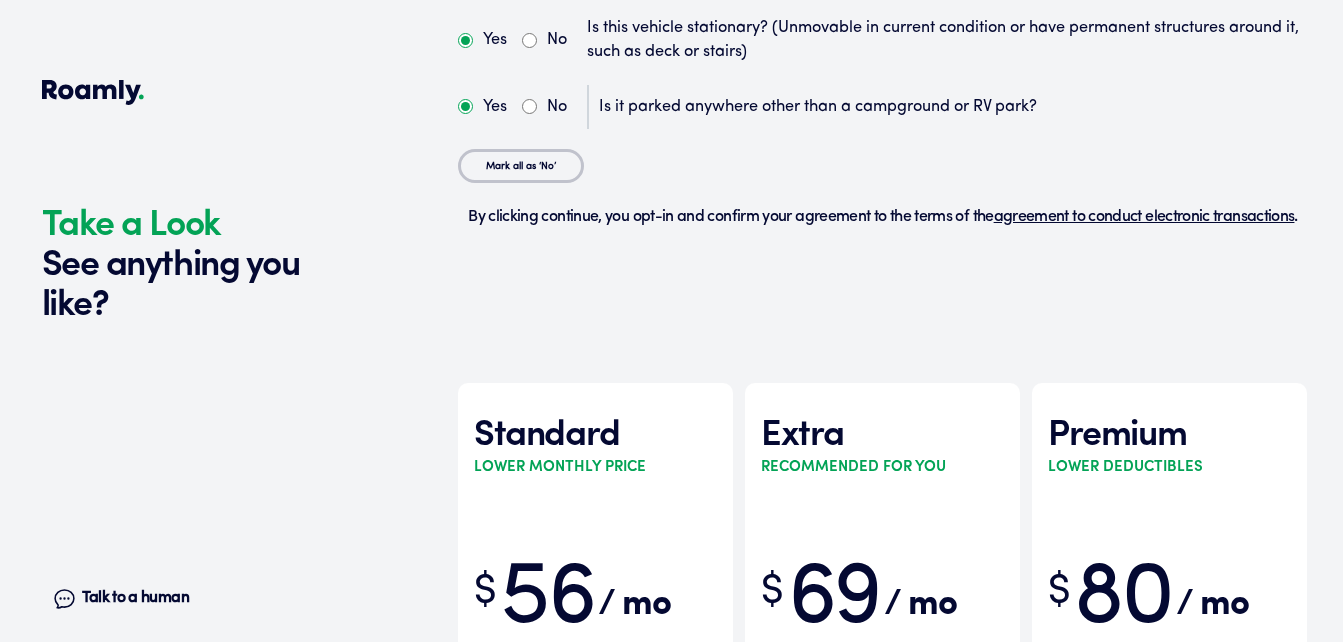 scroll, scrollTop: 6626, scrollLeft: 0, axis: vertical 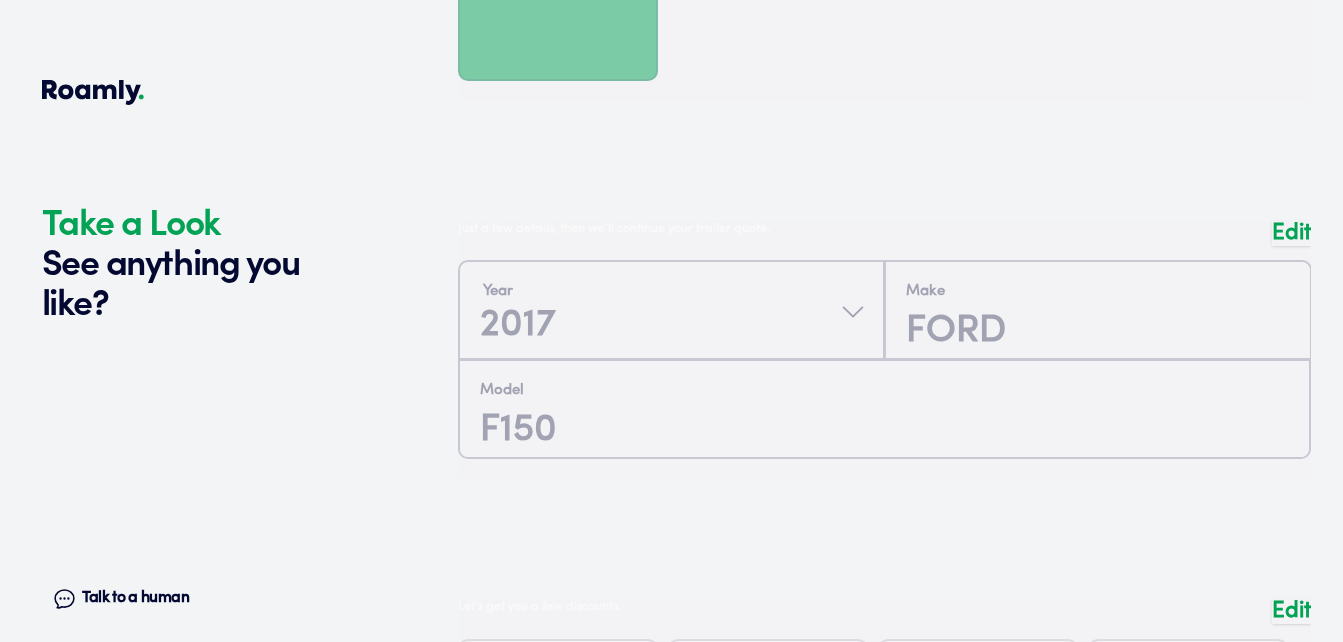 click on "Year 2017 Make FORD Model F150 Edit Just a few details, then we’ll continue your trailer quote." at bounding box center [884, 330] 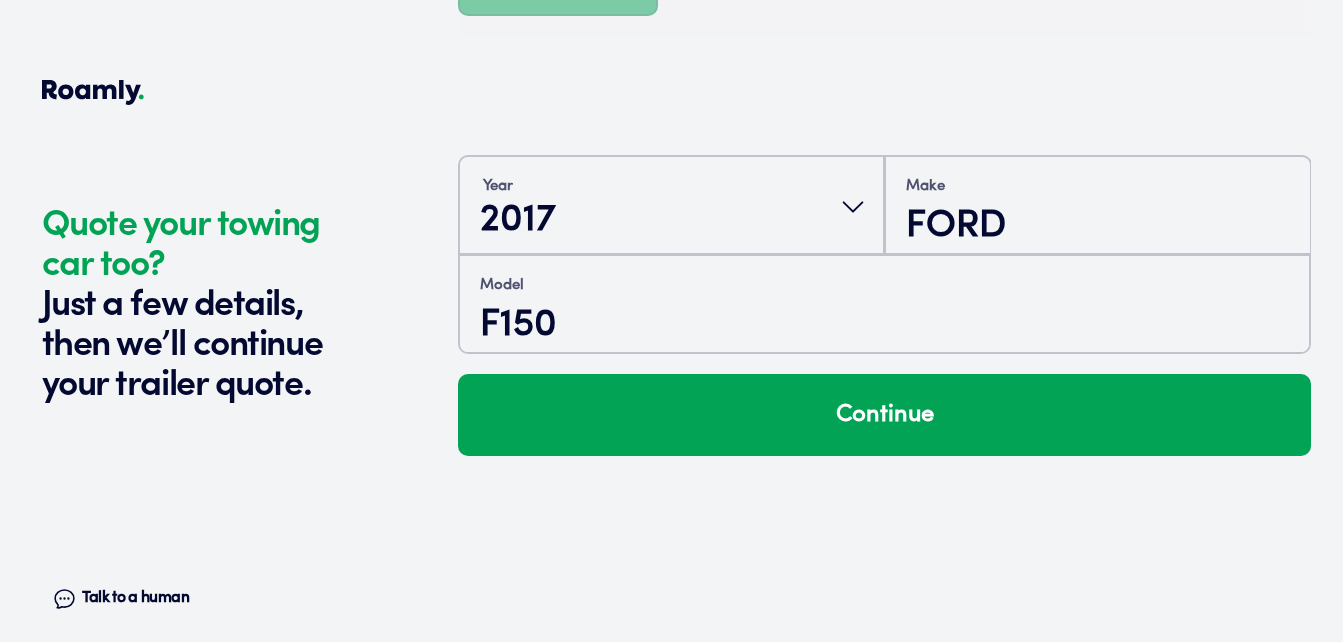 scroll, scrollTop: 3654, scrollLeft: 0, axis: vertical 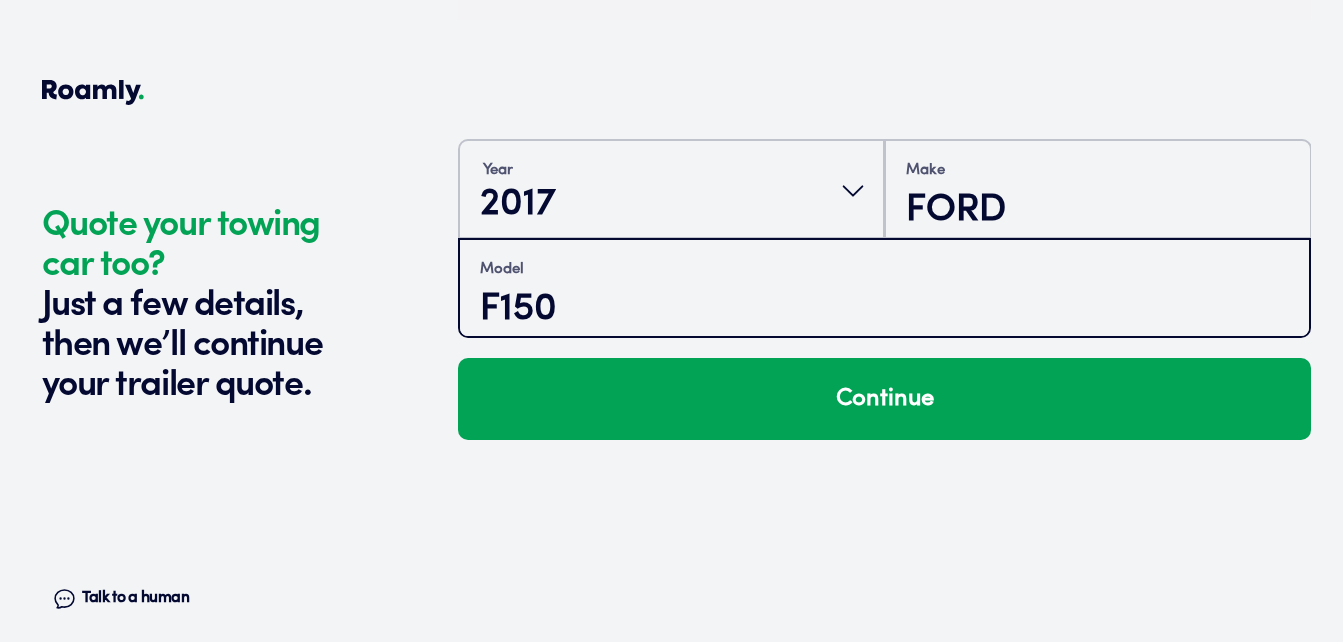 drag, startPoint x: 622, startPoint y: 301, endPoint x: 475, endPoint y: 342, distance: 152.61061 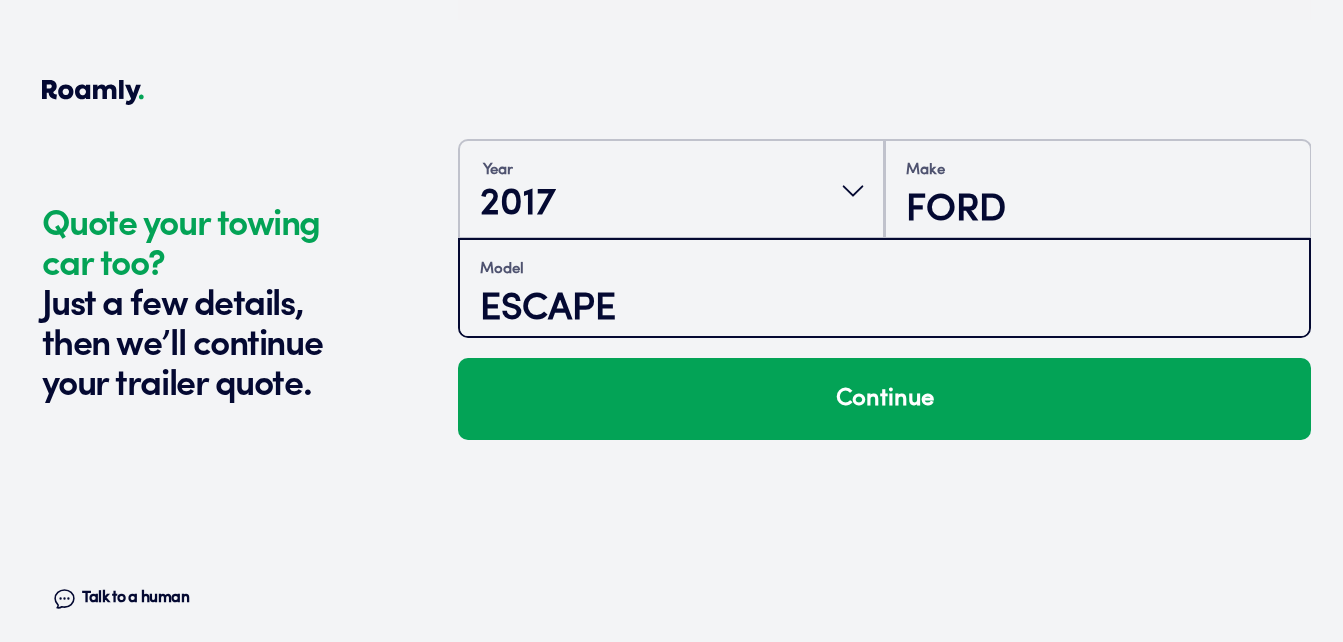 type on "ESCAPE" 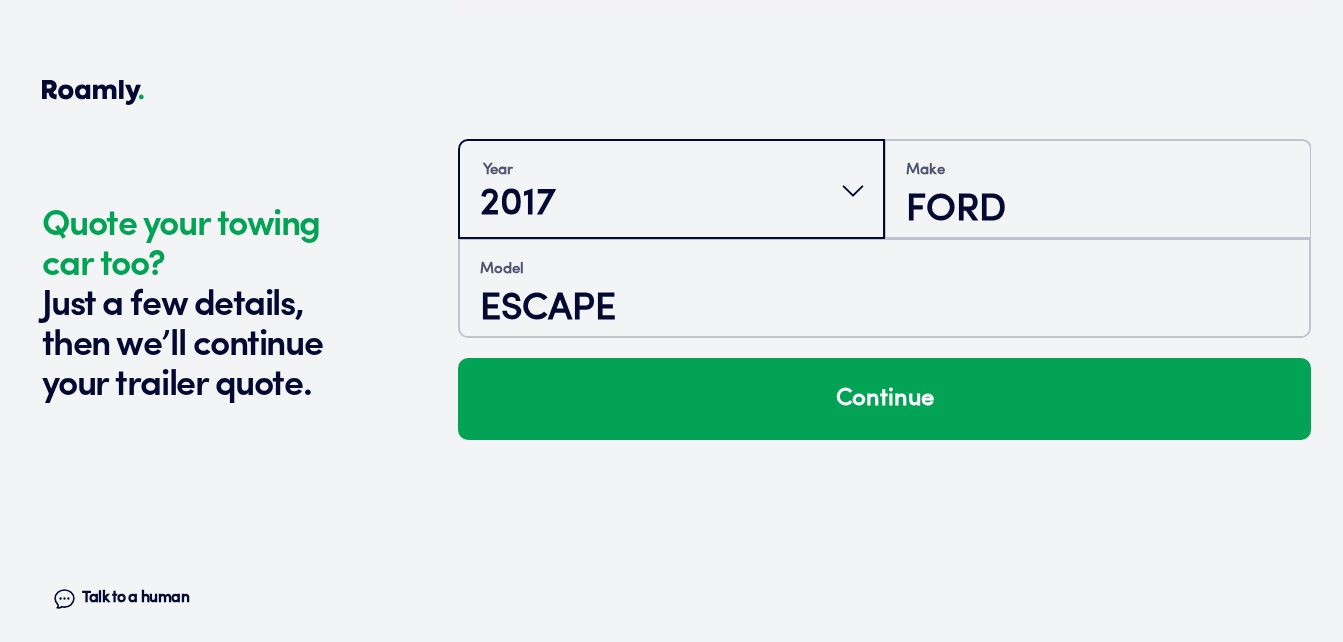 click on "Year 2017" at bounding box center (671, 191) 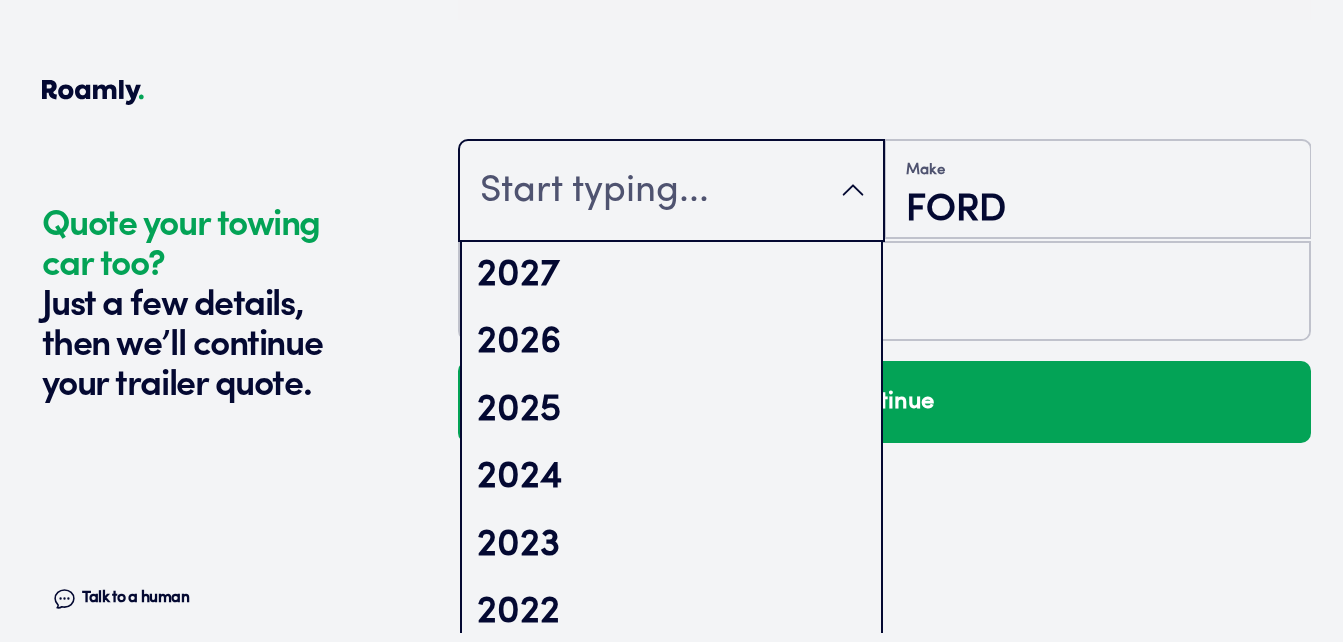 scroll, scrollTop: 104, scrollLeft: 0, axis: vertical 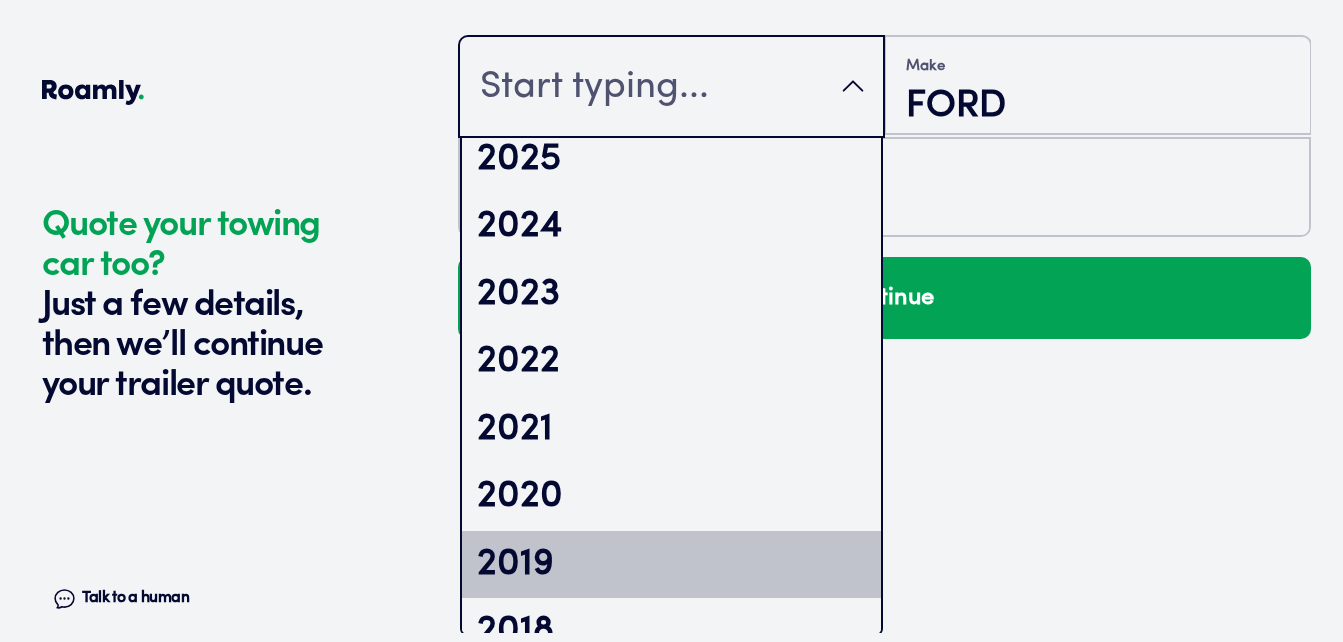 click on "2019" at bounding box center (671, 565) 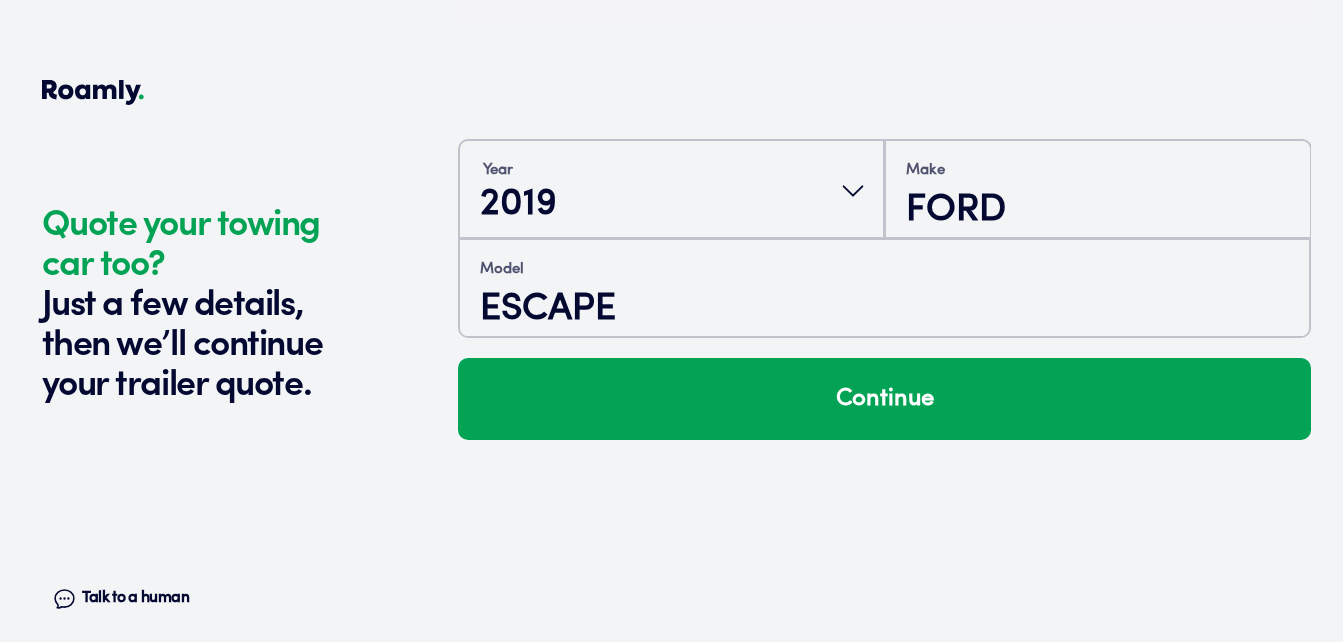 scroll, scrollTop: 0, scrollLeft: 0, axis: both 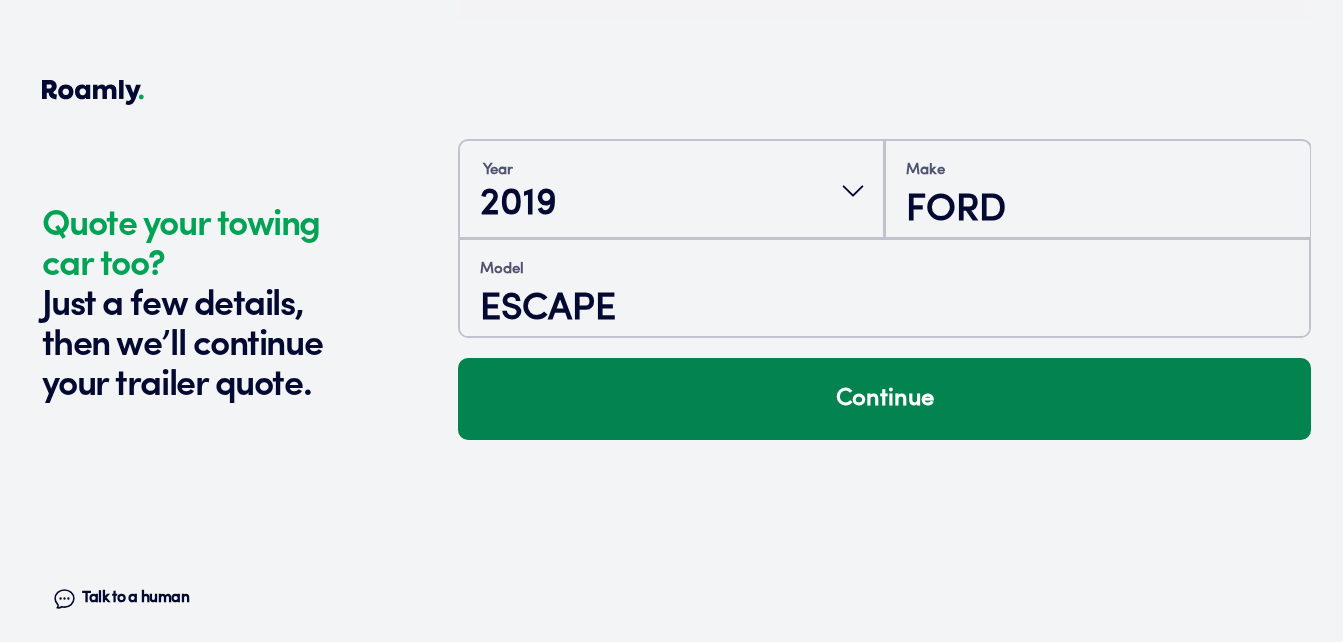 click on "Continue" at bounding box center (884, 399) 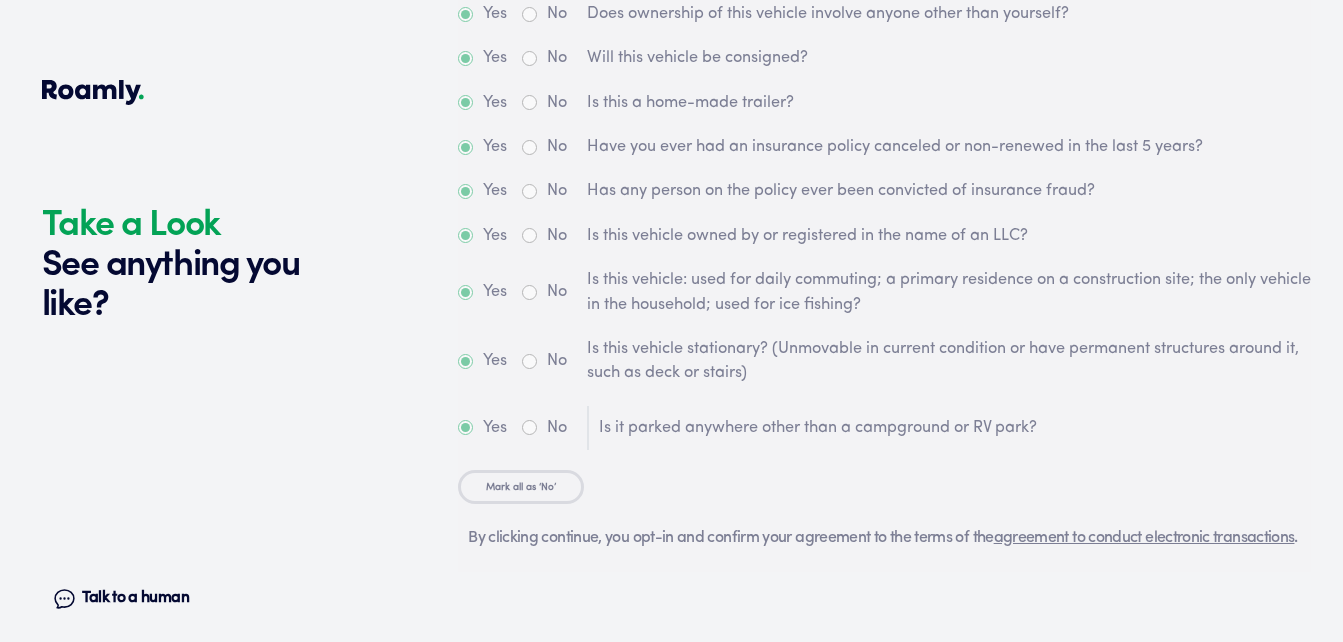 scroll, scrollTop: 6564, scrollLeft: 0, axis: vertical 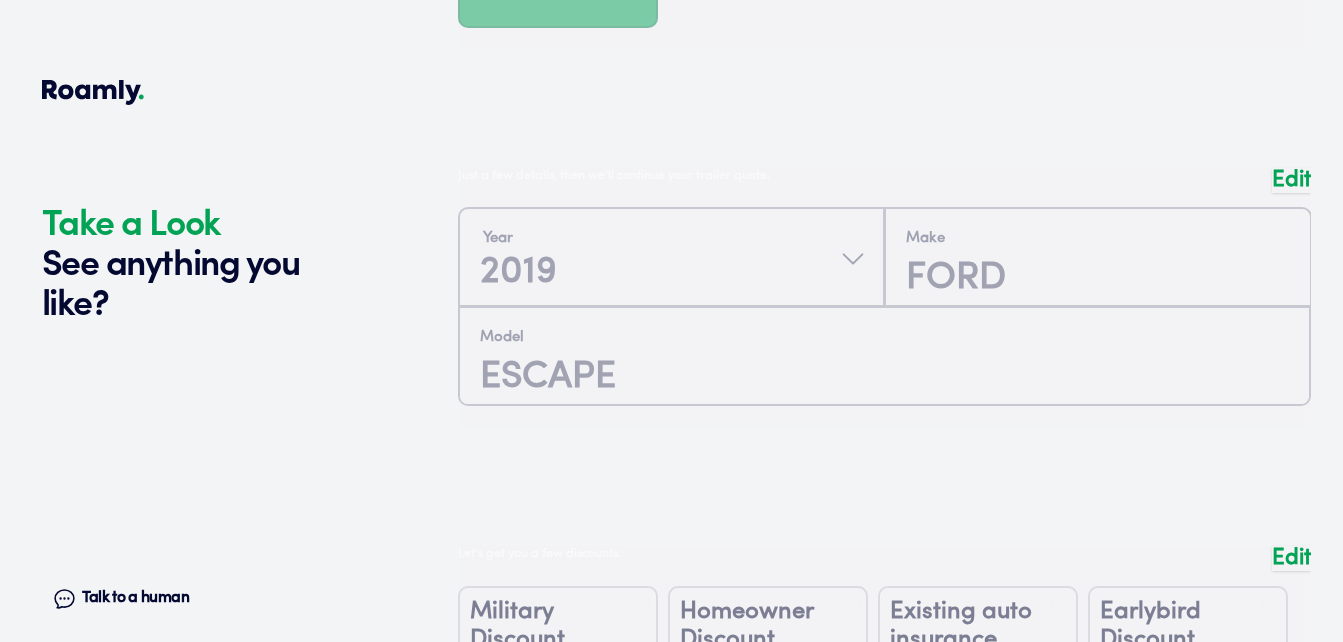 click on "Edit" at bounding box center [1291, 180] 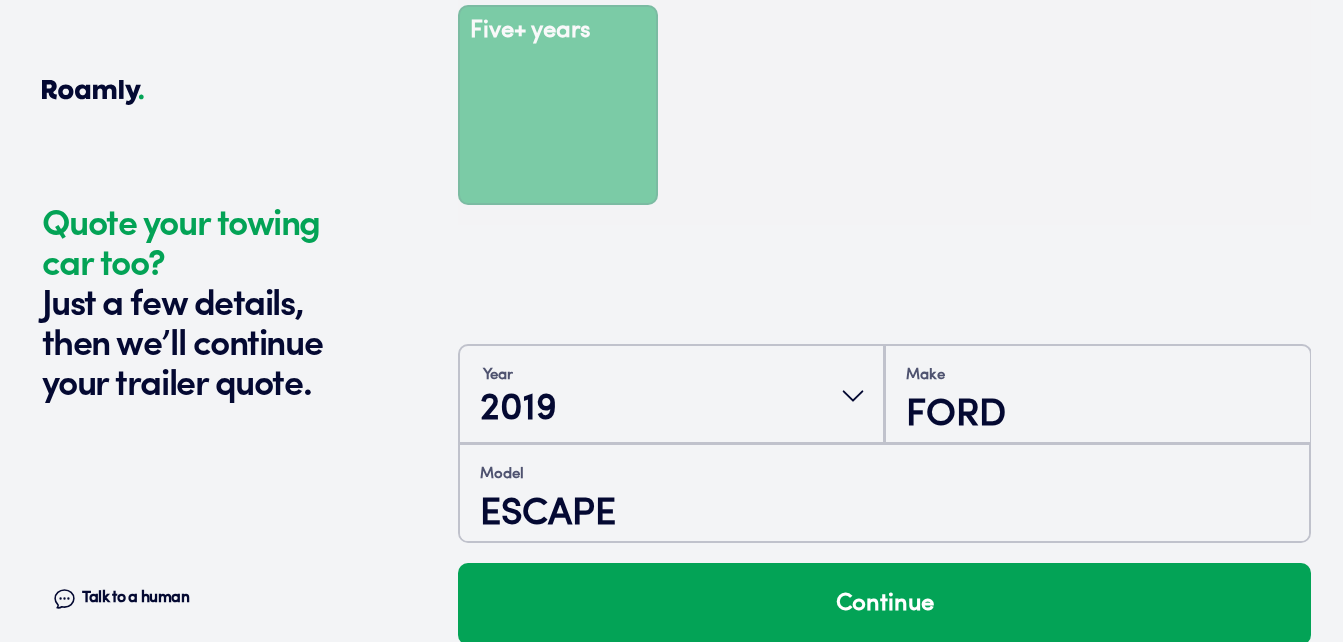 scroll, scrollTop: 3654, scrollLeft: 0, axis: vertical 